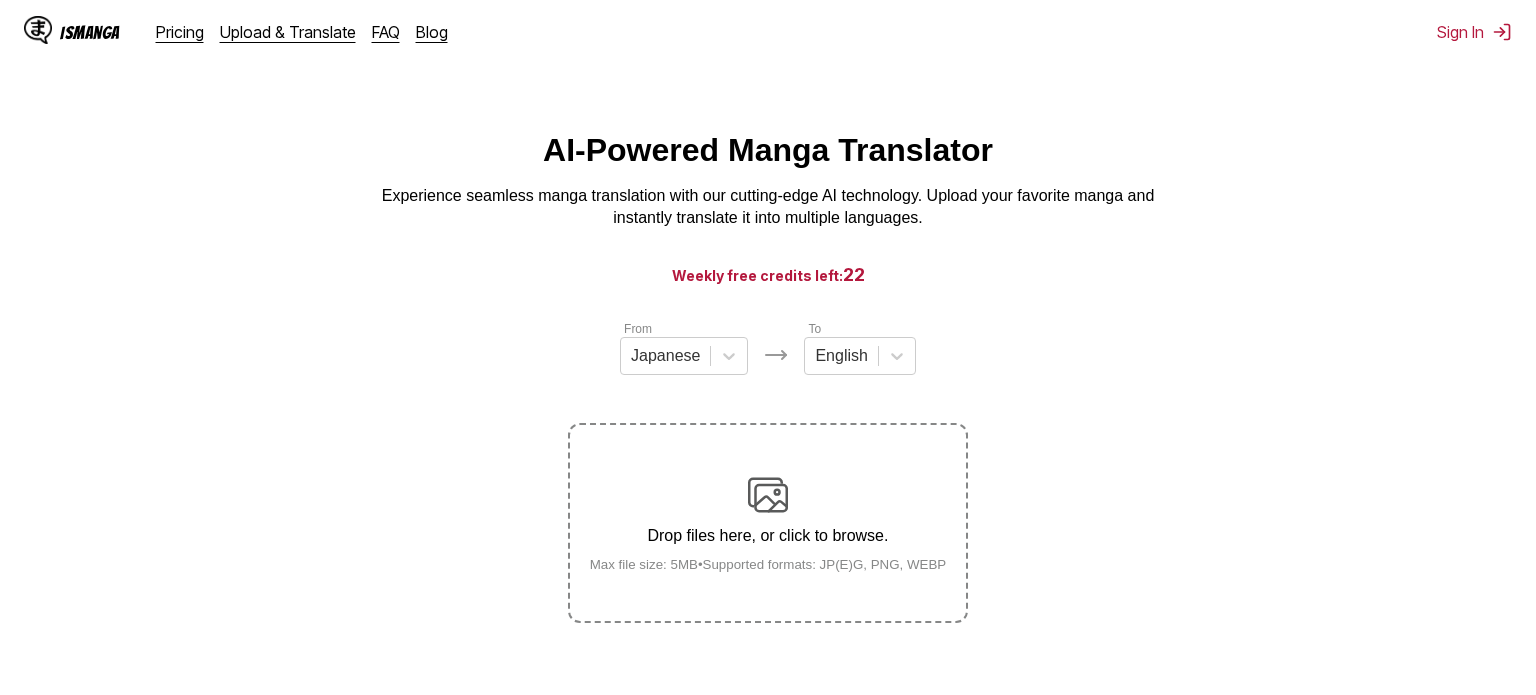 scroll, scrollTop: 194, scrollLeft: 0, axis: vertical 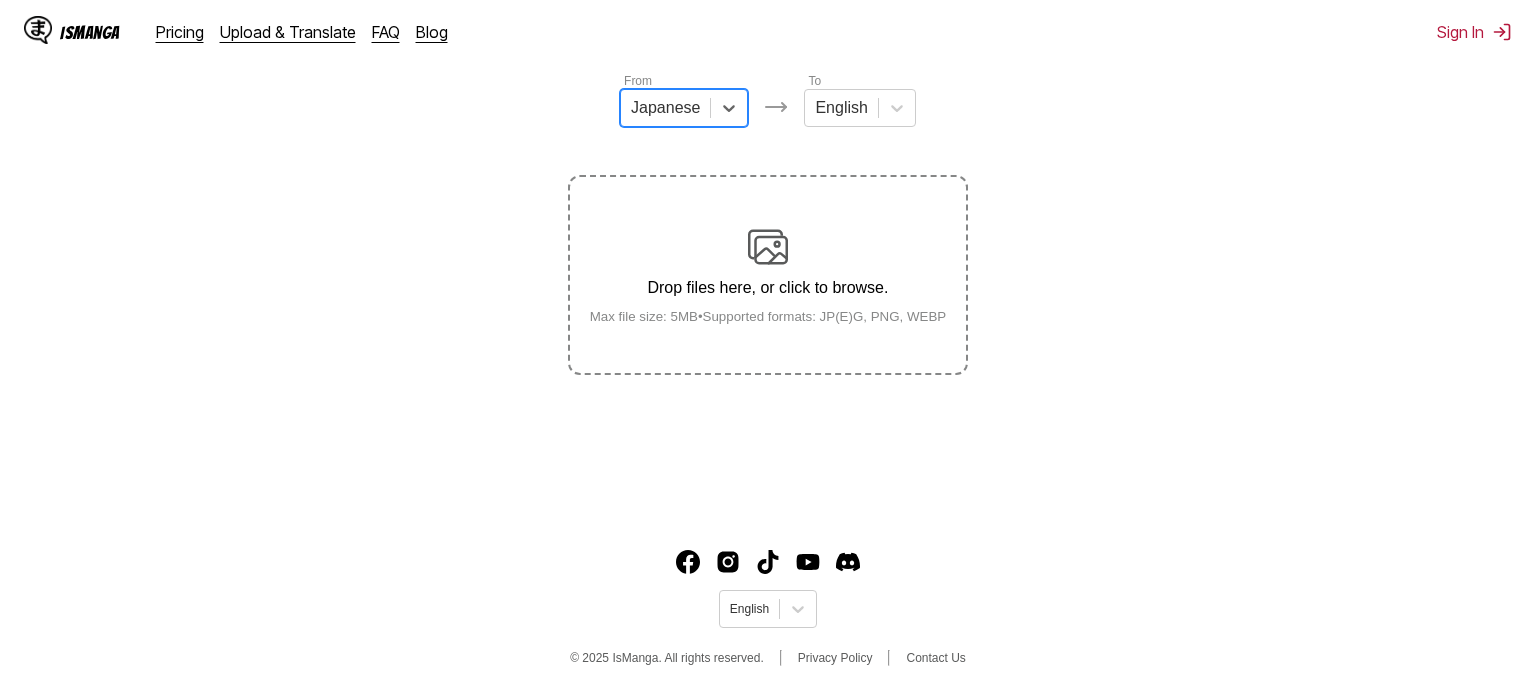 click on "Drop files here, or click to browse." at bounding box center (768, 288) 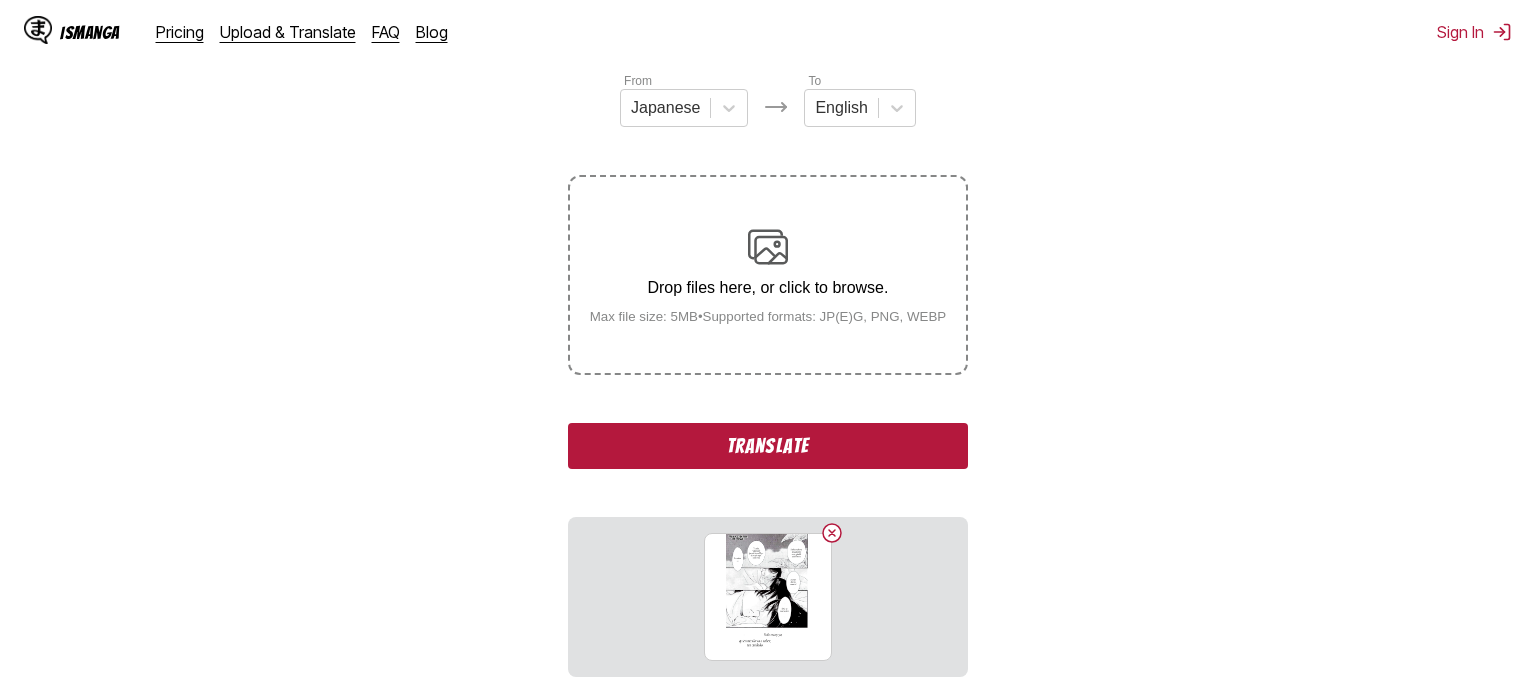 click on "Translate" at bounding box center [768, 446] 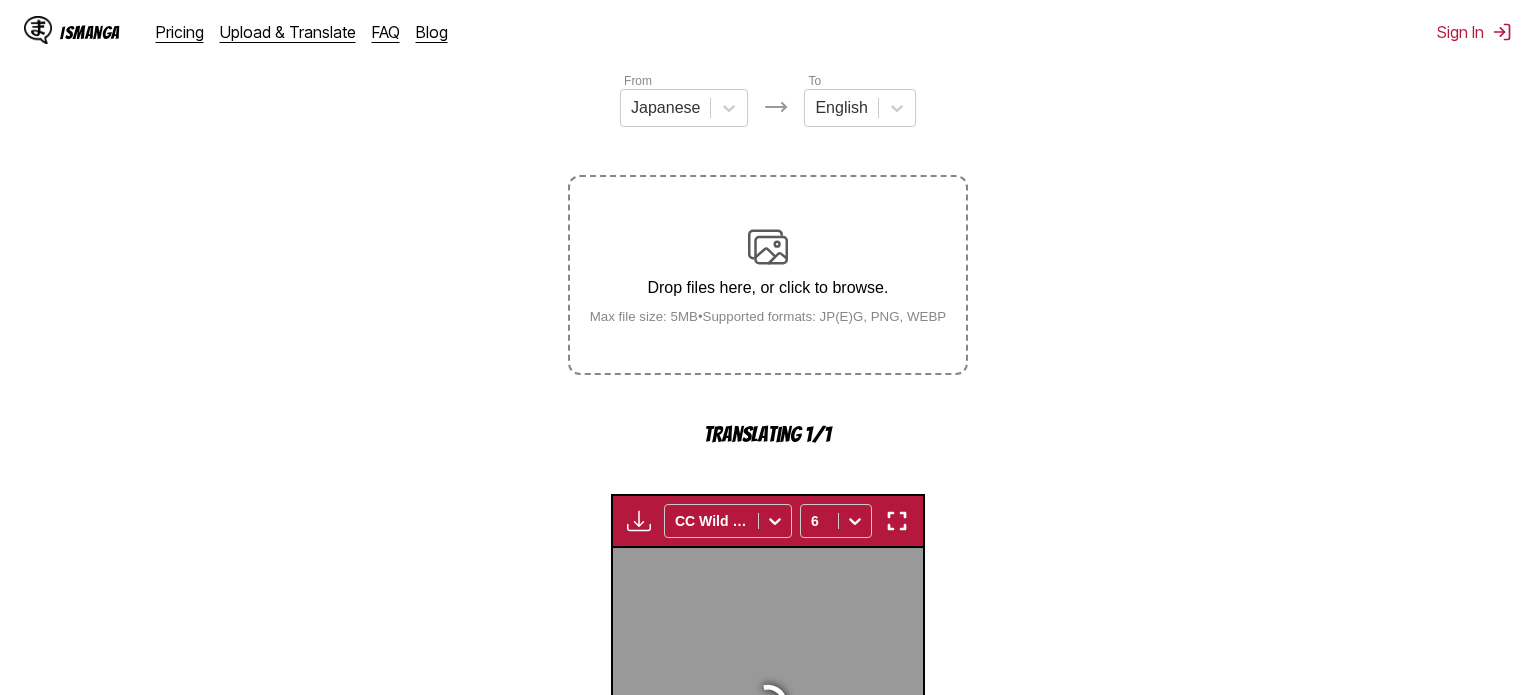 scroll, scrollTop: 614, scrollLeft: 0, axis: vertical 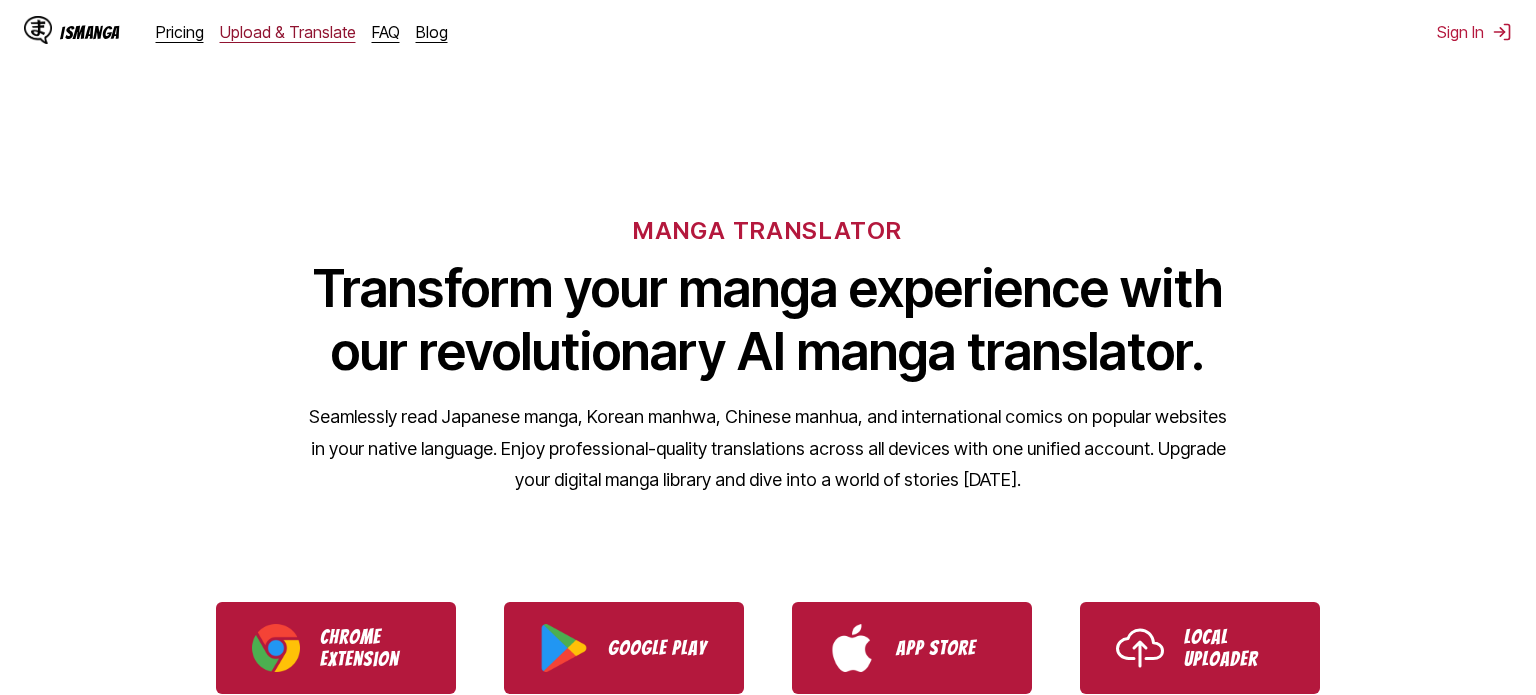 click on "Upload & Translate" at bounding box center (288, 32) 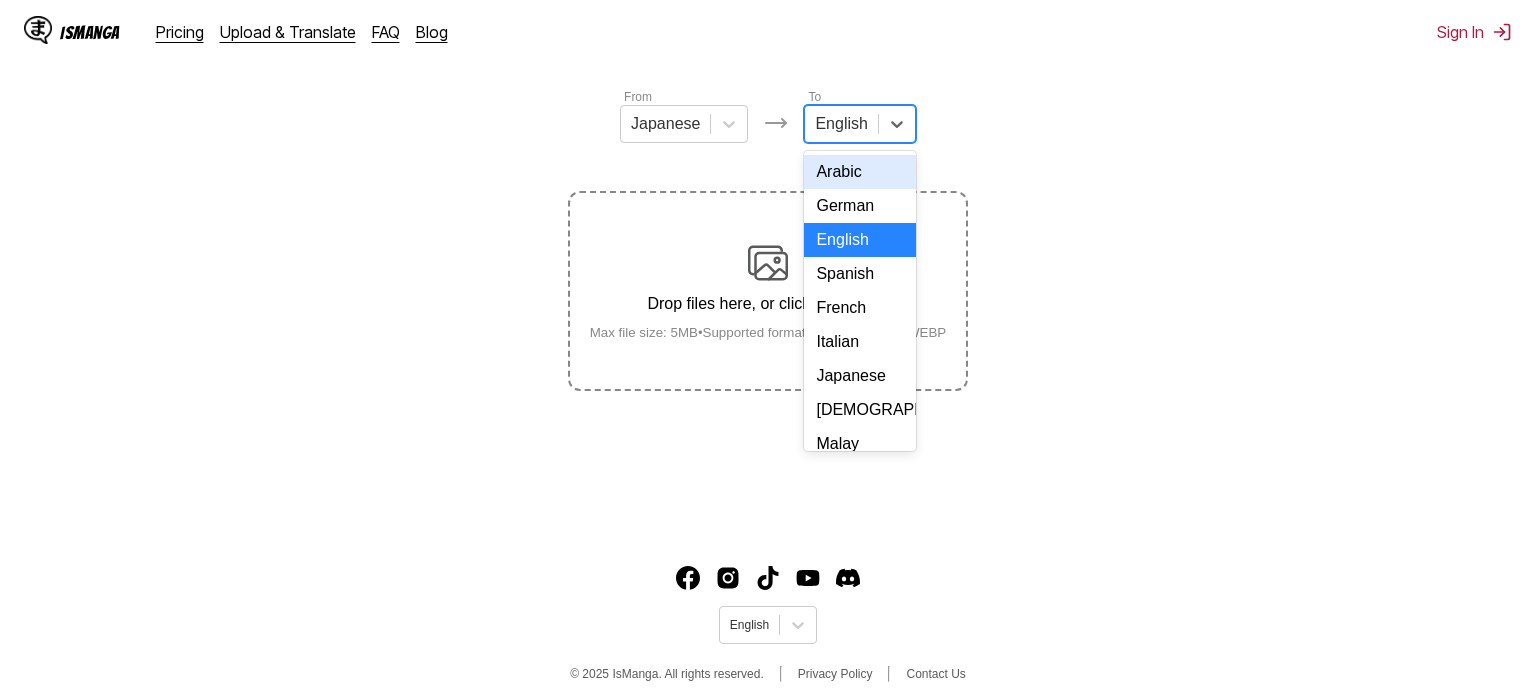scroll, scrollTop: 234, scrollLeft: 0, axis: vertical 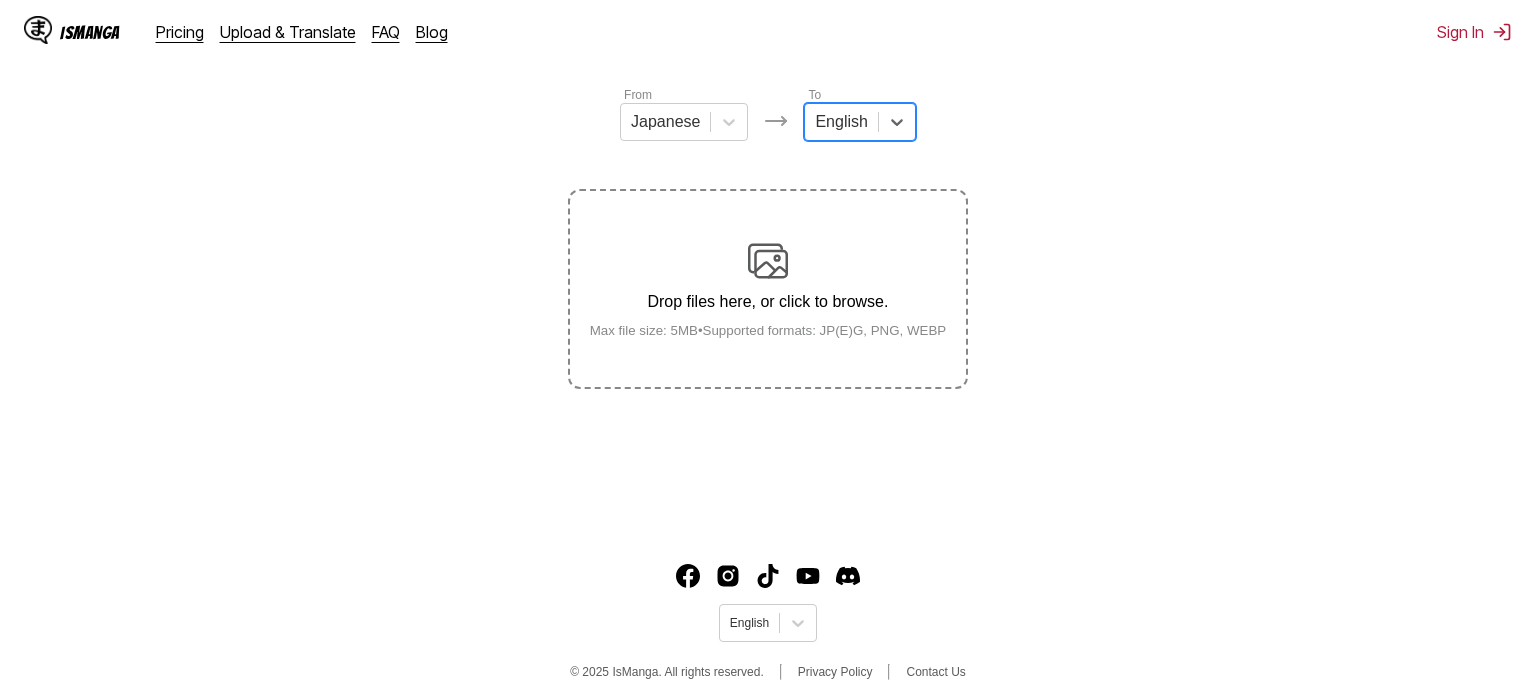 click on "Drop files here, or click to browse." at bounding box center (768, 302) 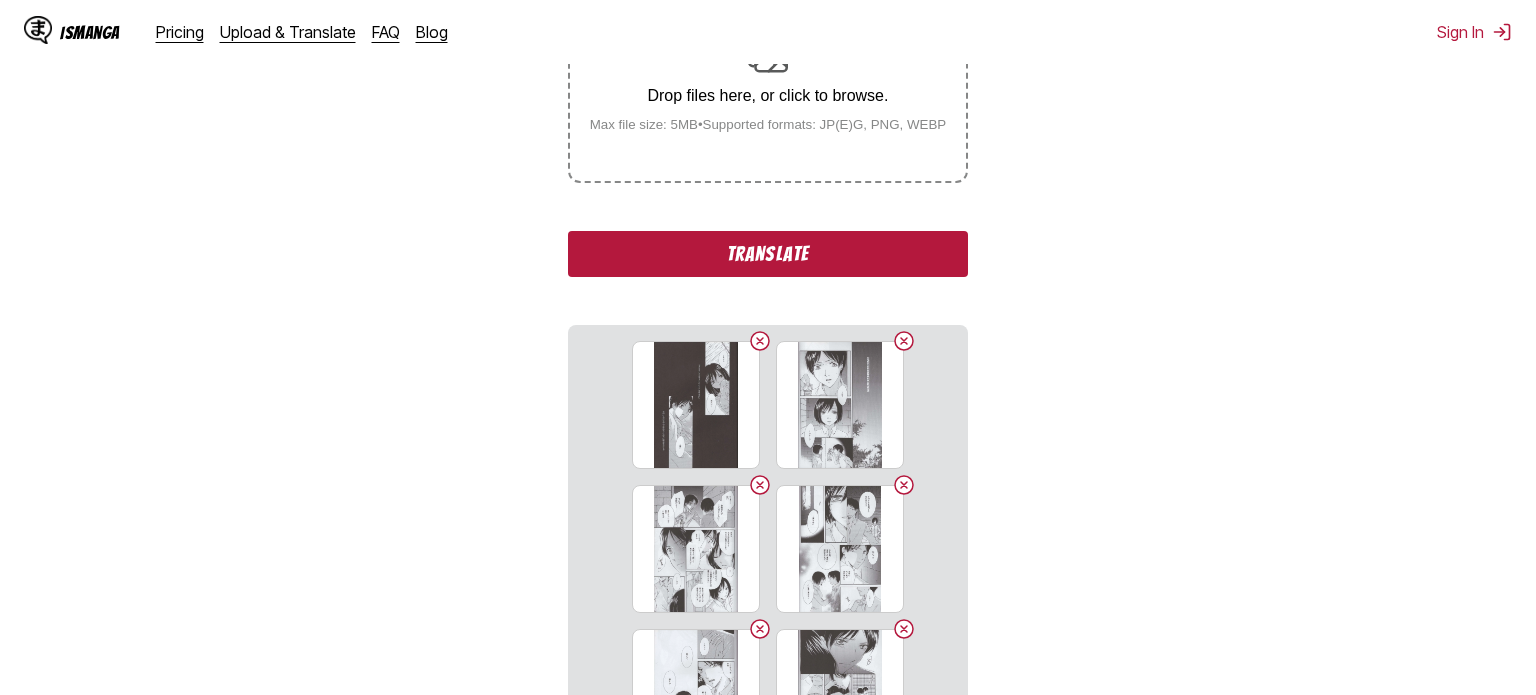 scroll, scrollTop: 439, scrollLeft: 0, axis: vertical 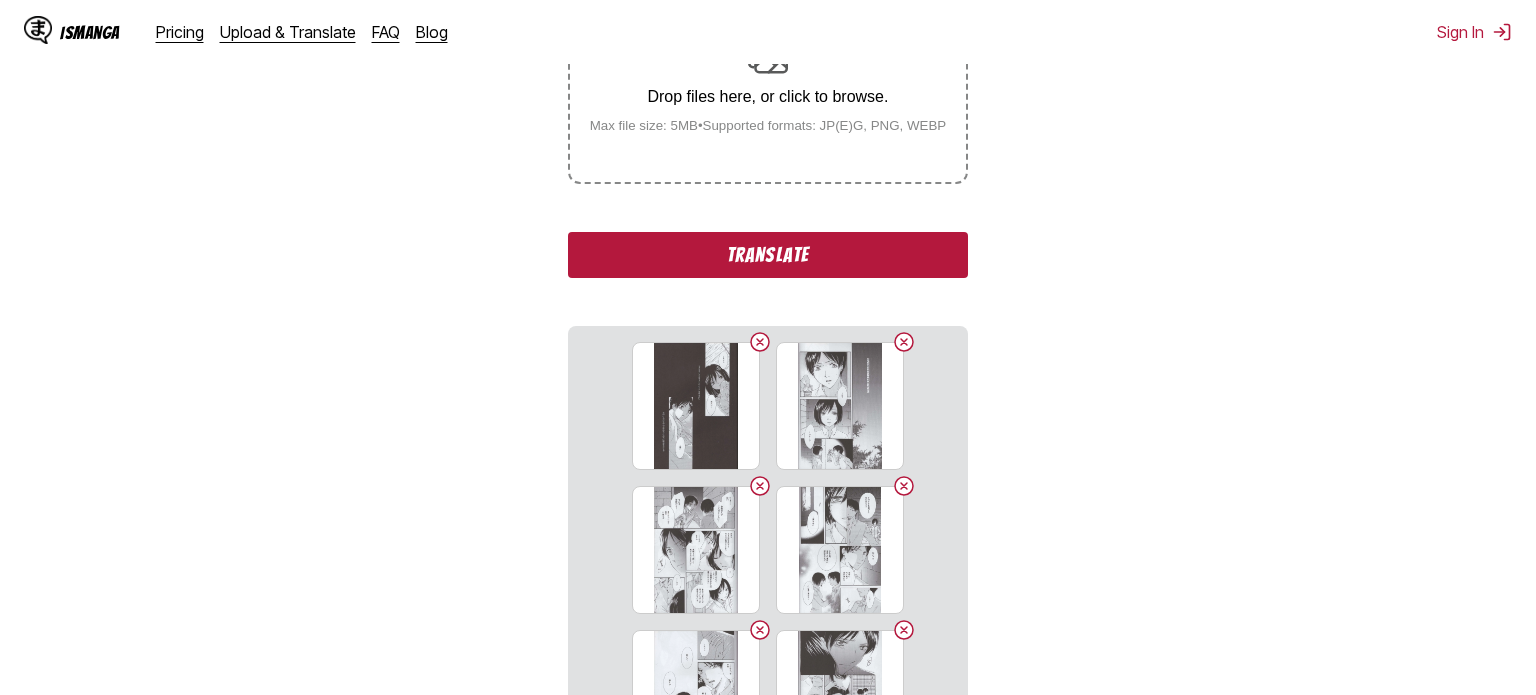 click on "Translate" at bounding box center (768, 255) 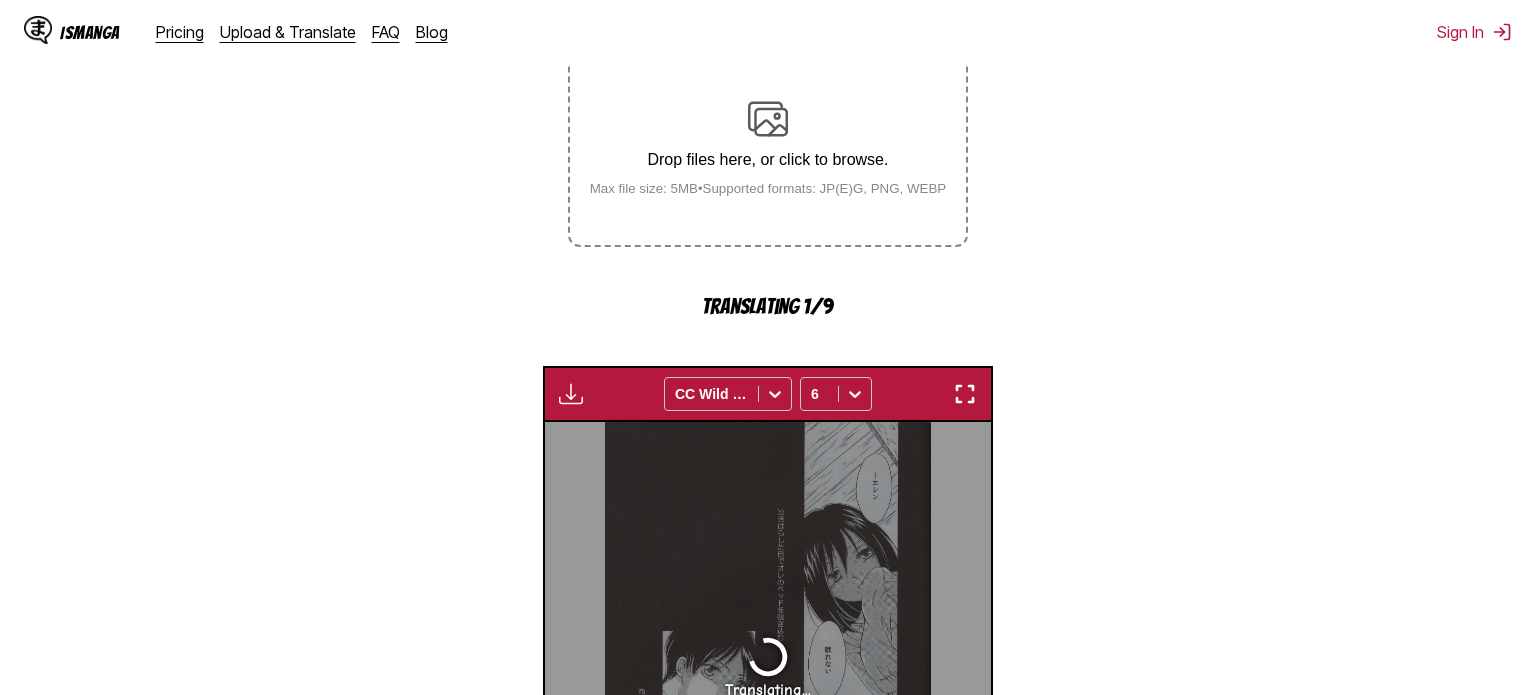 scroll, scrollTop: 331, scrollLeft: 0, axis: vertical 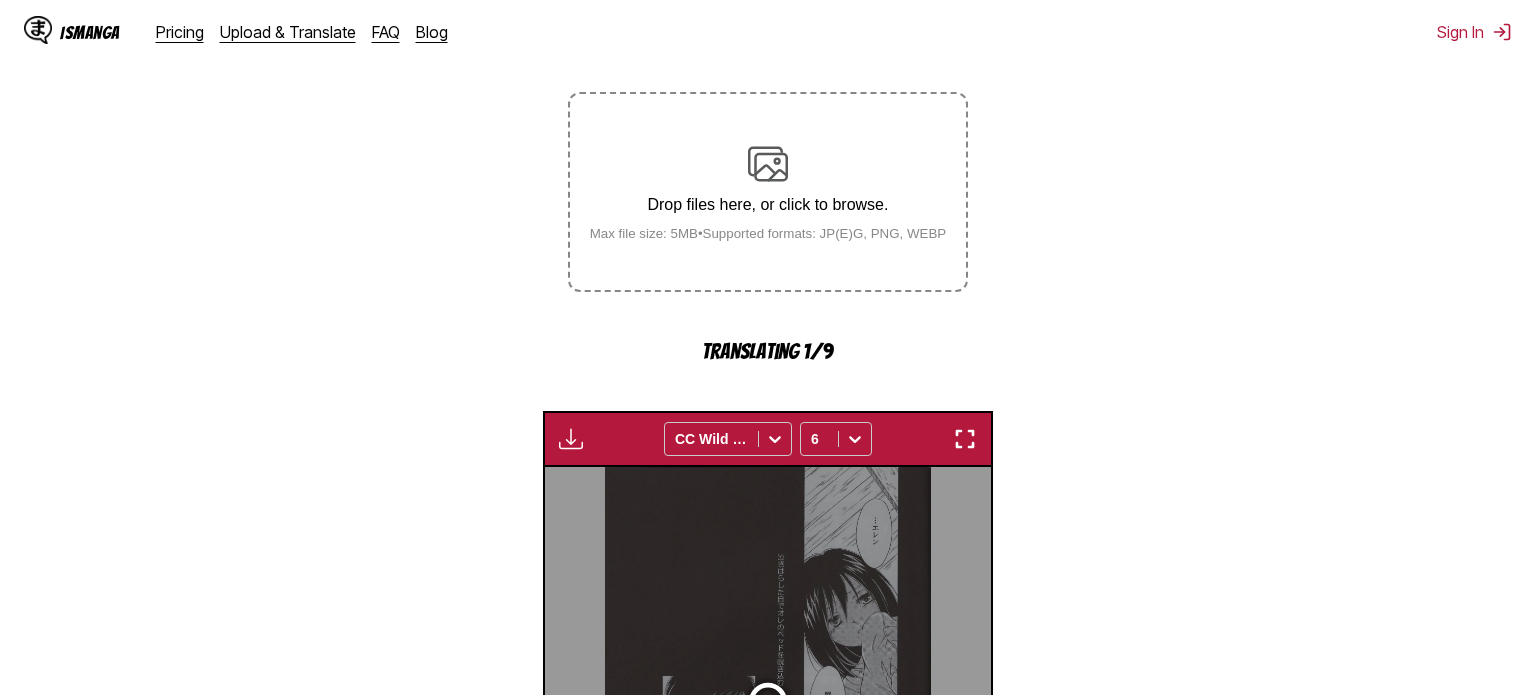 click on "Drop files here, or click to browse." at bounding box center (768, 205) 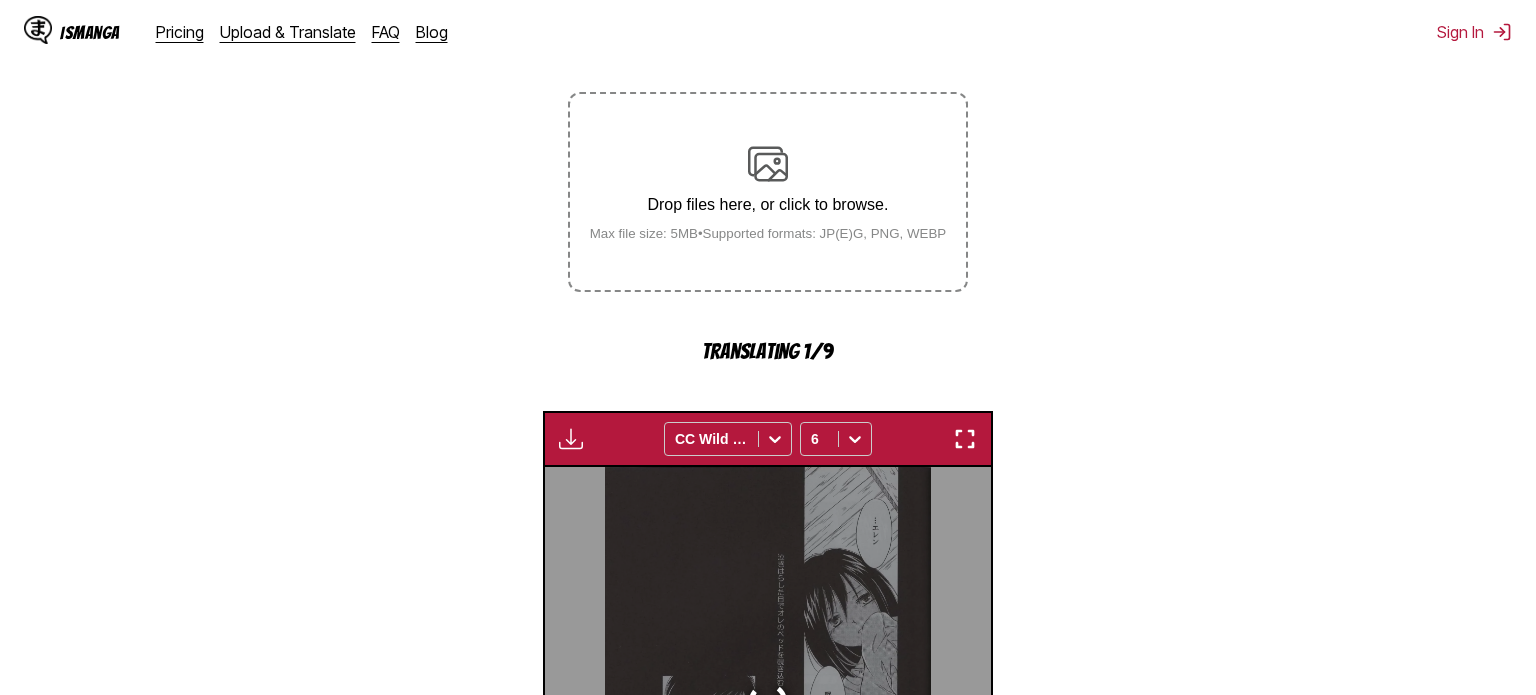 click on "Max file size: 5MB  •  Supported formats: JP(E)G, PNG, WEBP" at bounding box center (768, 233) 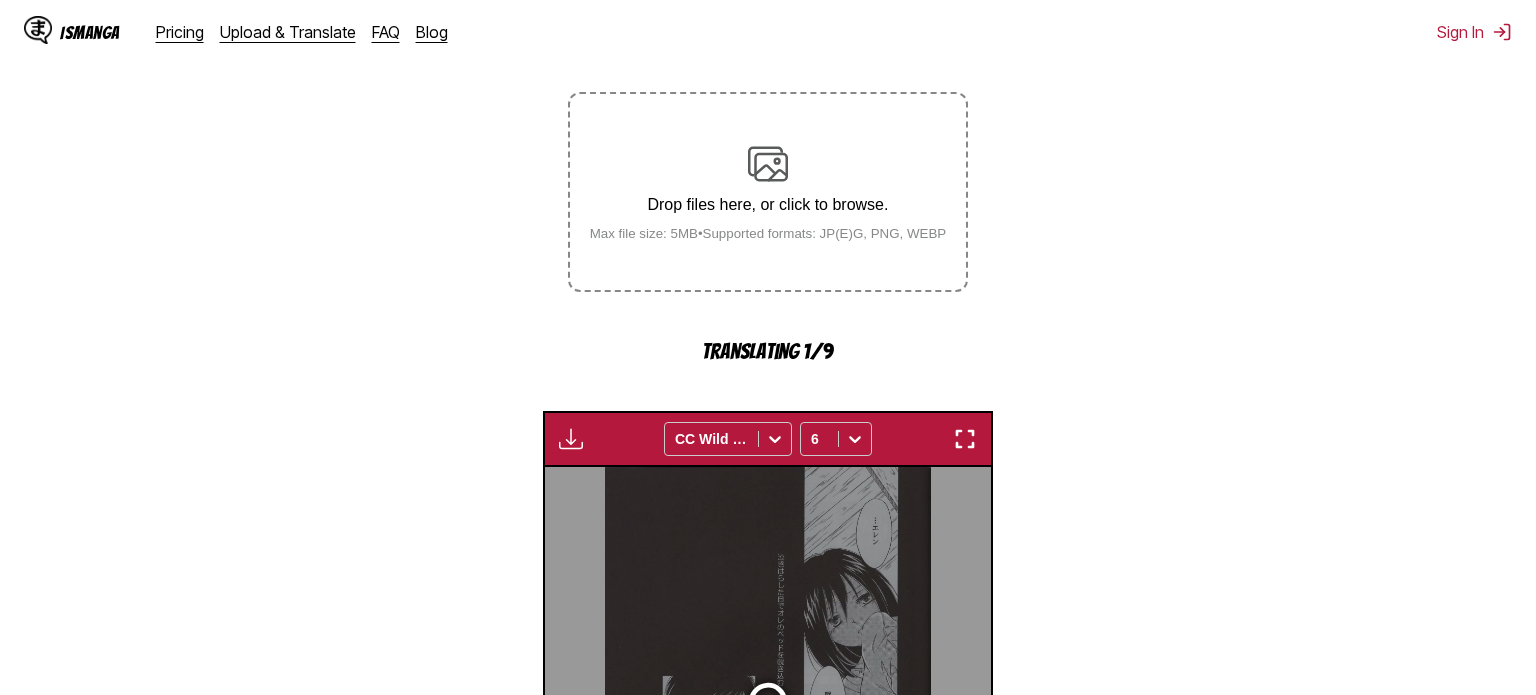 click on "Drop files here, or click to browse." at bounding box center (768, 205) 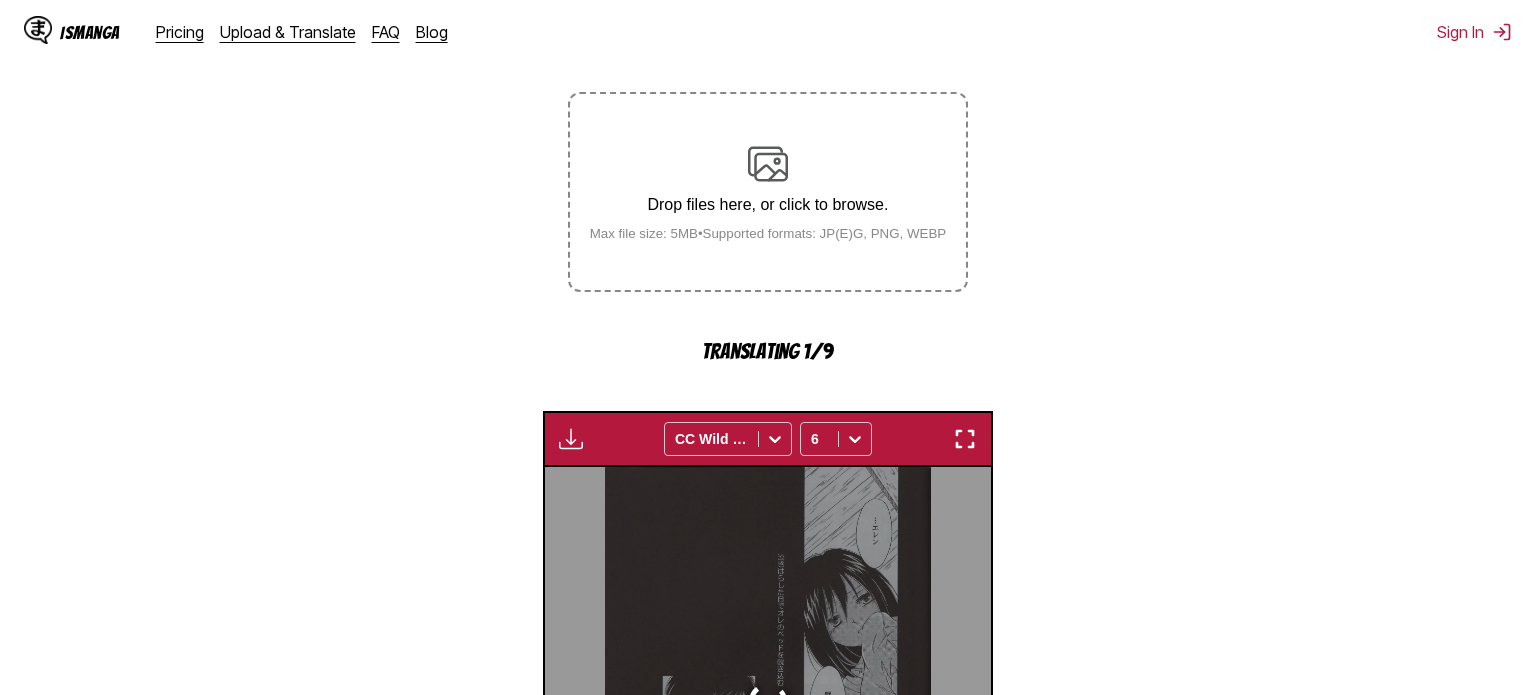 click on "Drop files here, or click to browse." at bounding box center (768, 205) 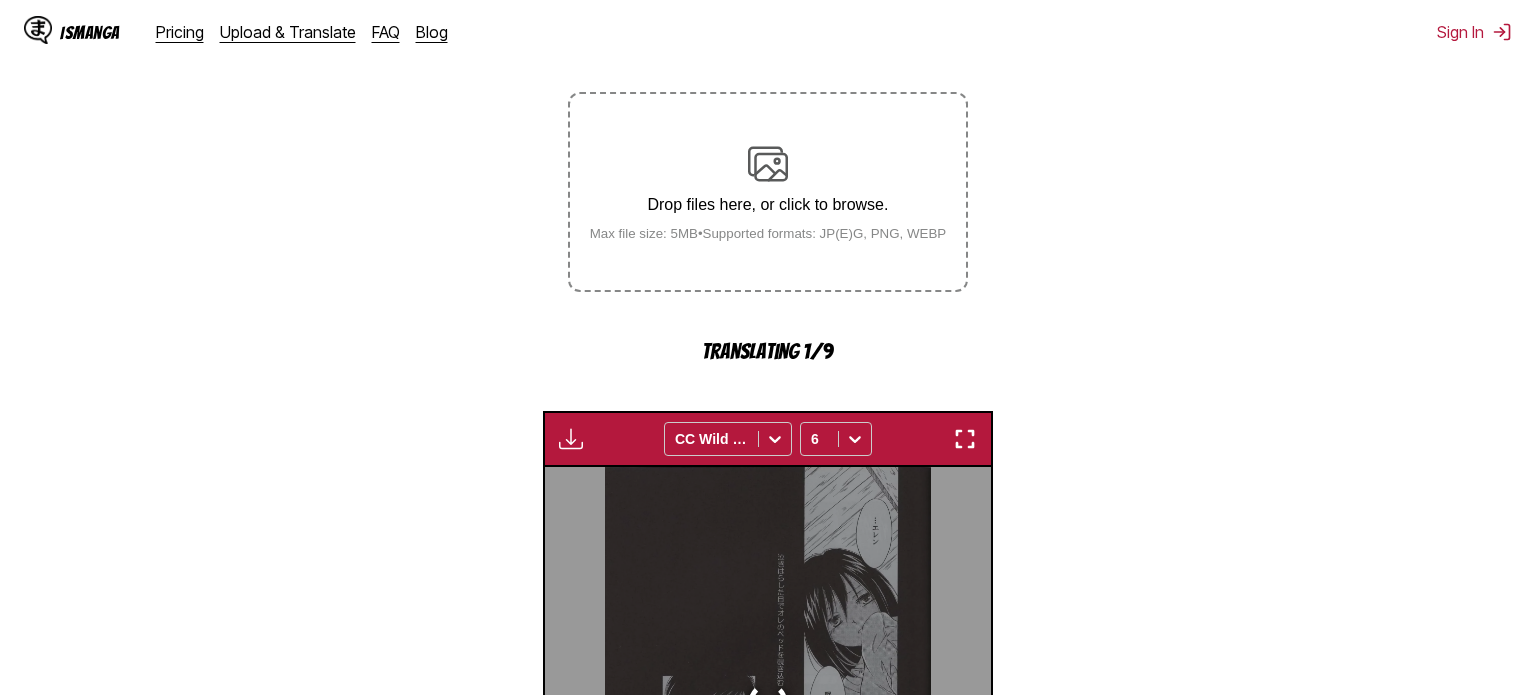 click at bounding box center (768, 164) 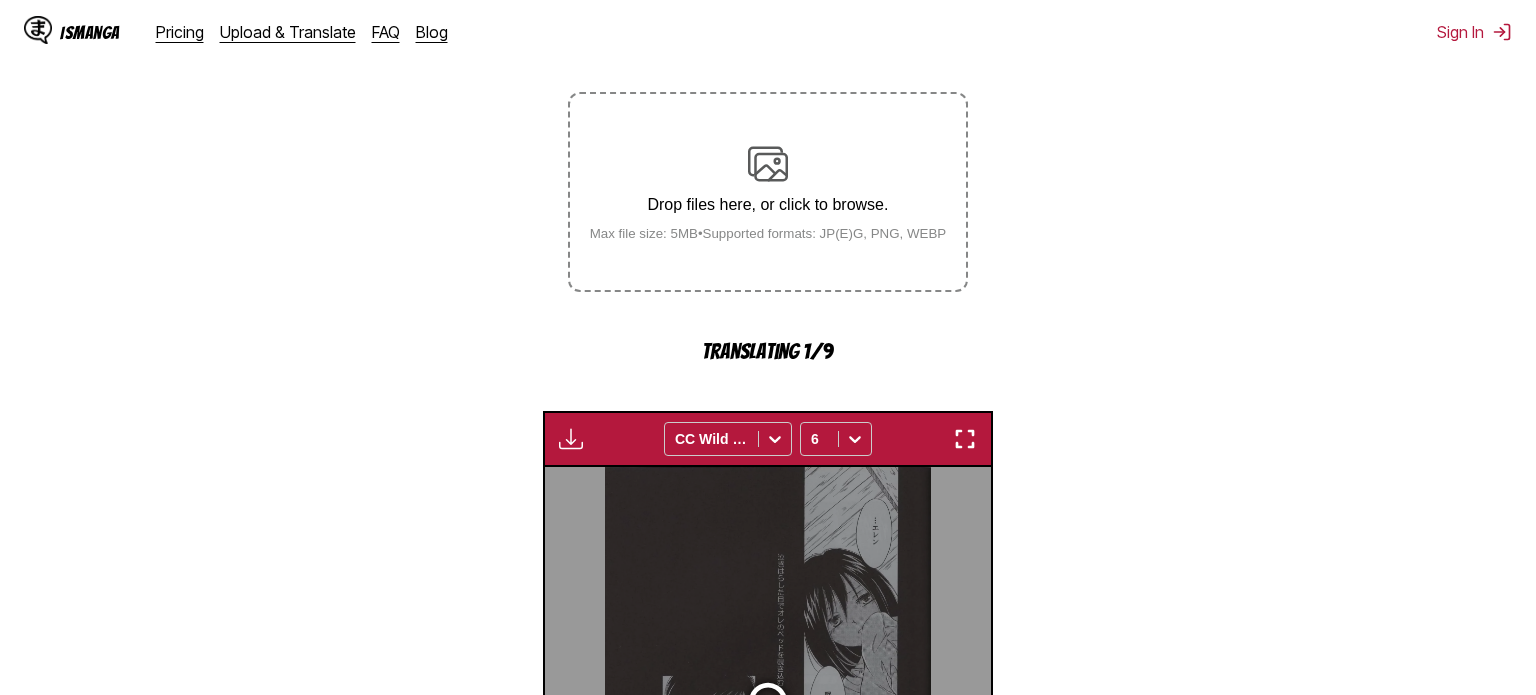click on "Drop files here, or click to browse." at bounding box center [768, 205] 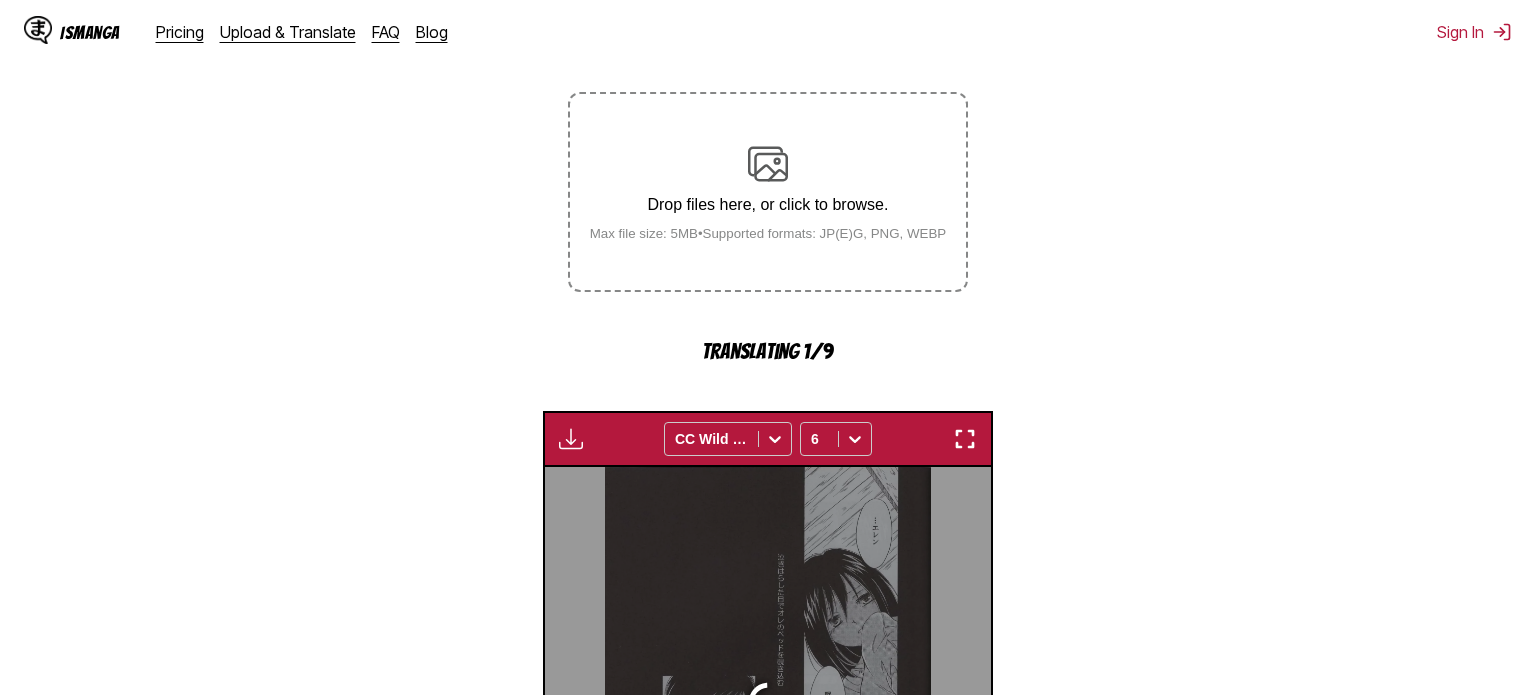click on "Drop files here, or click to browse." at bounding box center (768, 205) 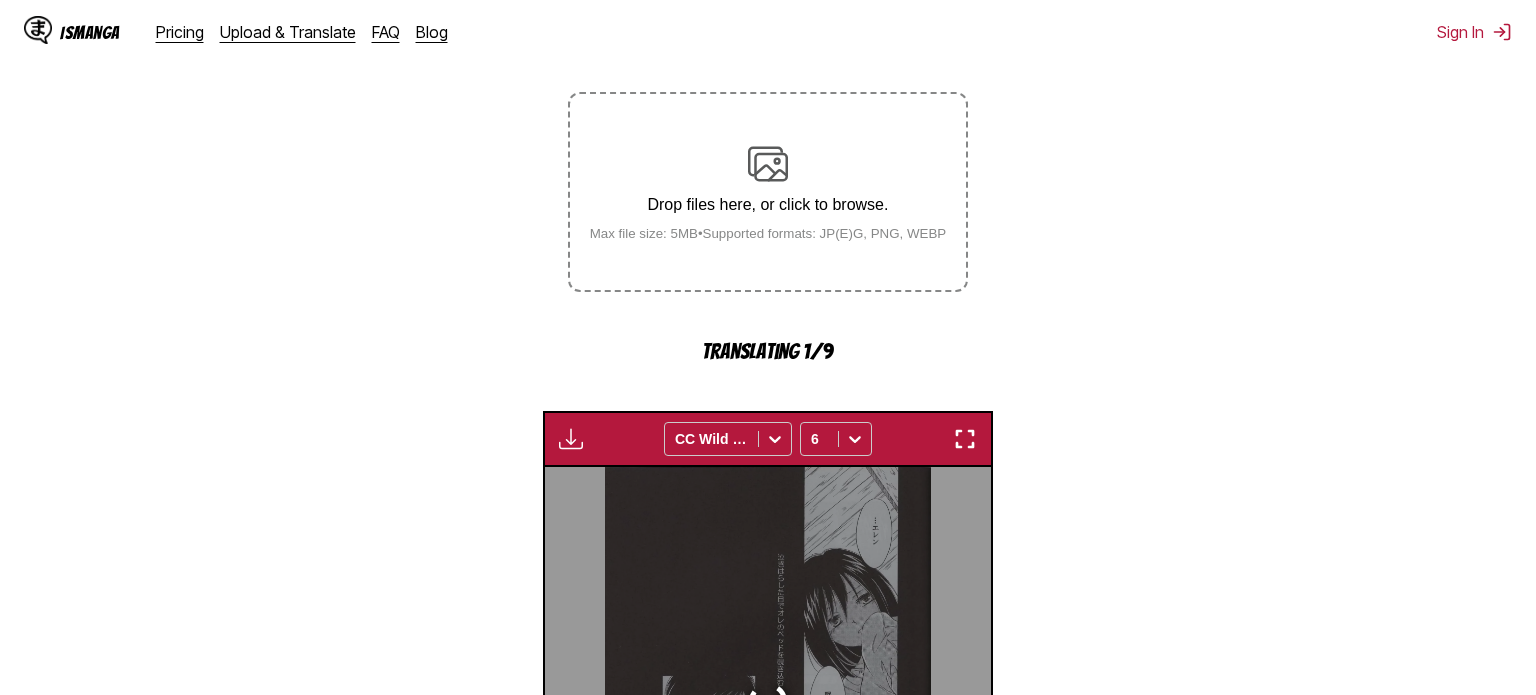 click on "Drop files here, or click to browse." at bounding box center (768, 205) 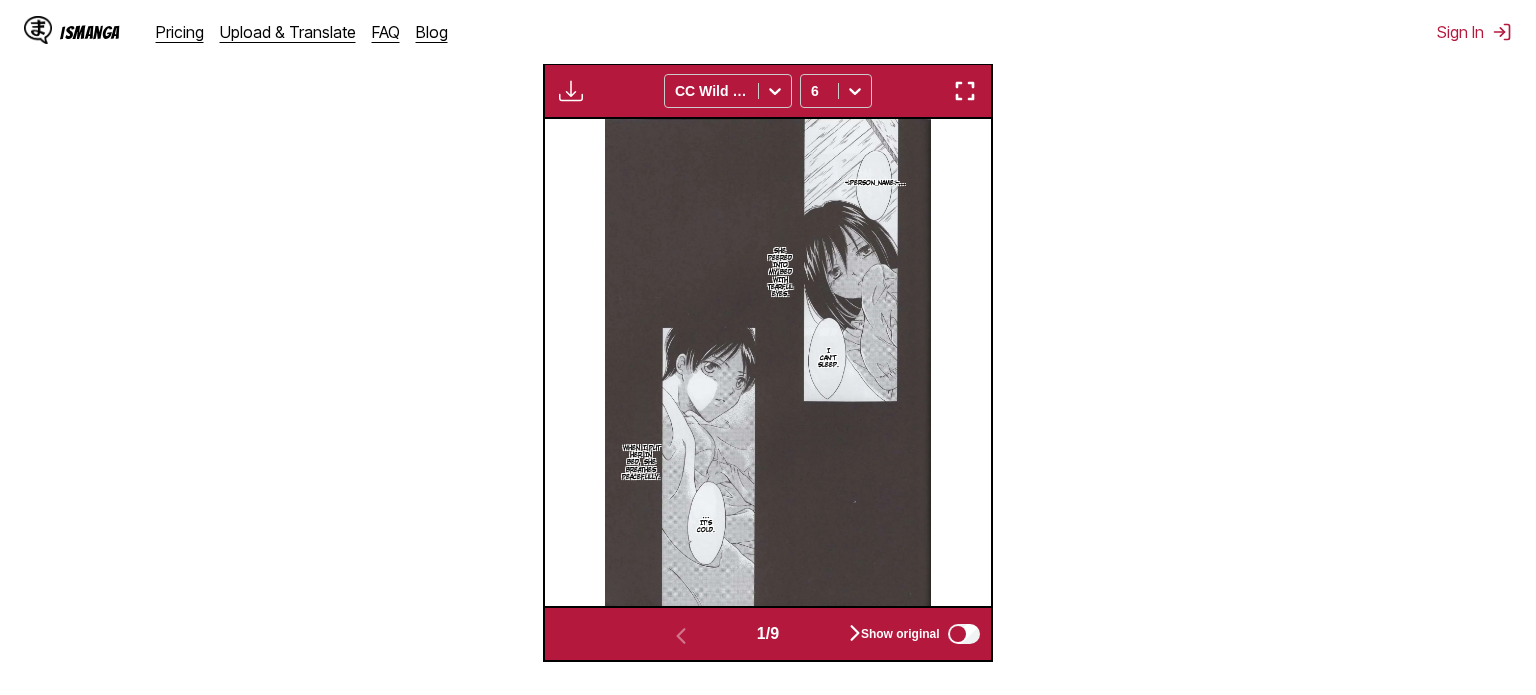 scroll, scrollTop: 680, scrollLeft: 0, axis: vertical 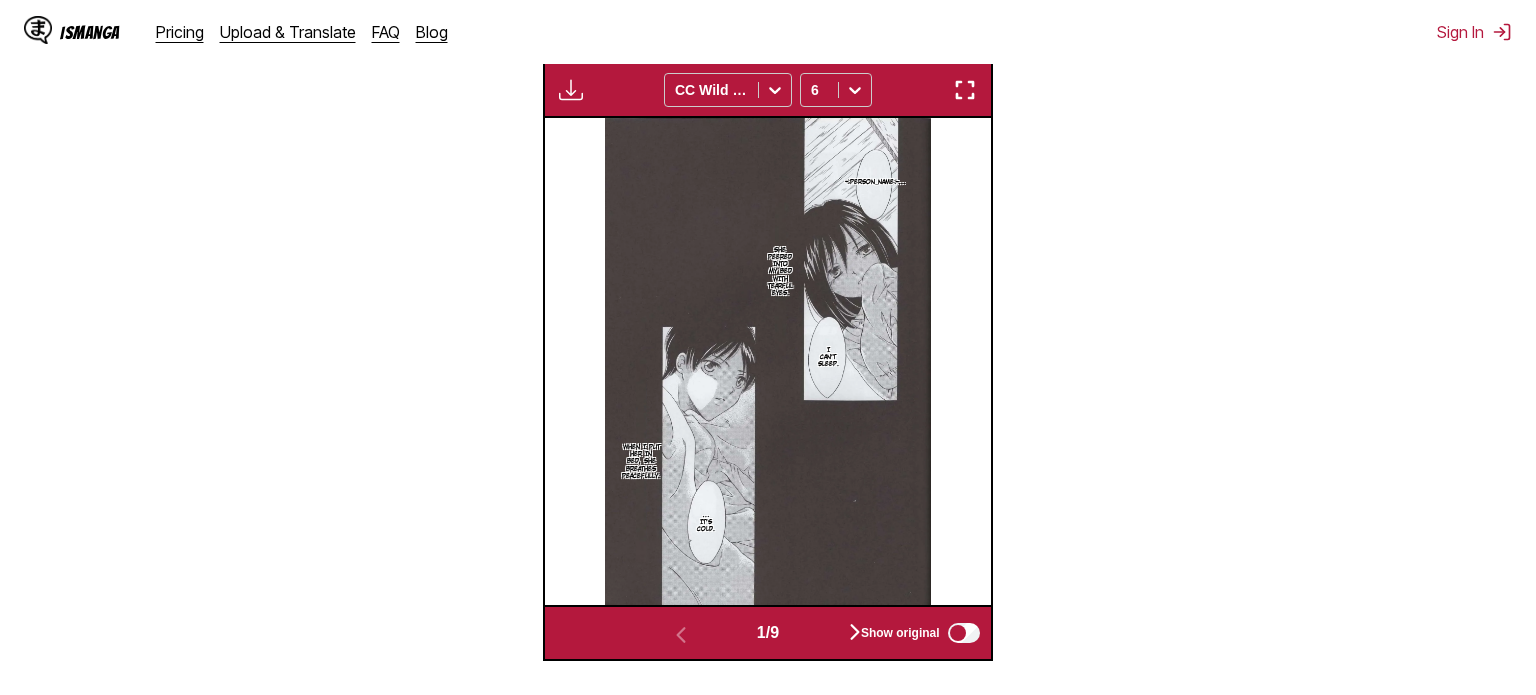 click at bounding box center (855, 633) 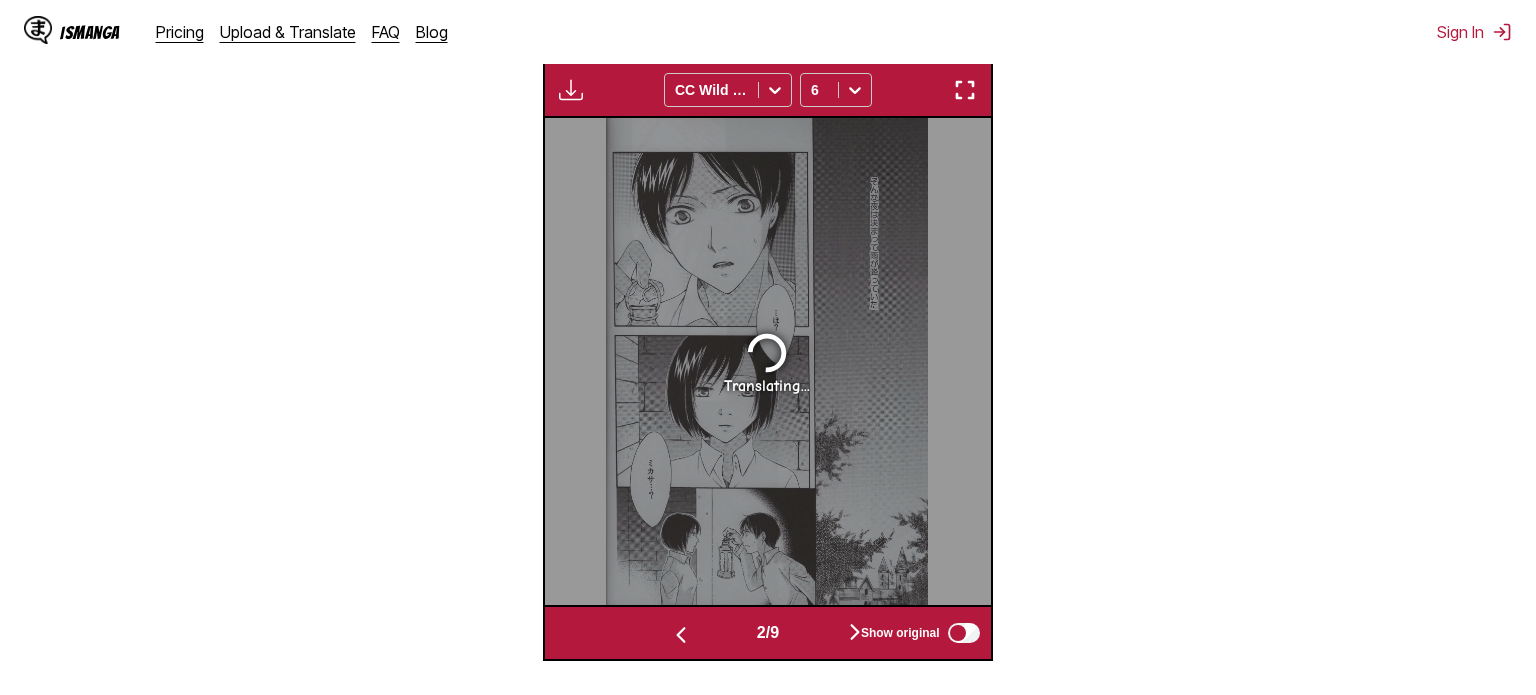 click at bounding box center [855, 633] 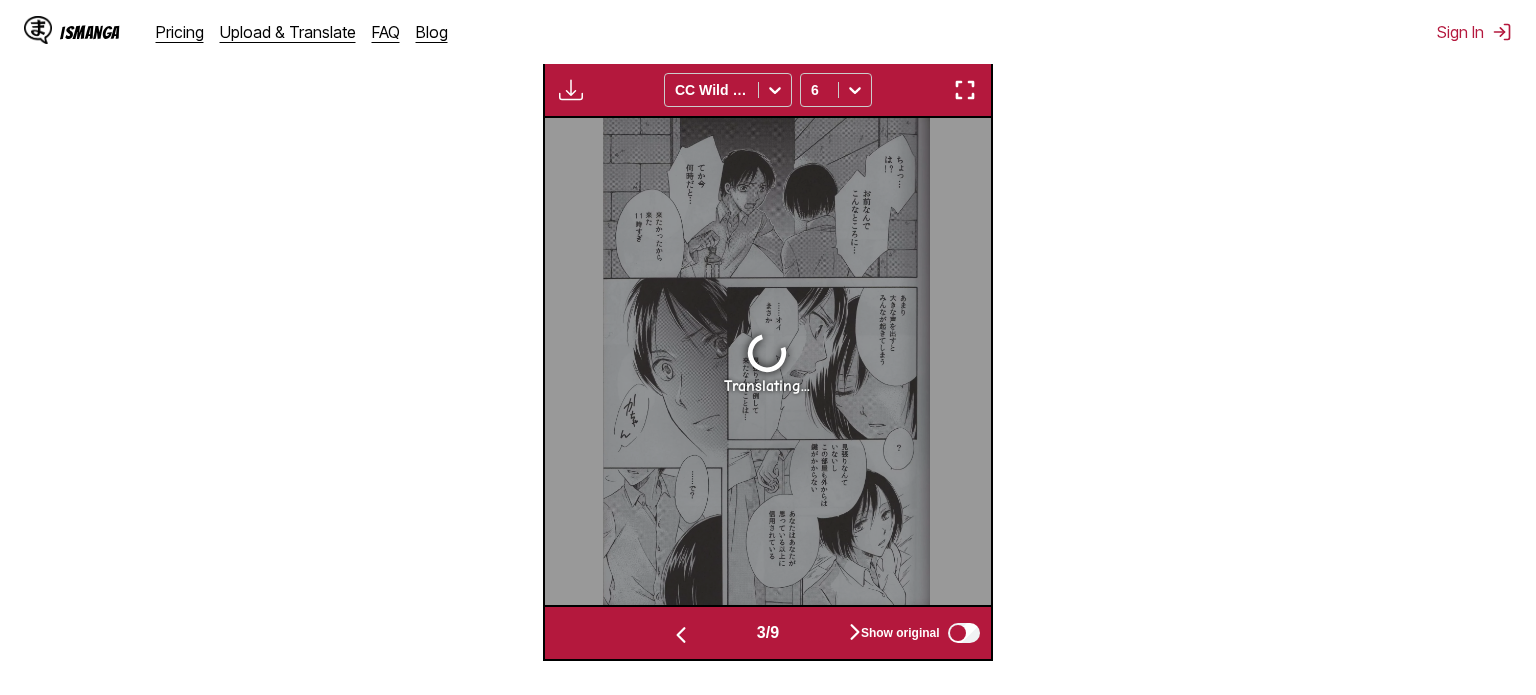 click at bounding box center [855, 633] 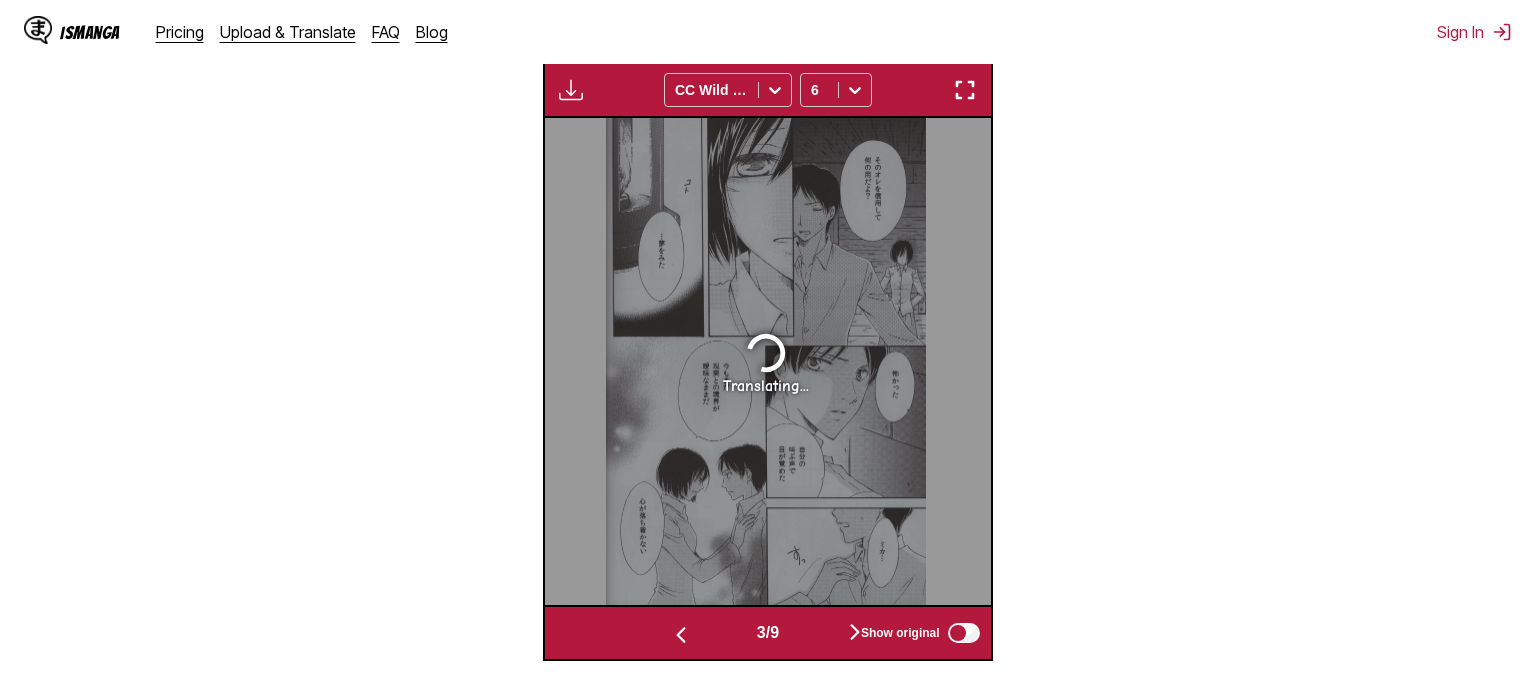 click at bounding box center (855, 633) 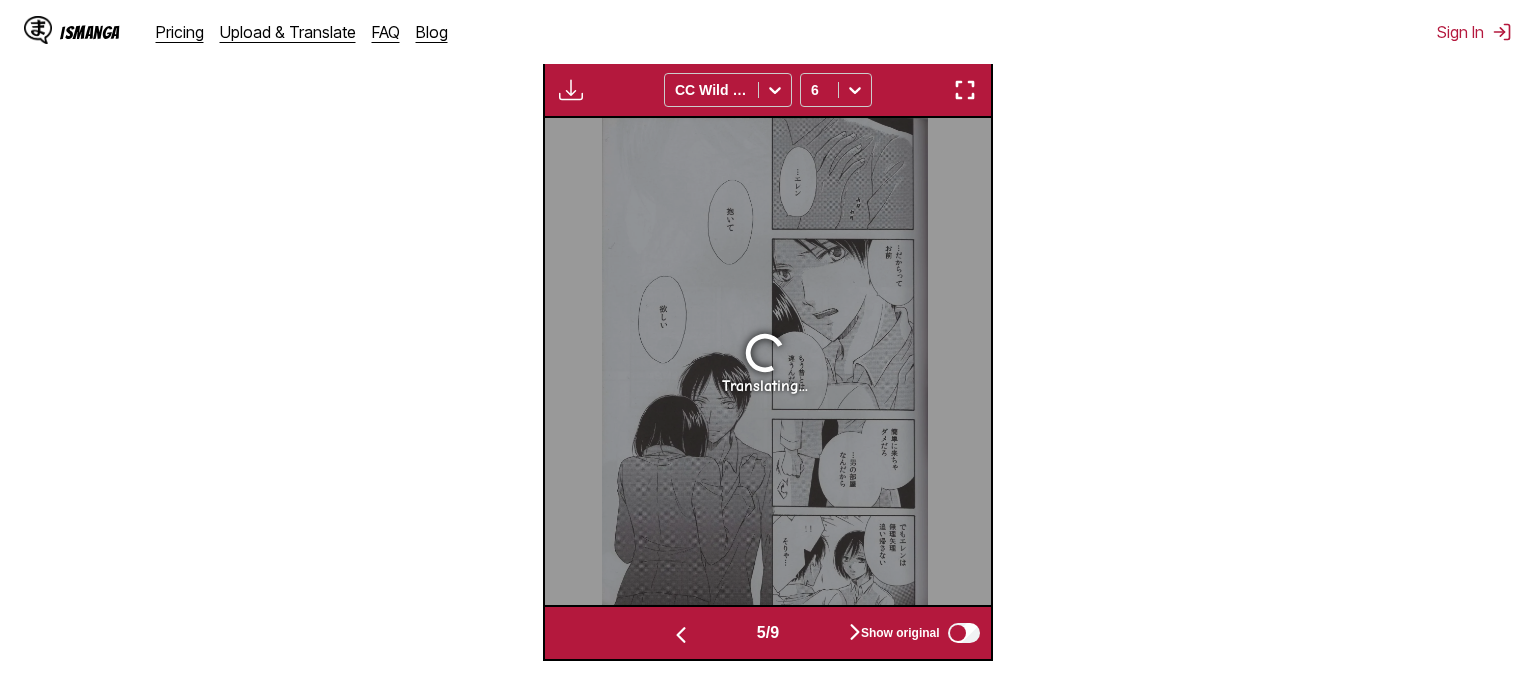 click at bounding box center (855, 633) 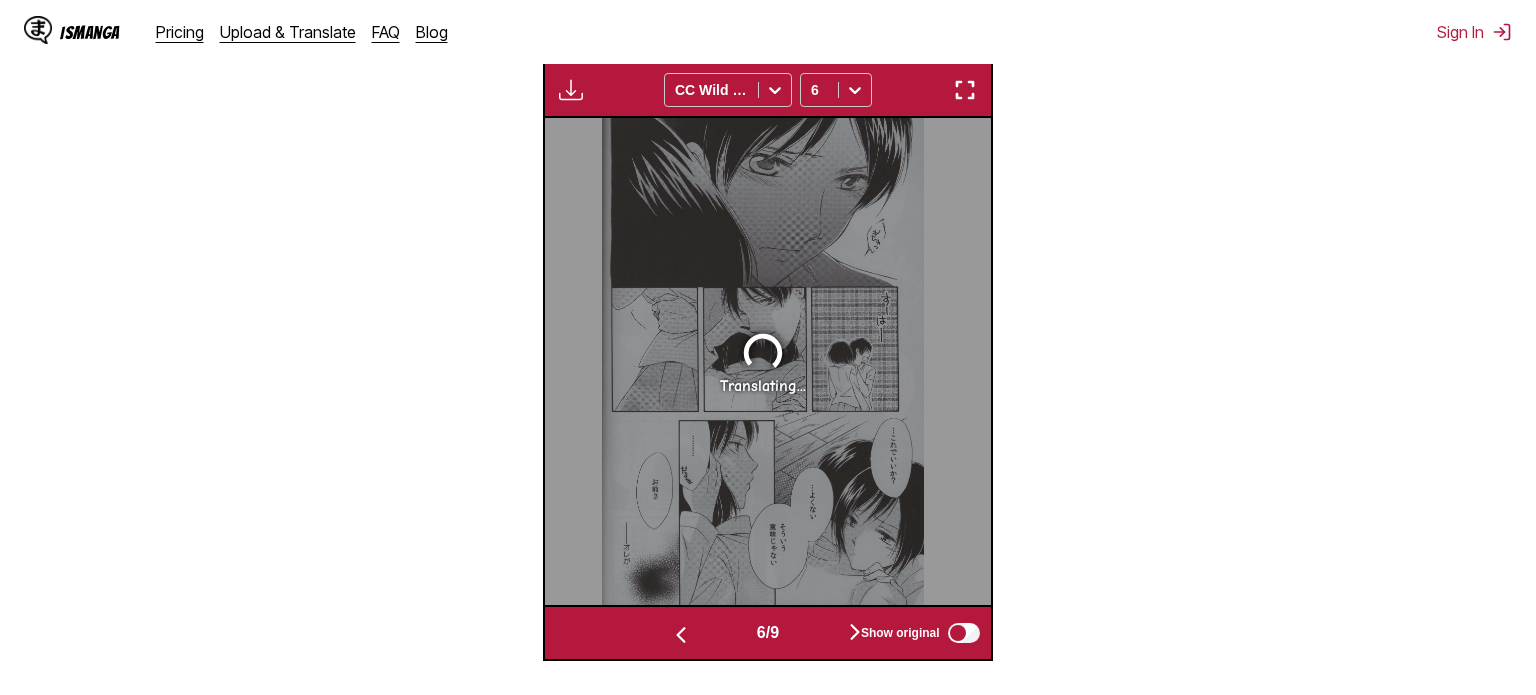 click at bounding box center [855, 633] 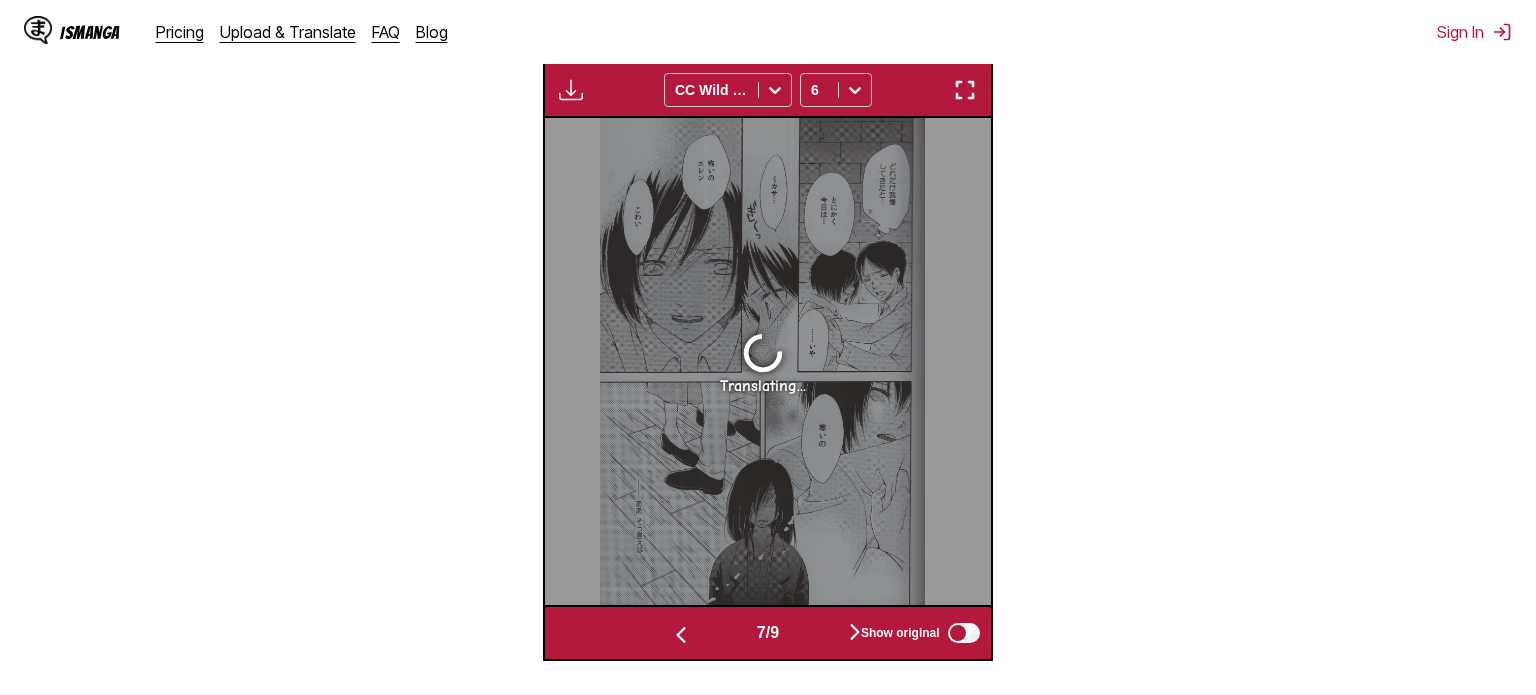 click at bounding box center (855, 632) 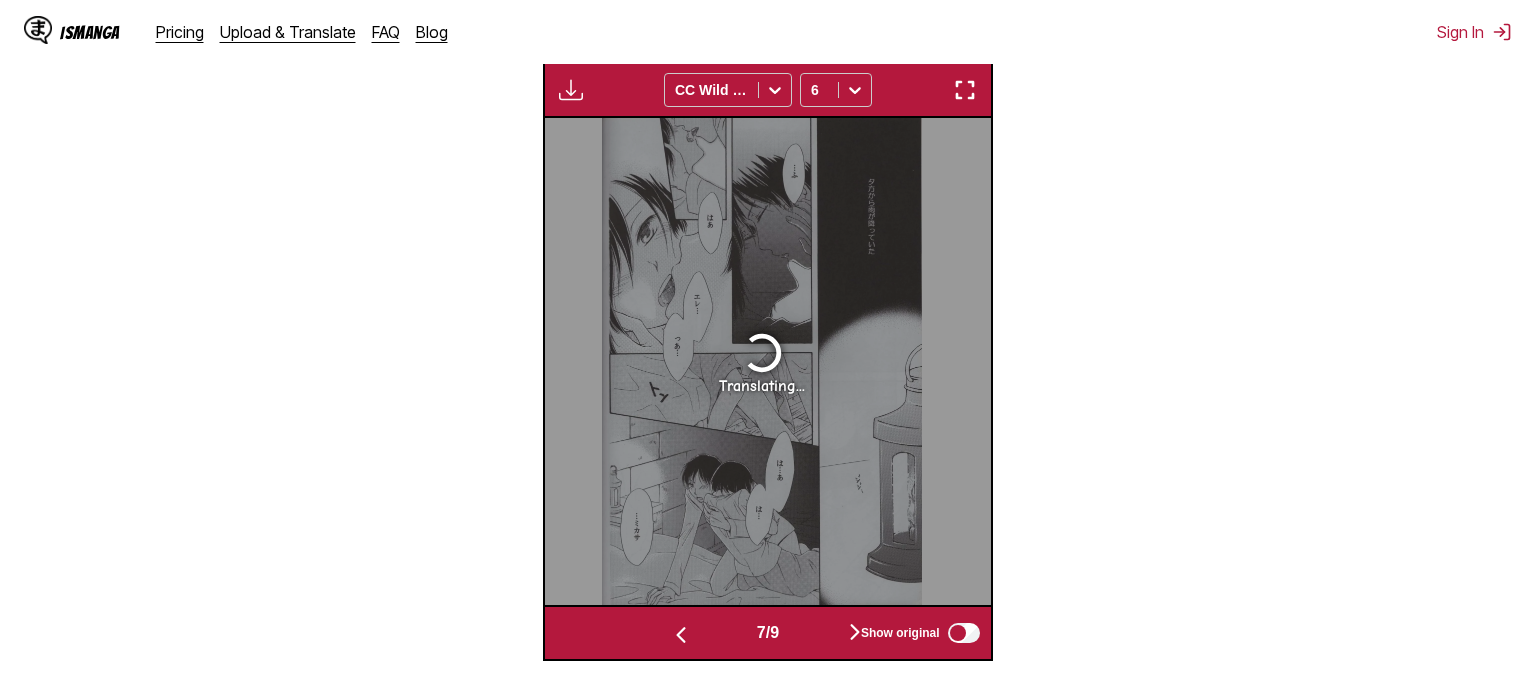 click at bounding box center [855, 633] 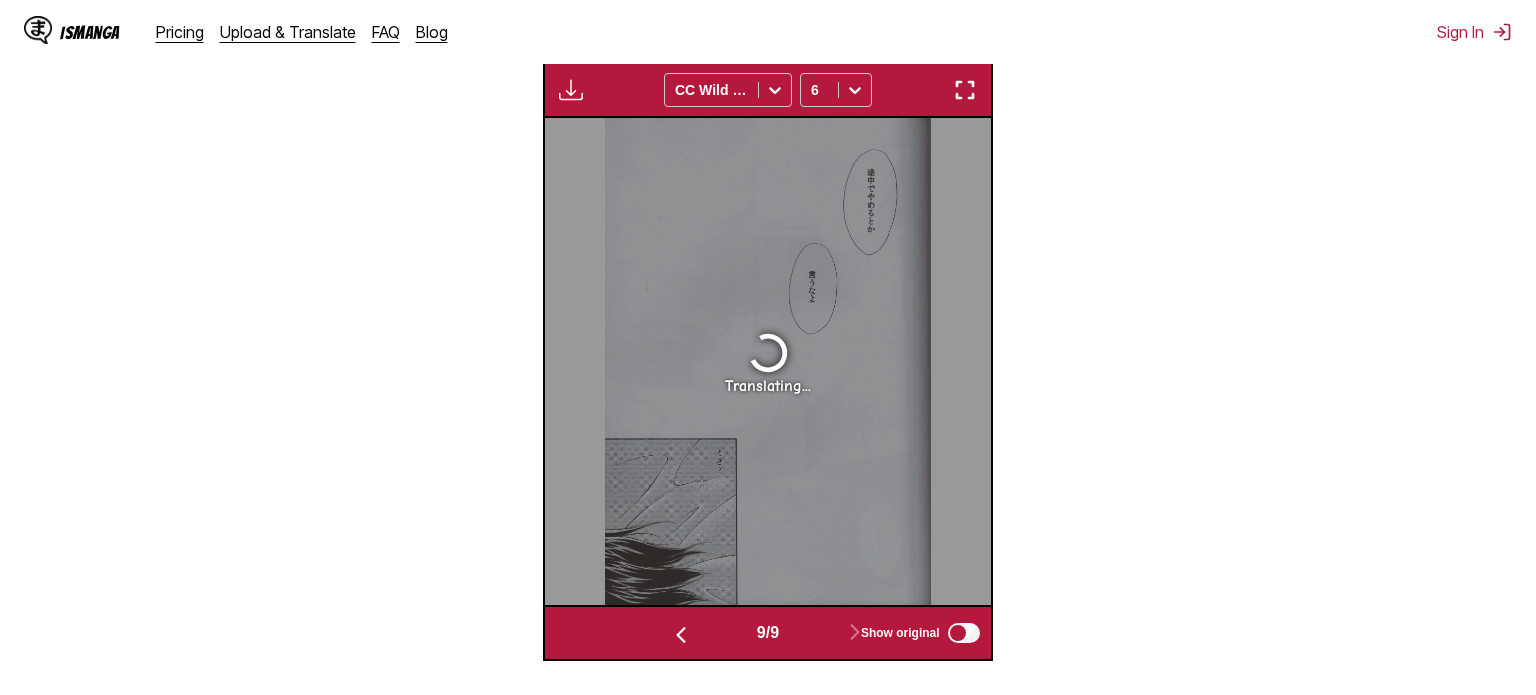 click at bounding box center [681, 633] 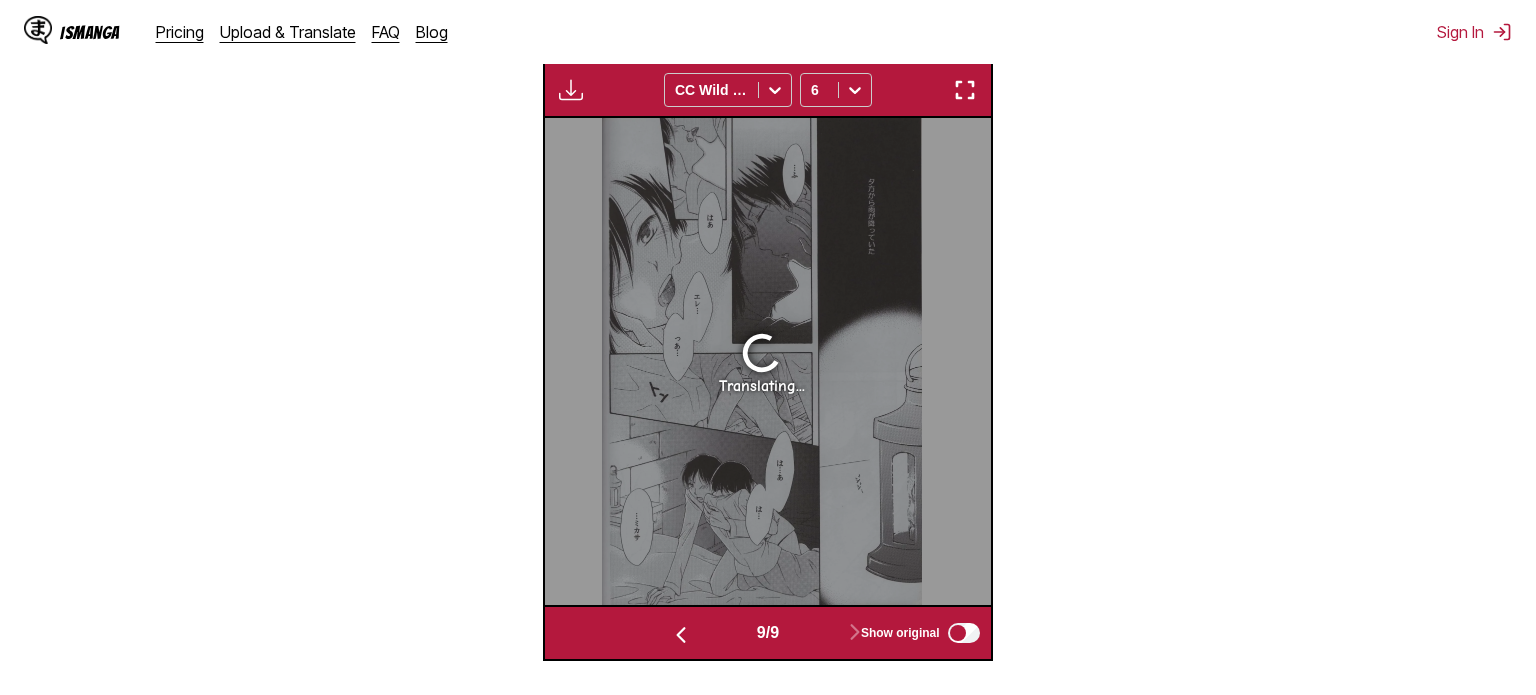 click at bounding box center [681, 633] 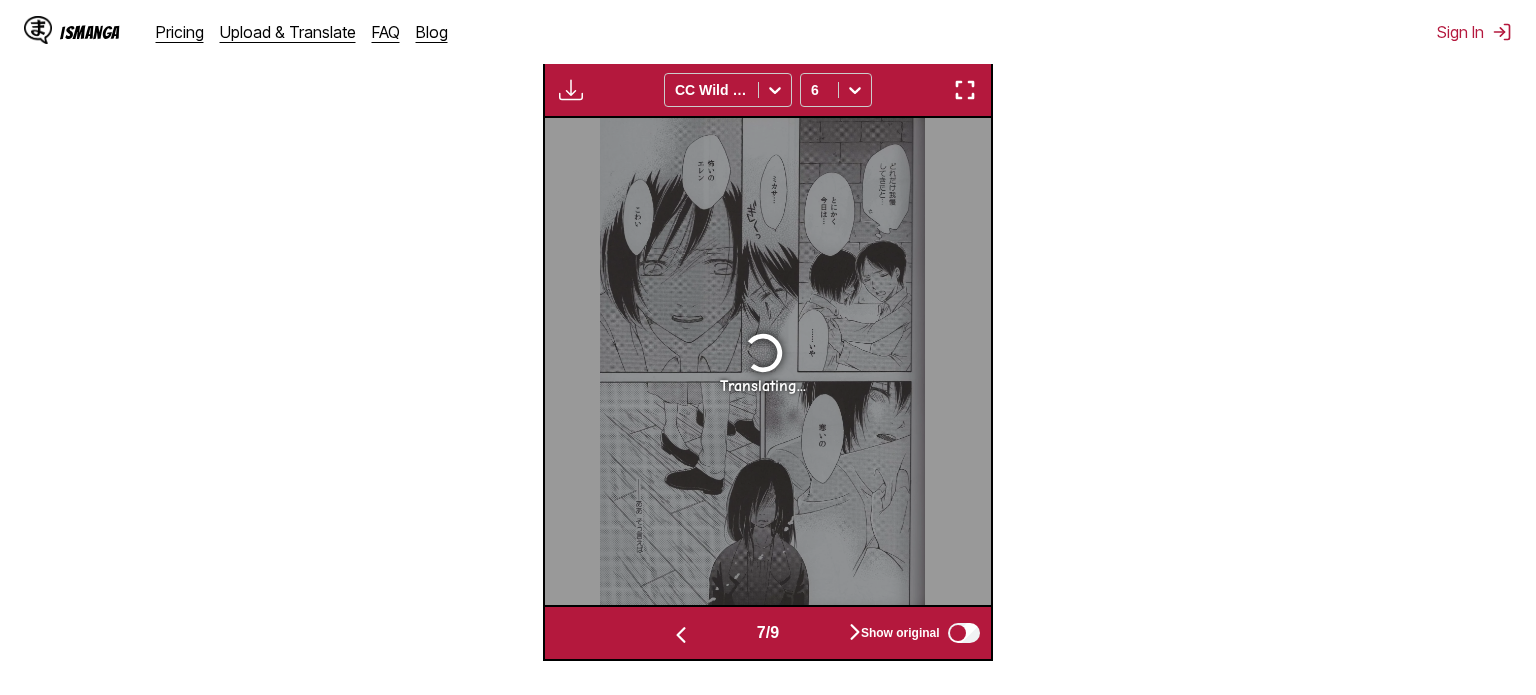 click at bounding box center (681, 633) 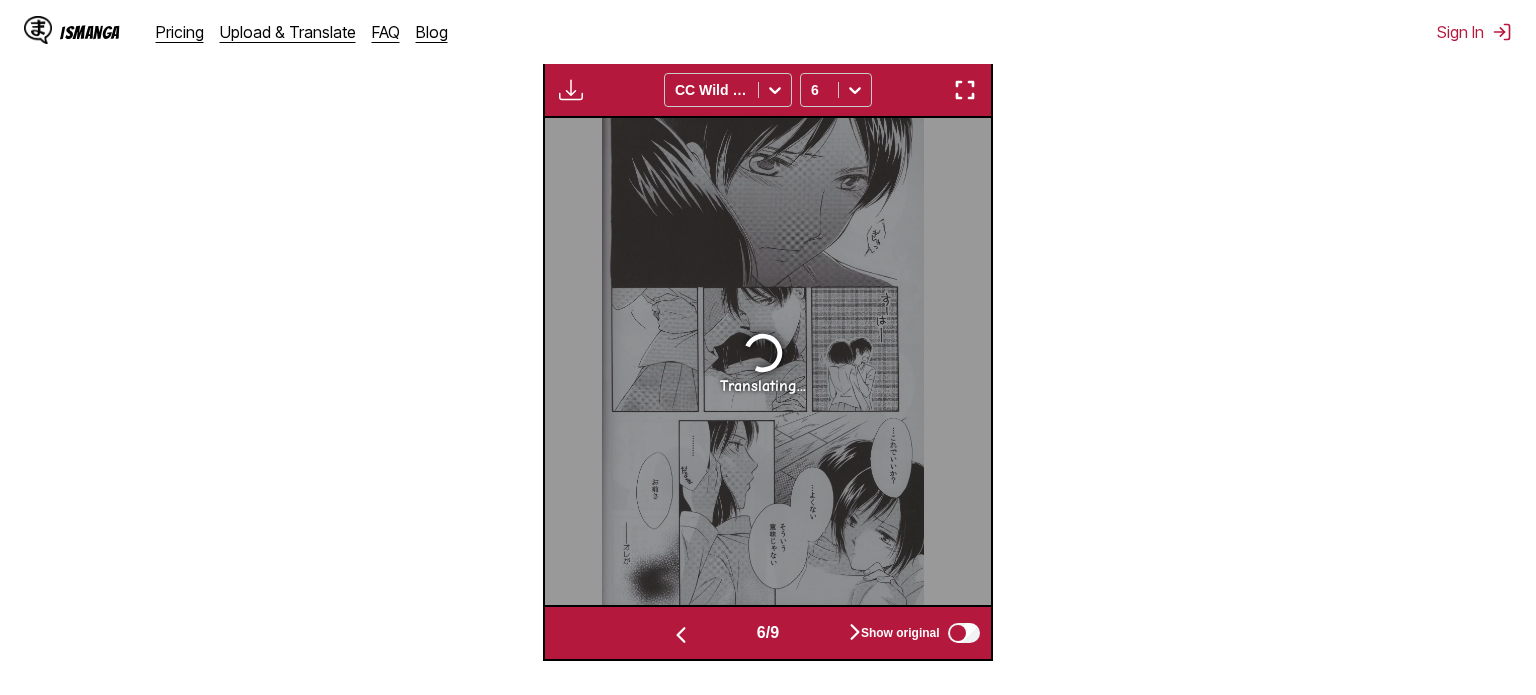 click at bounding box center [681, 633] 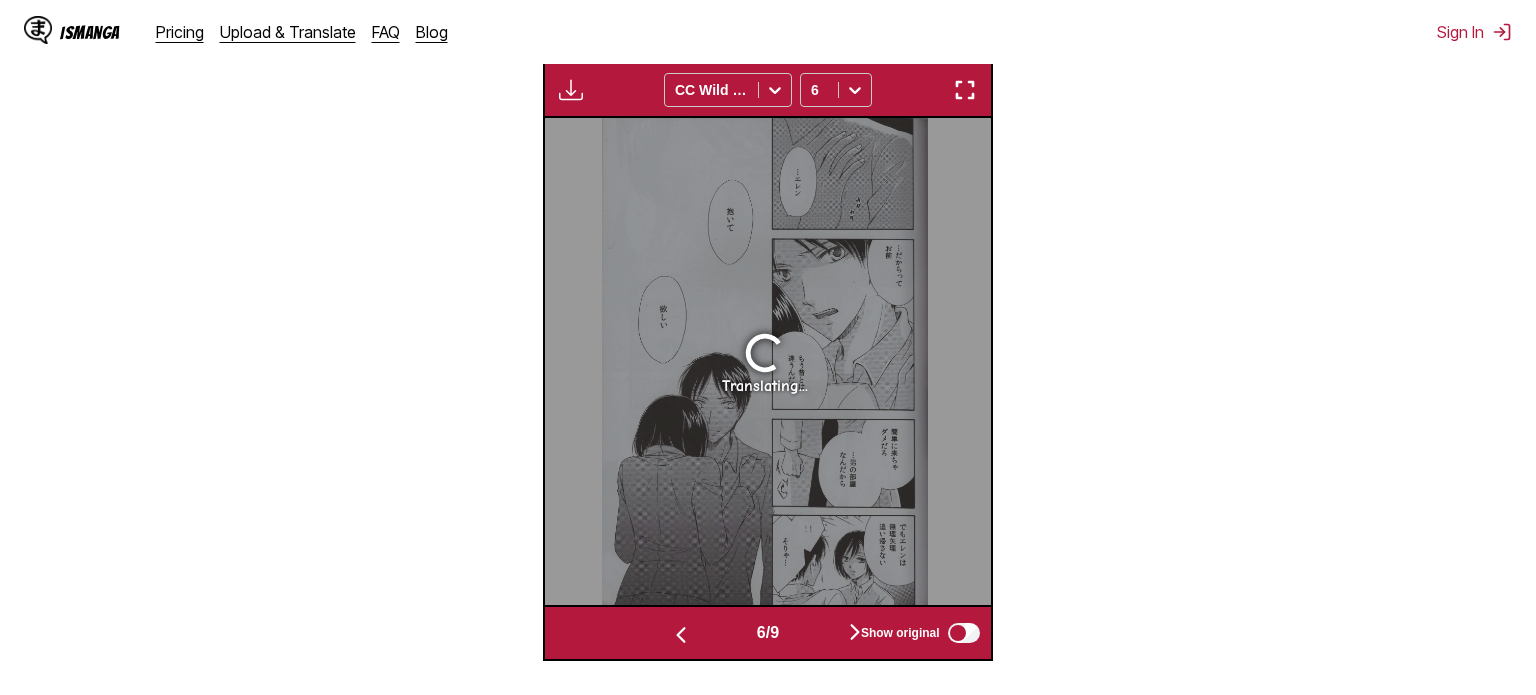 click at bounding box center (681, 633) 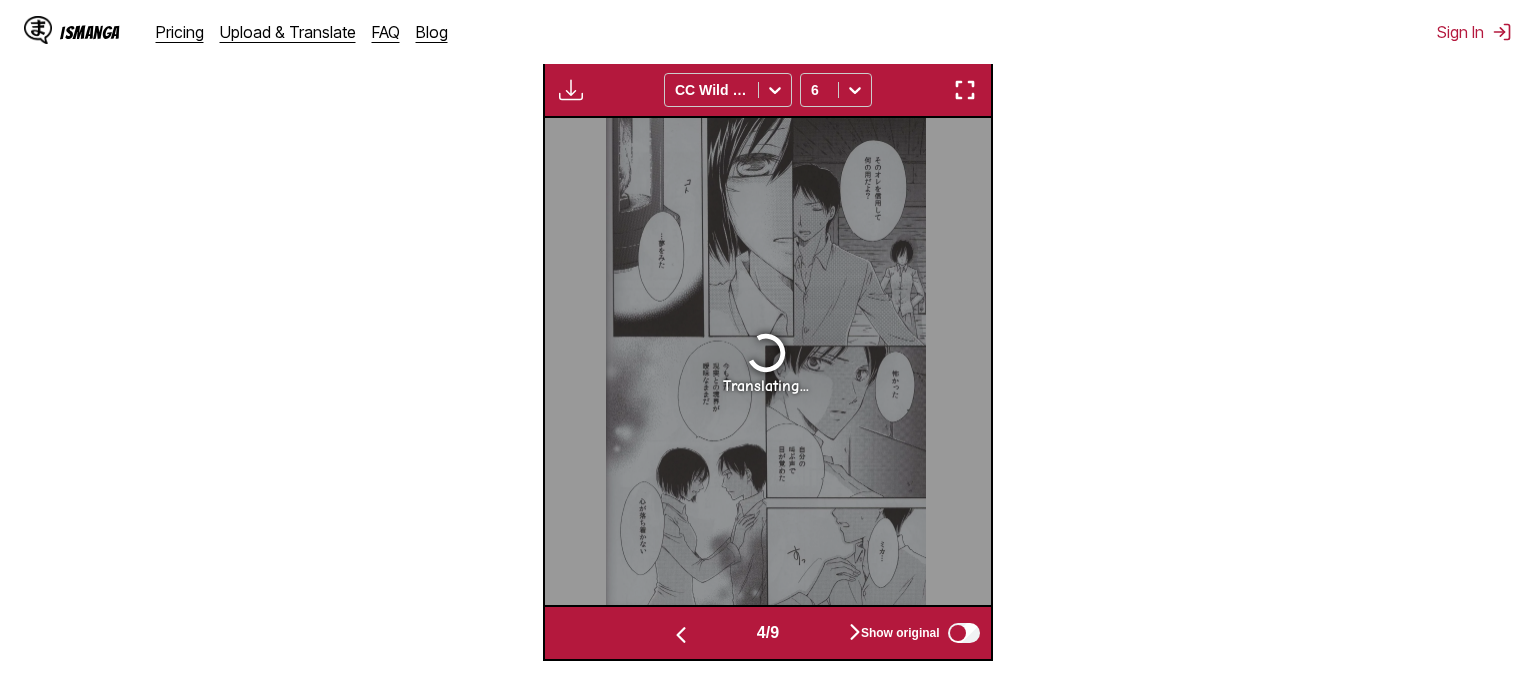 click at bounding box center [681, 633] 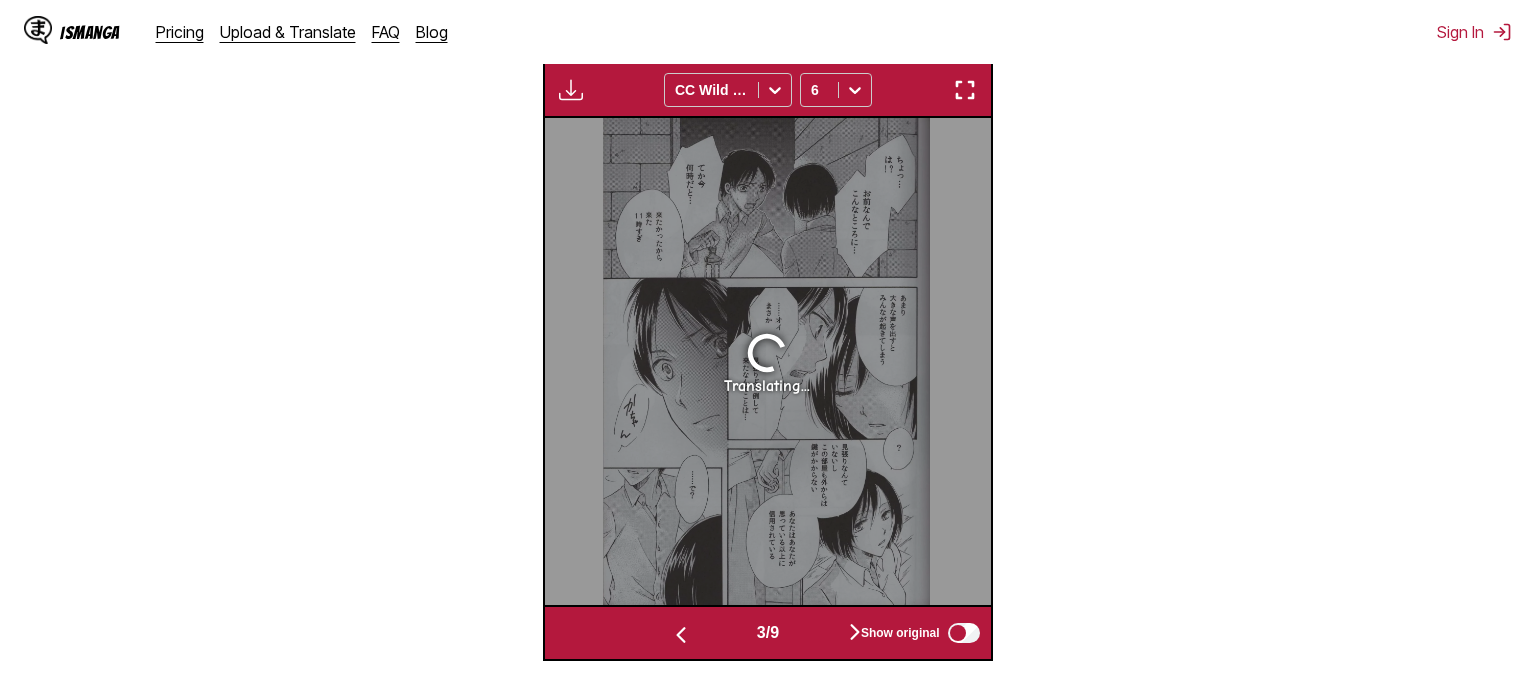 click at bounding box center (681, 633) 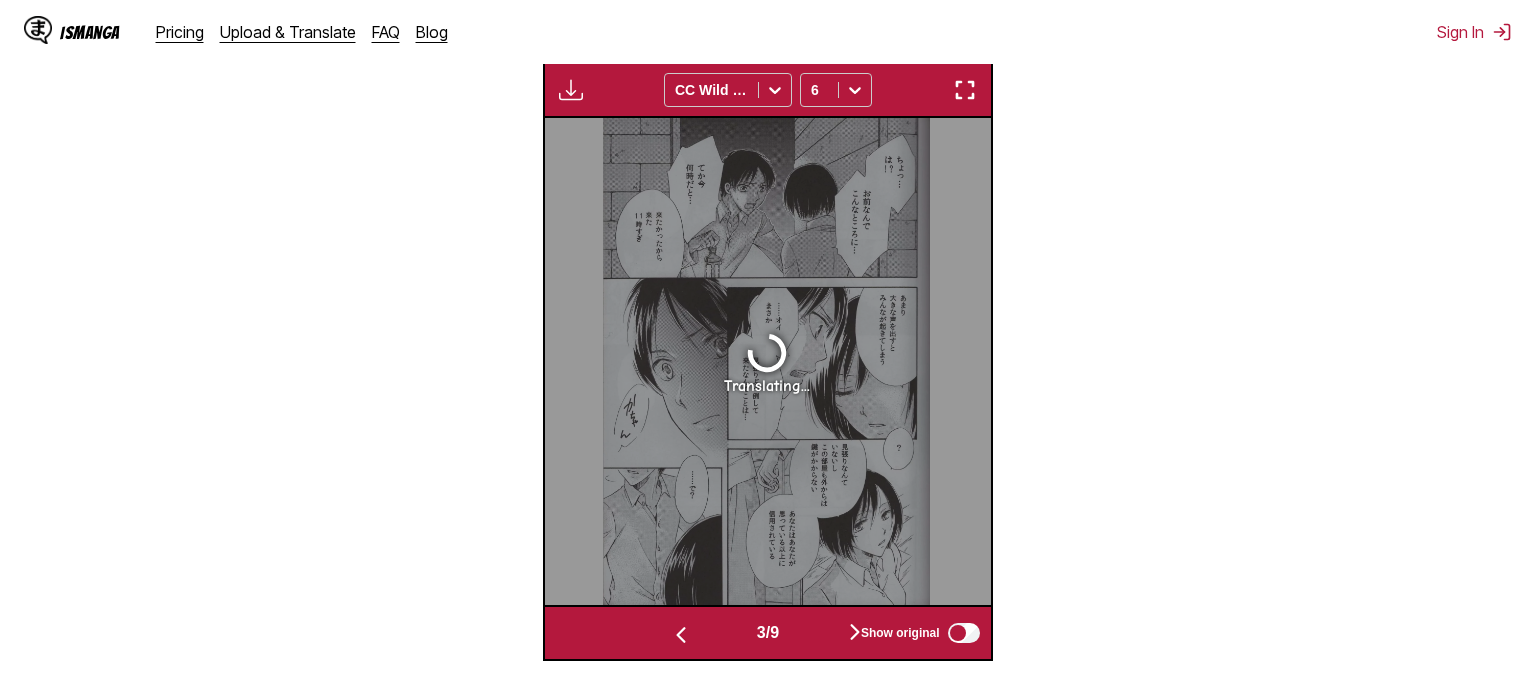 scroll, scrollTop: 0, scrollLeft: 446, axis: horizontal 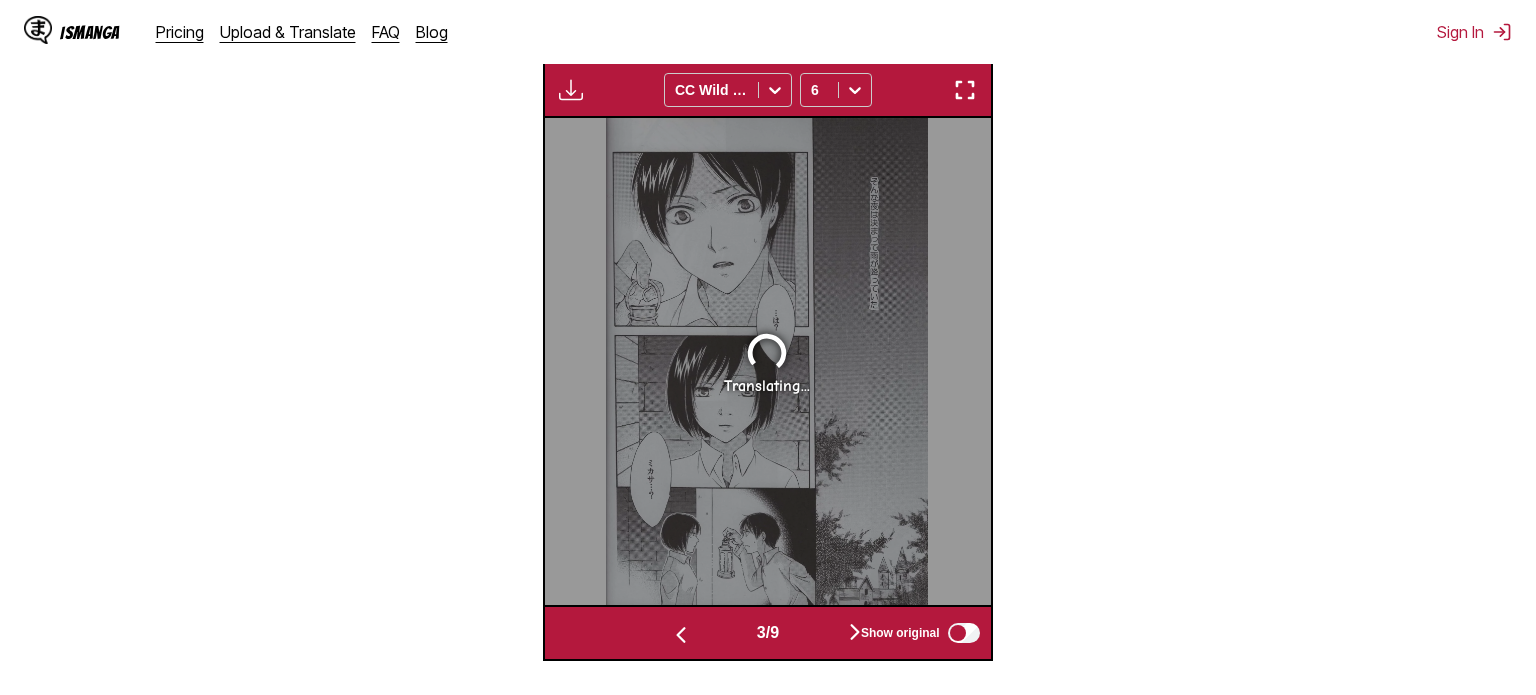 click at bounding box center [681, 633] 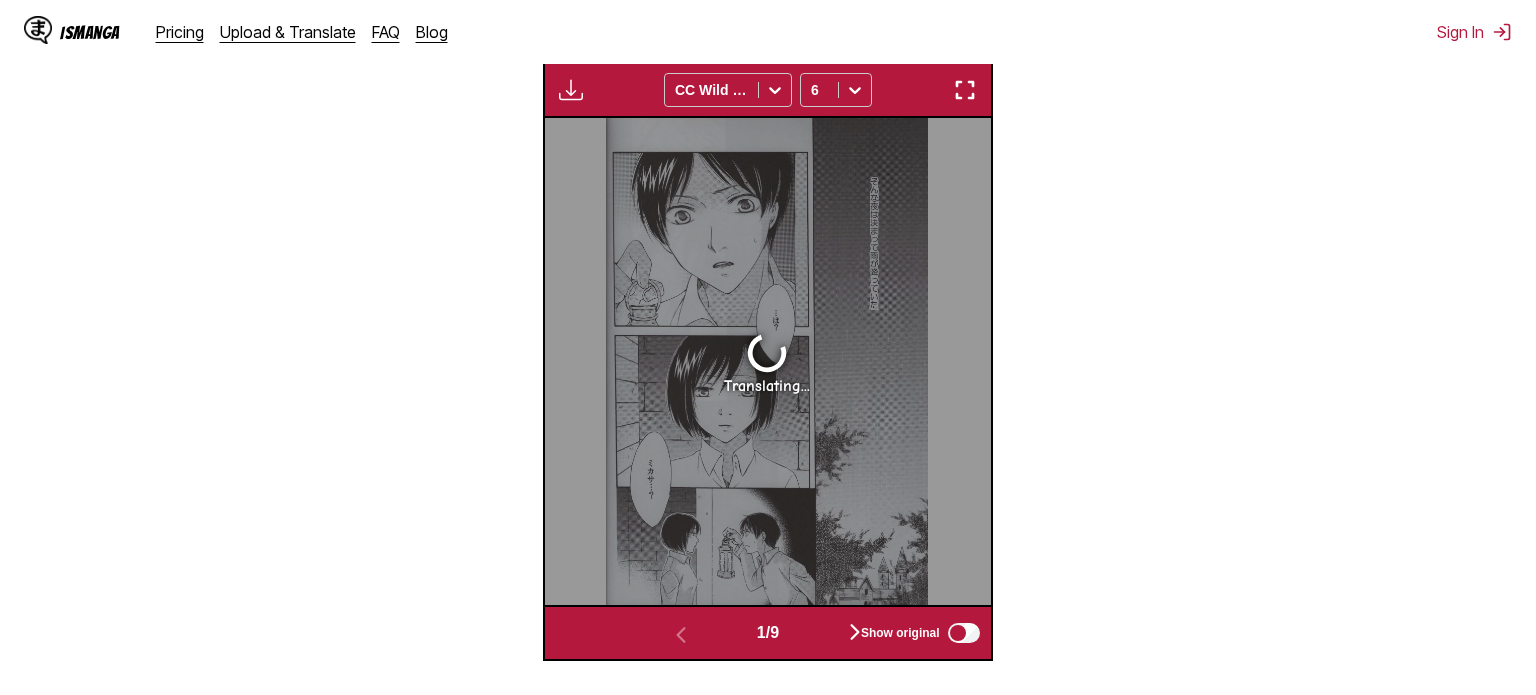 scroll, scrollTop: 0, scrollLeft: 0, axis: both 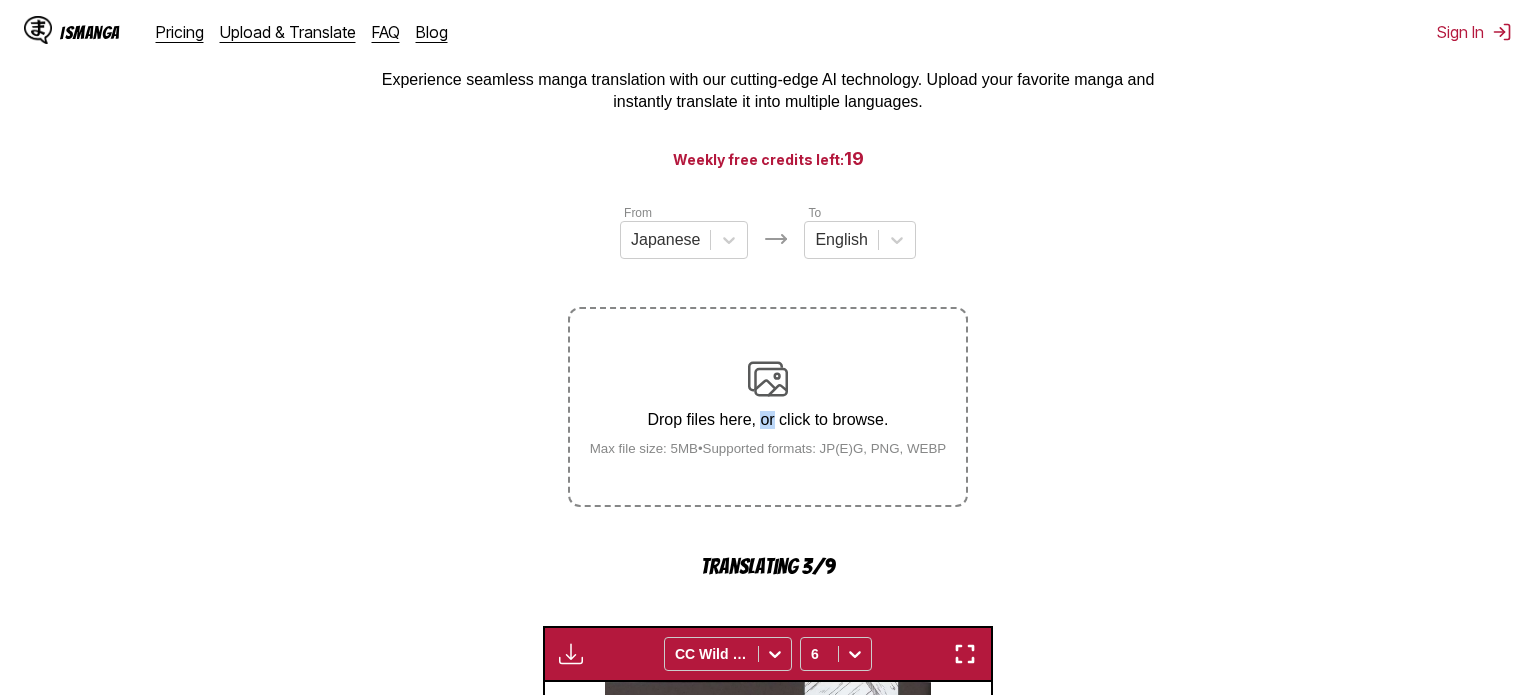 click on "Drop files here, or click to browse. Max file size: 5MB  •  Supported formats: JP(E)G, PNG, WEBP" at bounding box center (768, 407) 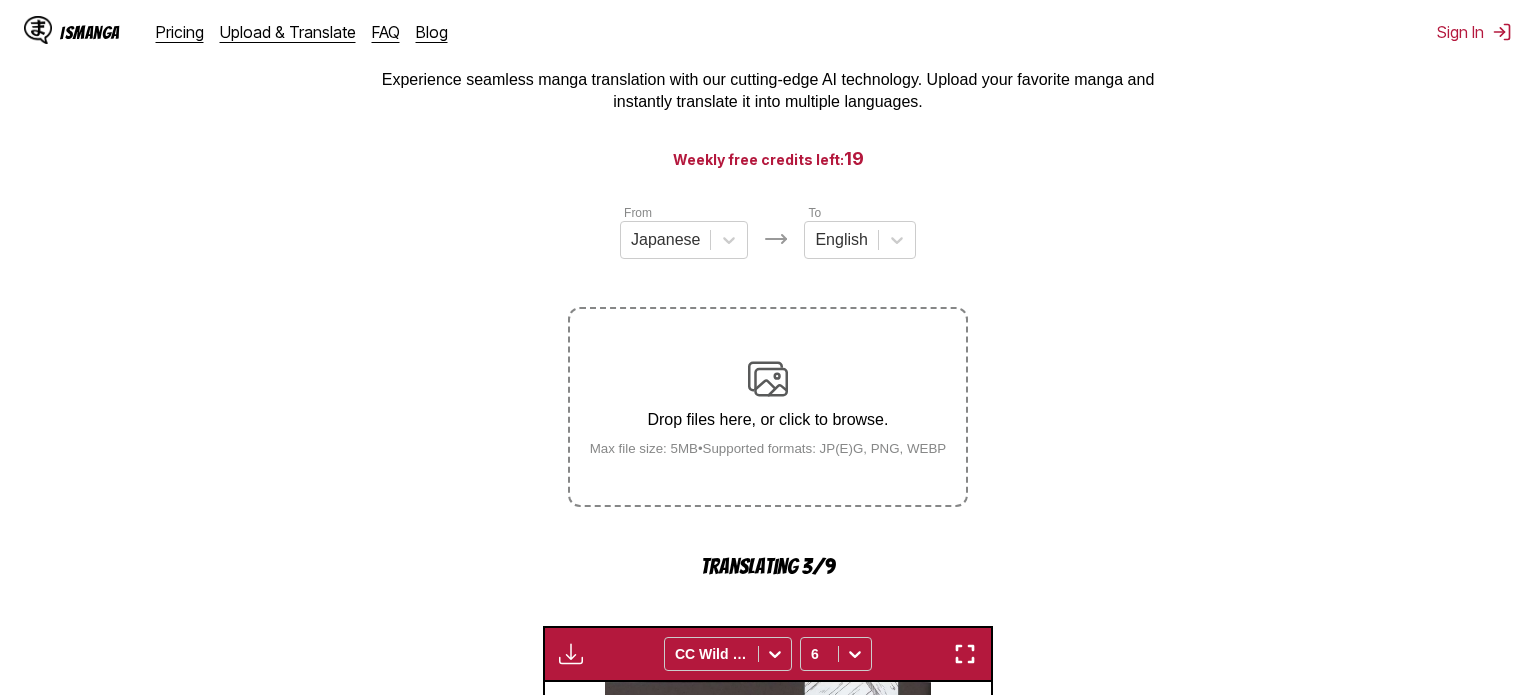 click on "Drop files here, or click to browse." at bounding box center (768, 420) 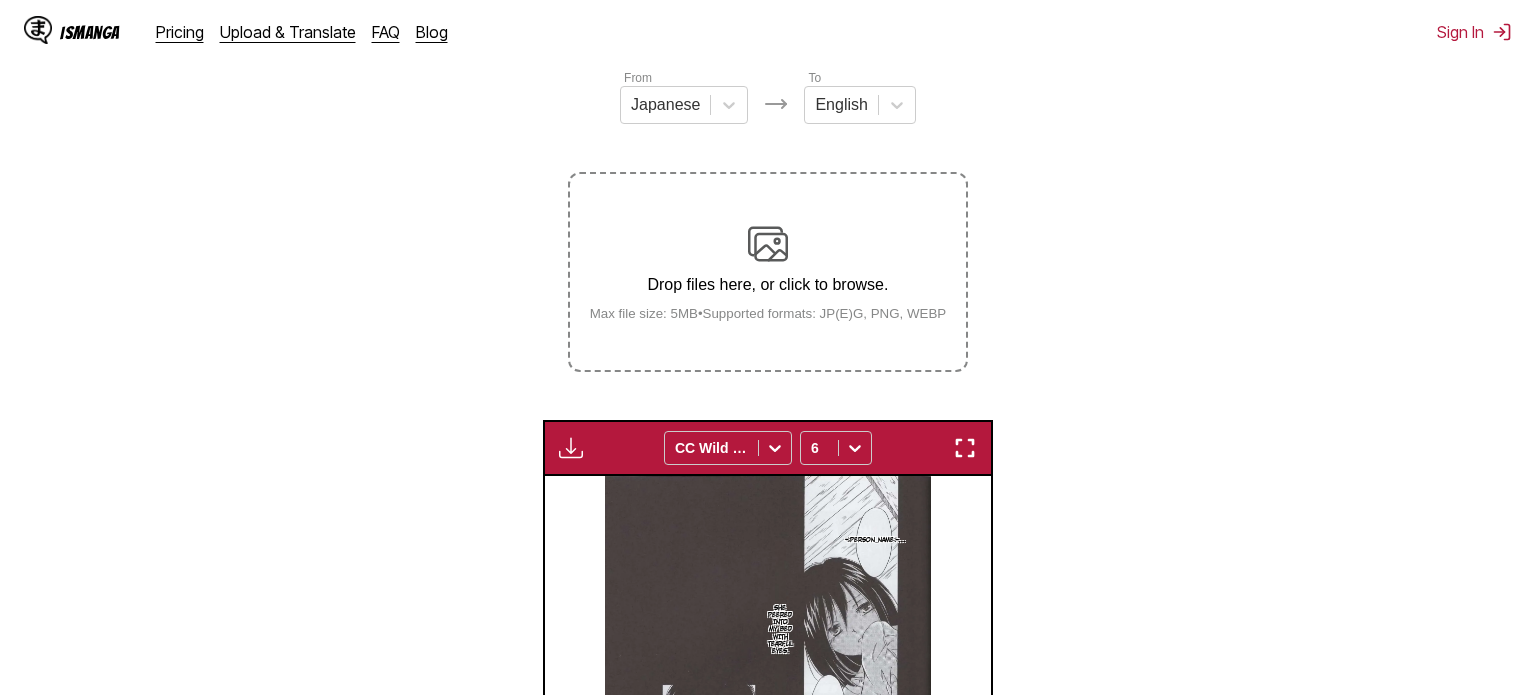 scroll, scrollTop: 22, scrollLeft: 0, axis: vertical 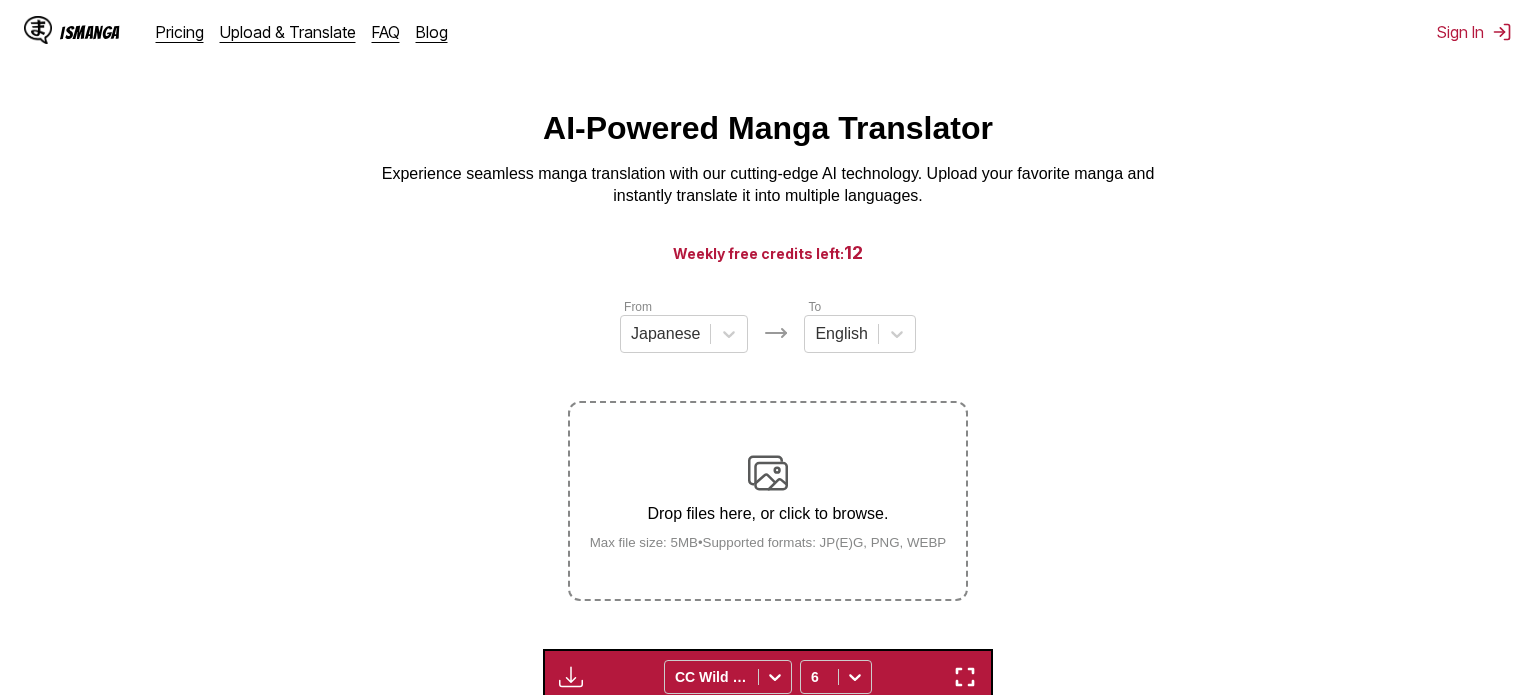 click on "Max file size: 5MB  •  Supported formats: JP(E)G, PNG, WEBP" at bounding box center [768, 542] 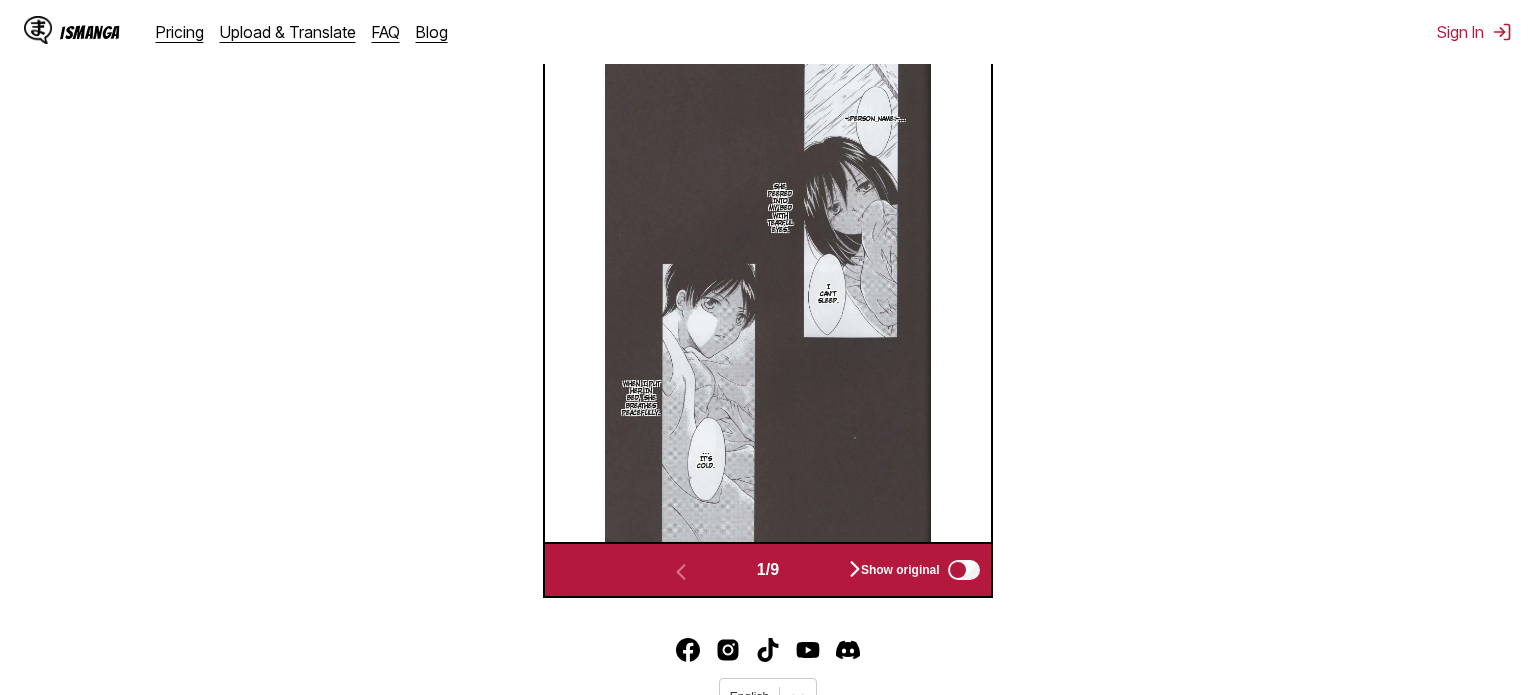 scroll, scrollTop: 727, scrollLeft: 0, axis: vertical 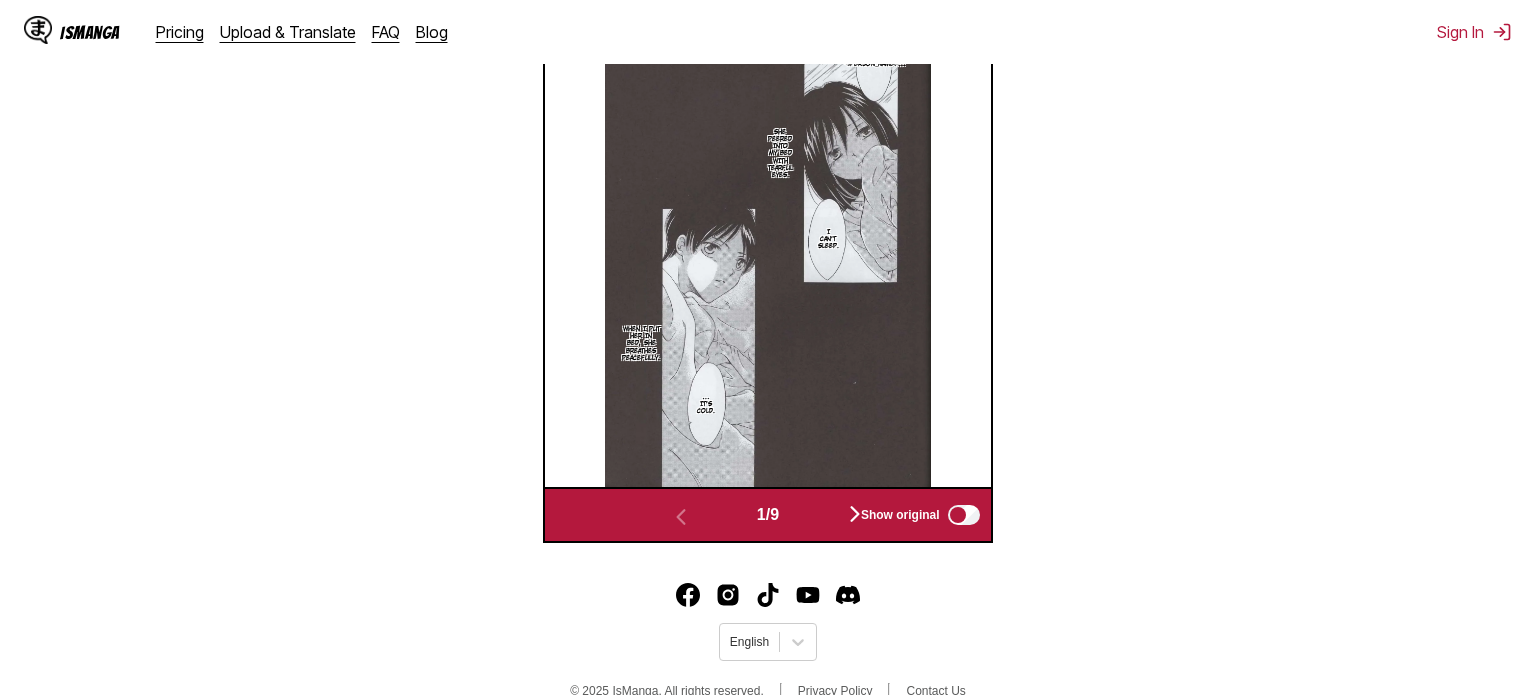 click at bounding box center (855, 515) 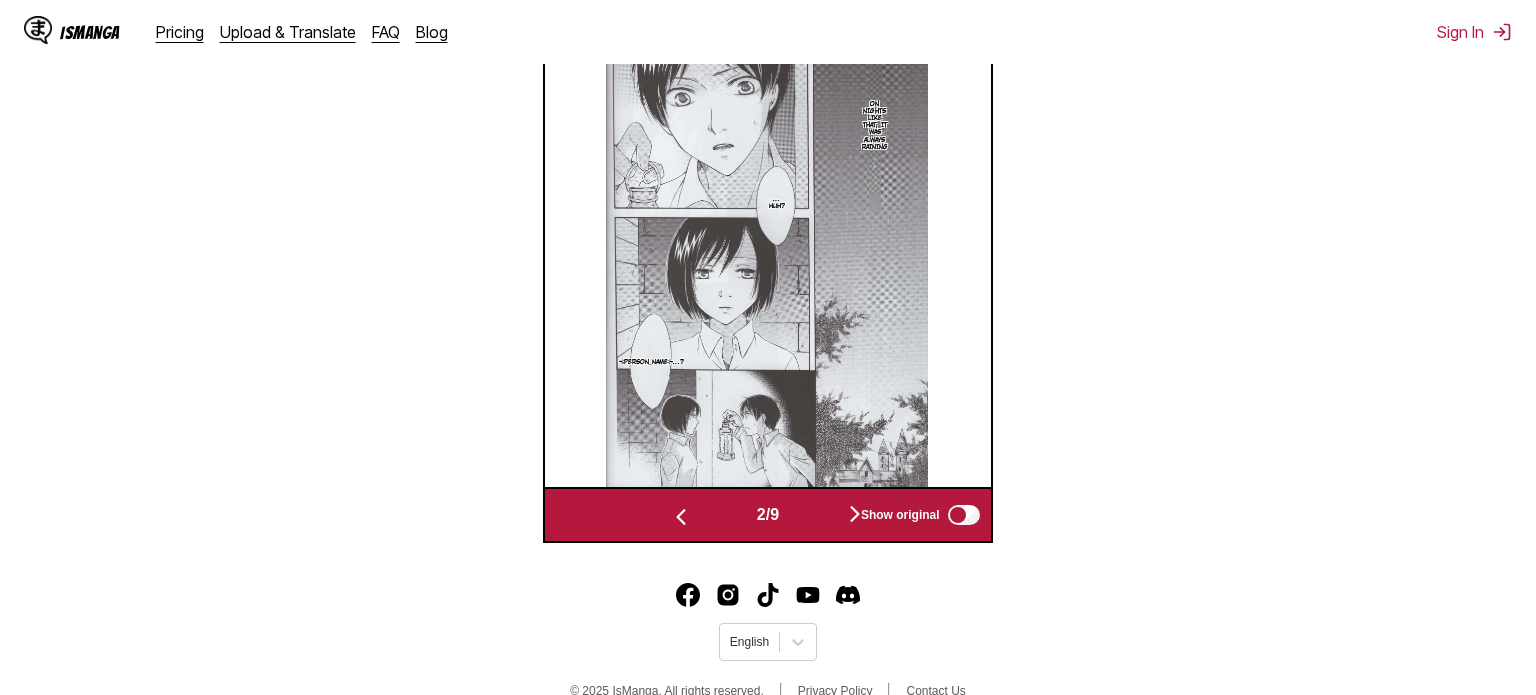 click at bounding box center (855, 515) 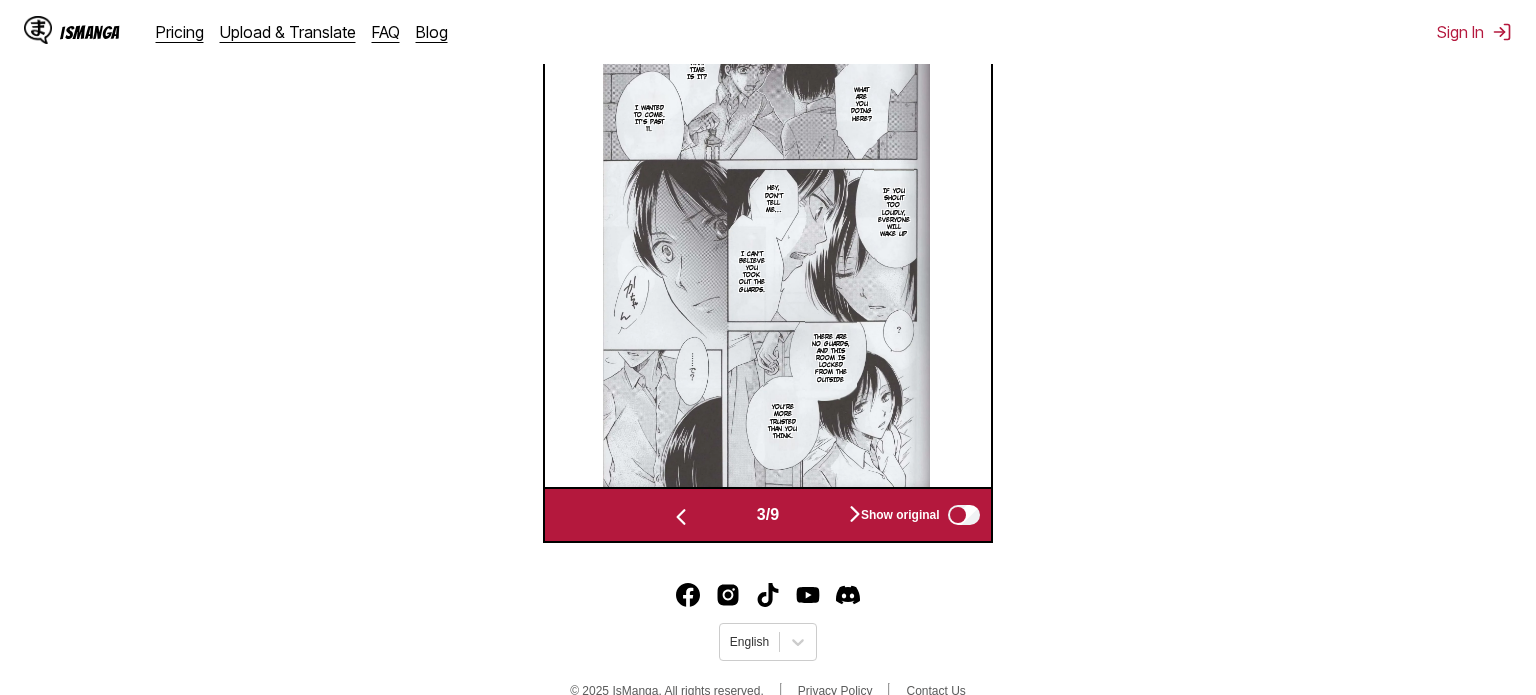 click at bounding box center [855, 515] 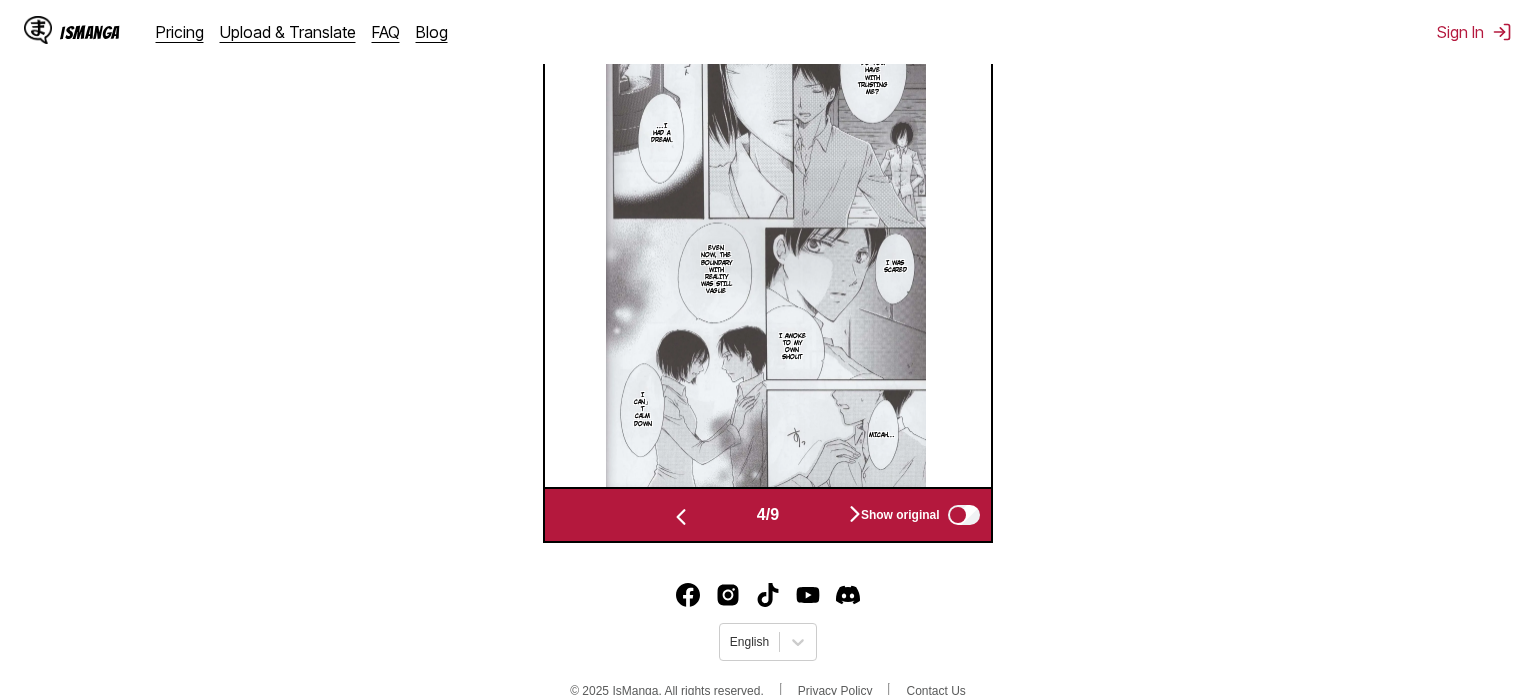 click at bounding box center (855, 515) 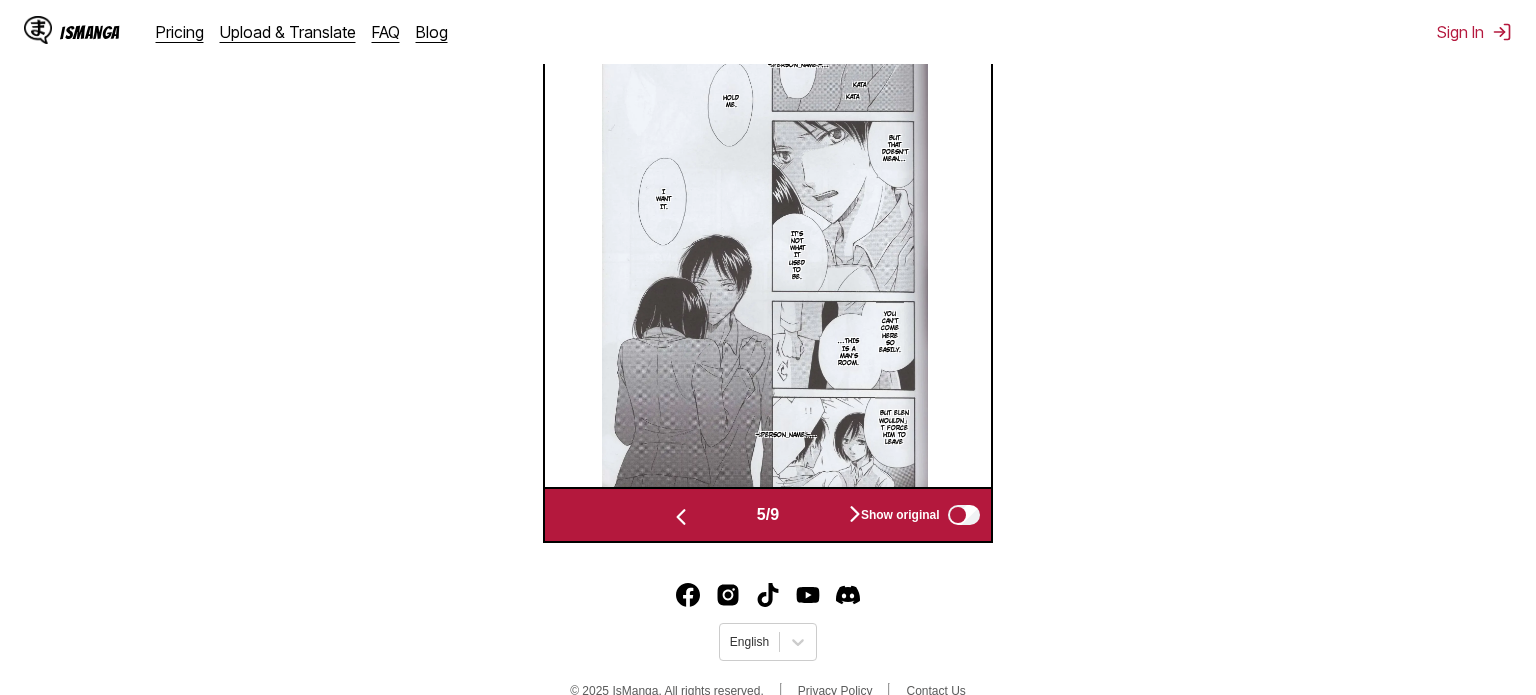click at bounding box center [855, 515] 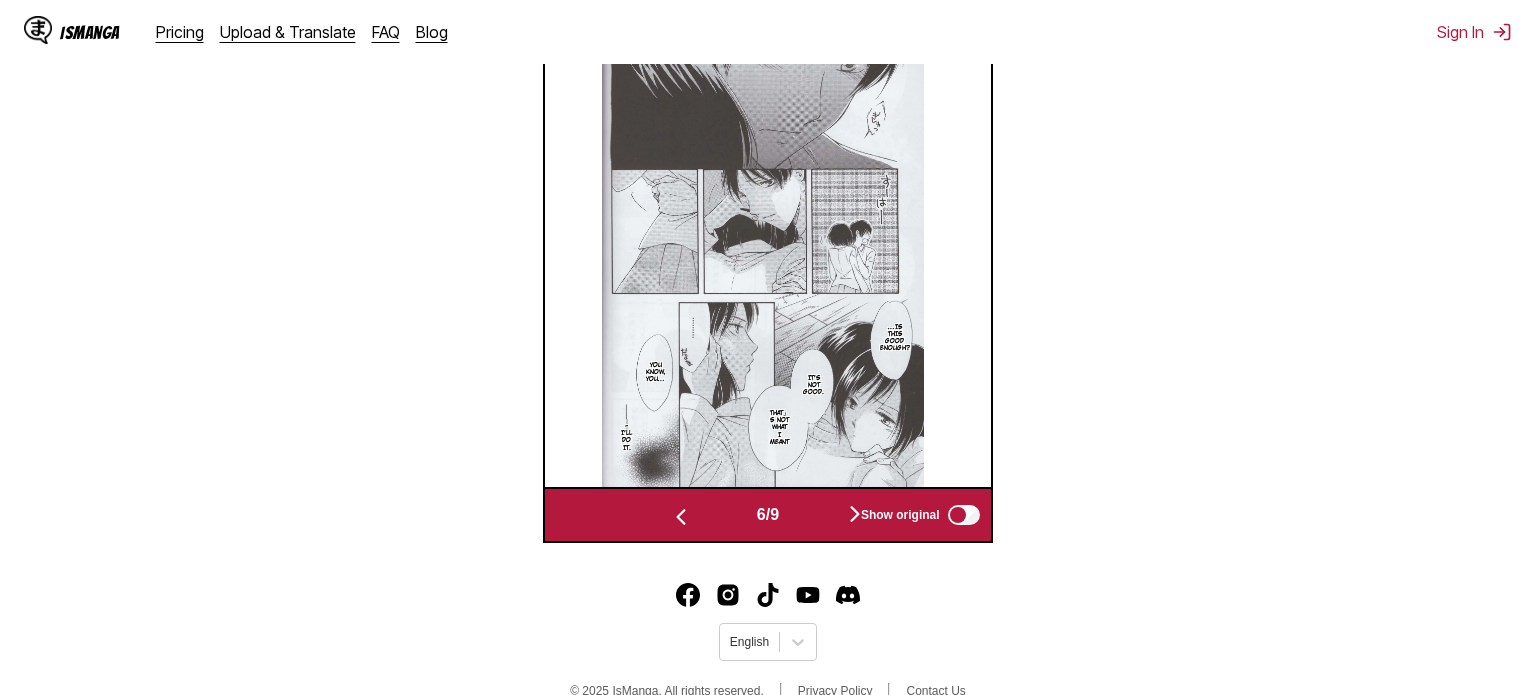 click at bounding box center (855, 515) 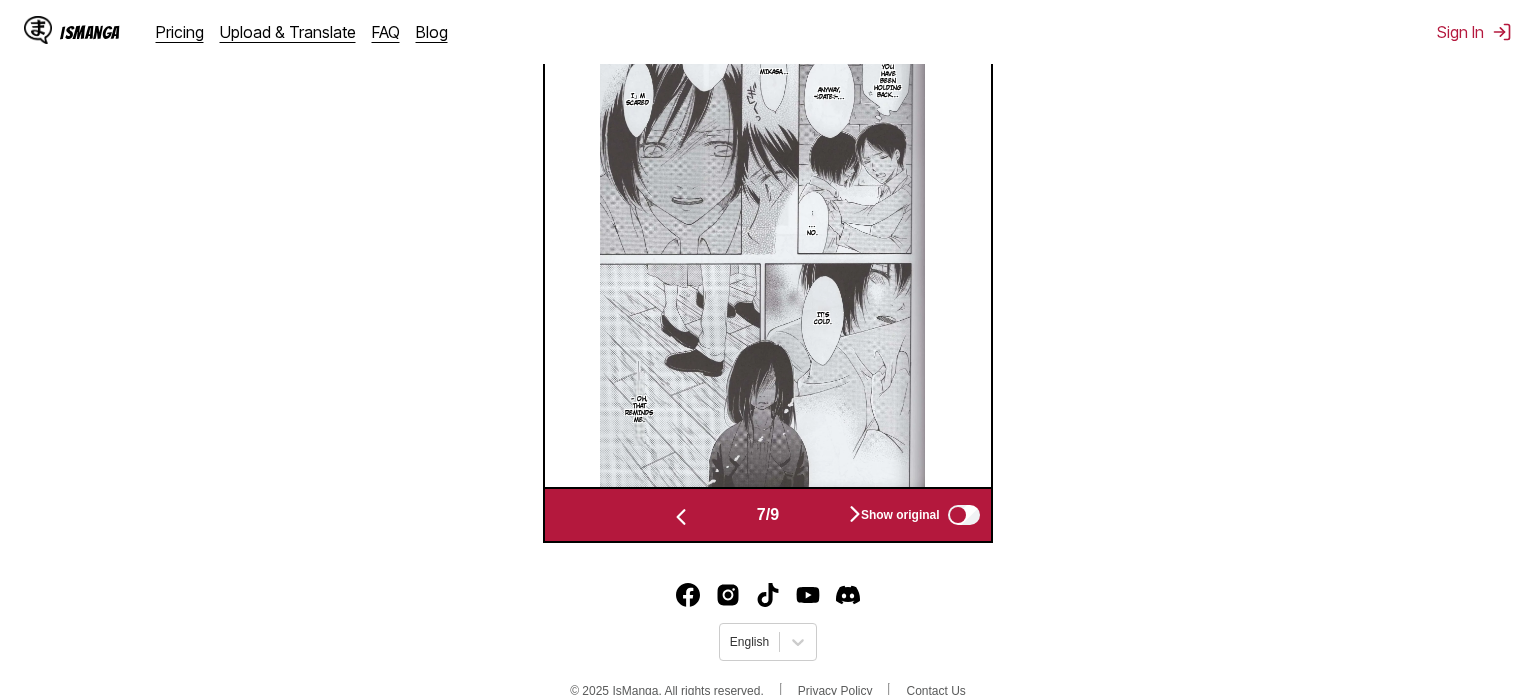 click at bounding box center [855, 515] 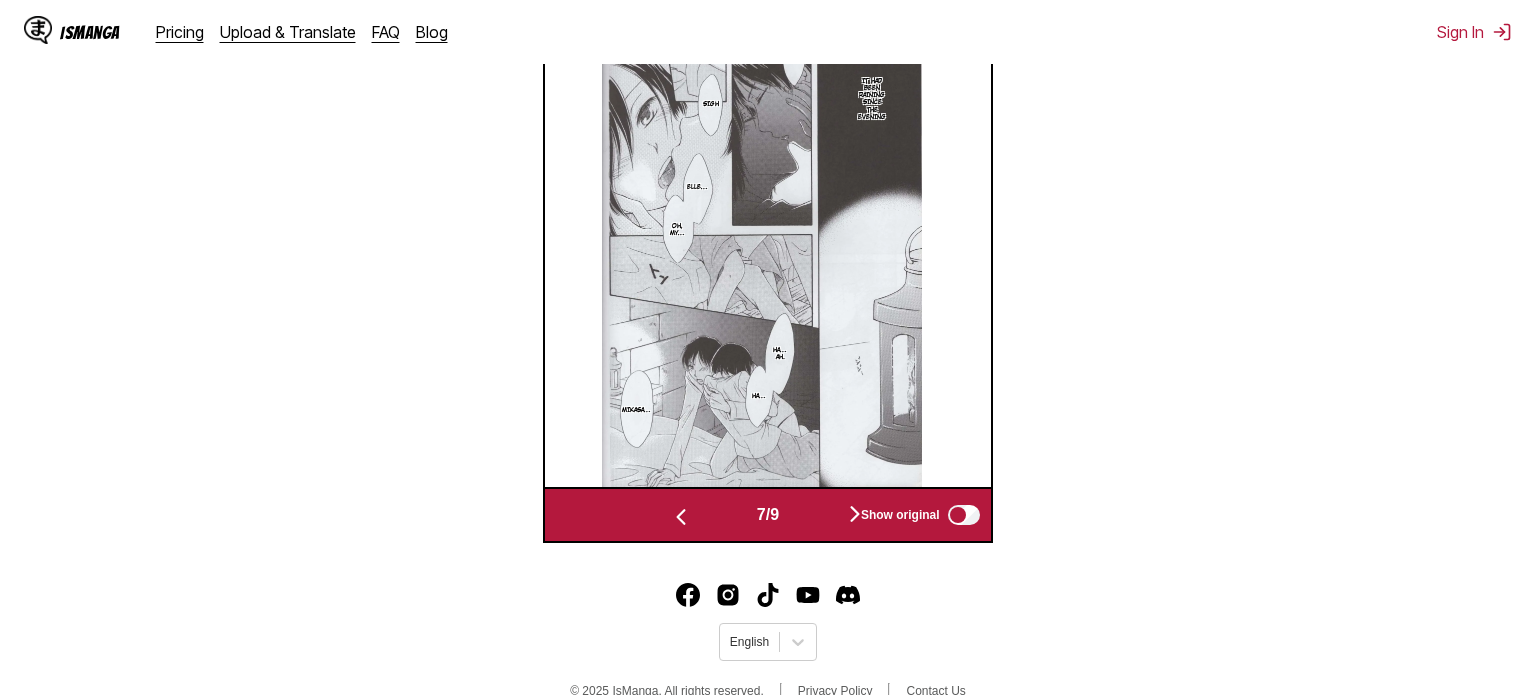 click at bounding box center [855, 515] 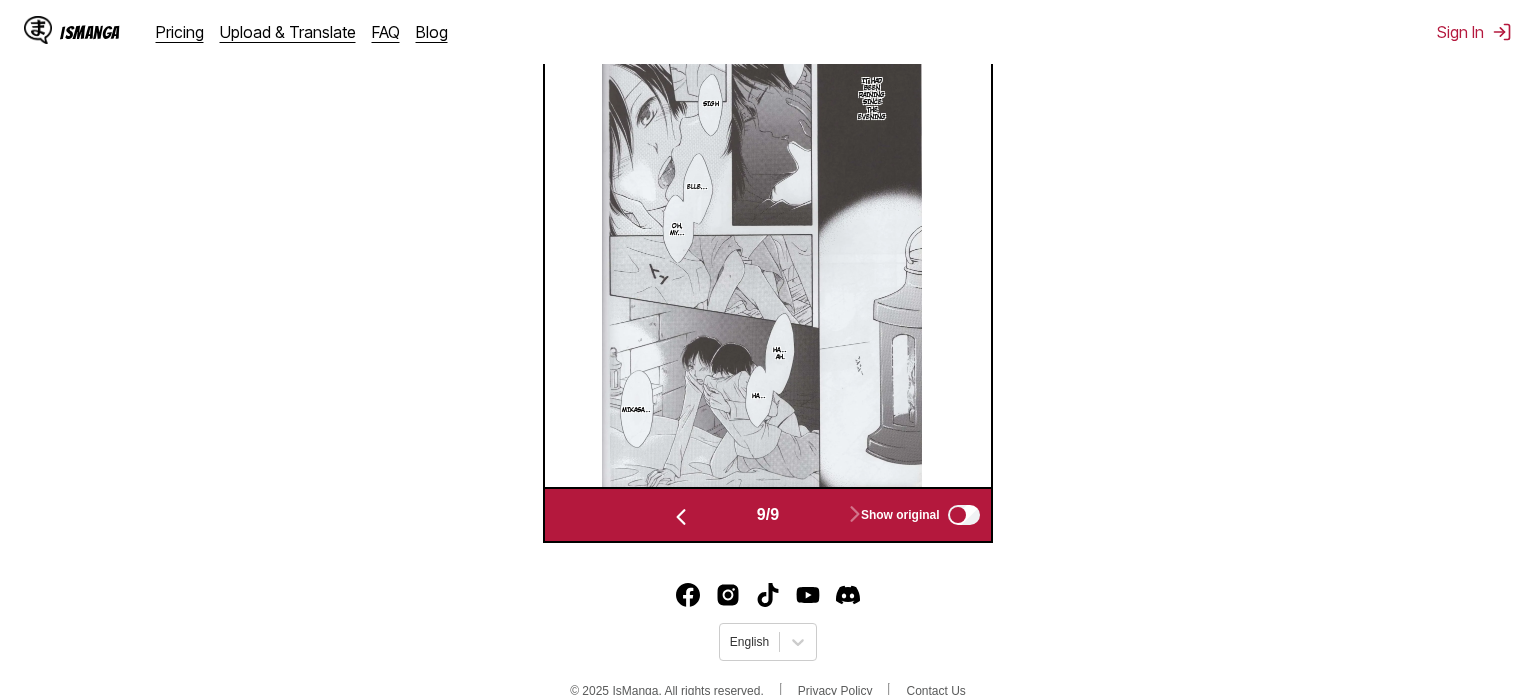 scroll, scrollTop: 0, scrollLeft: 3569, axis: horizontal 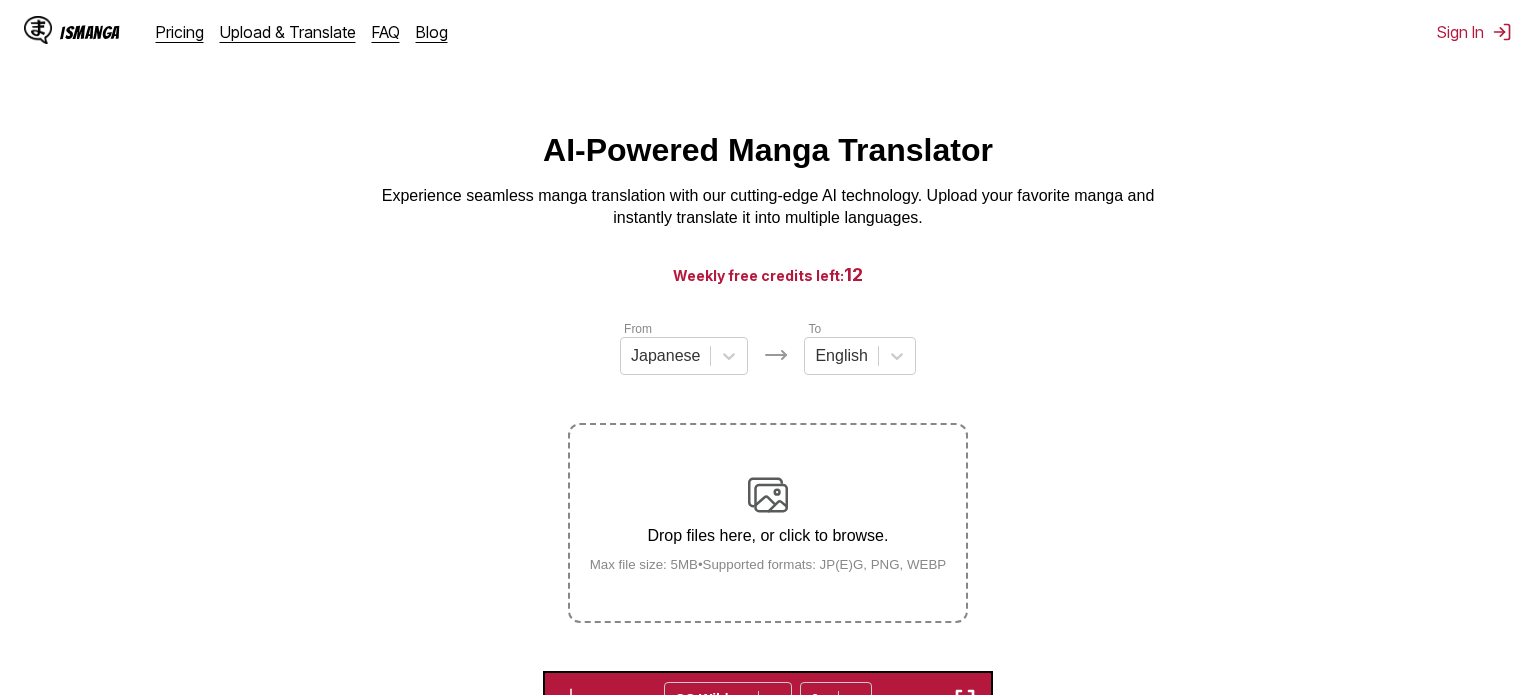 click on "Drop files here, or click to browse. Max file size: 5MB  •  Supported formats: JP(E)G, PNG, WEBP" at bounding box center (768, 523) 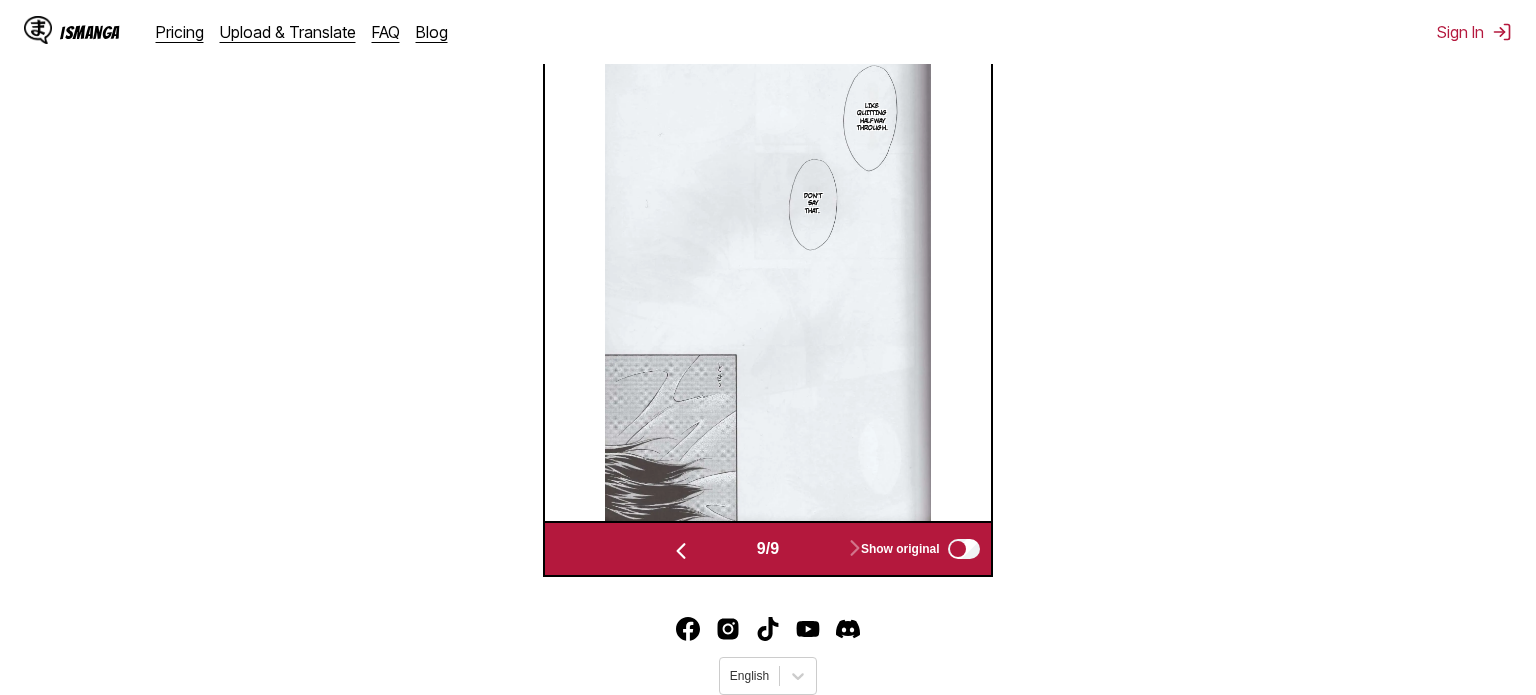 scroll, scrollTop: 694, scrollLeft: 0, axis: vertical 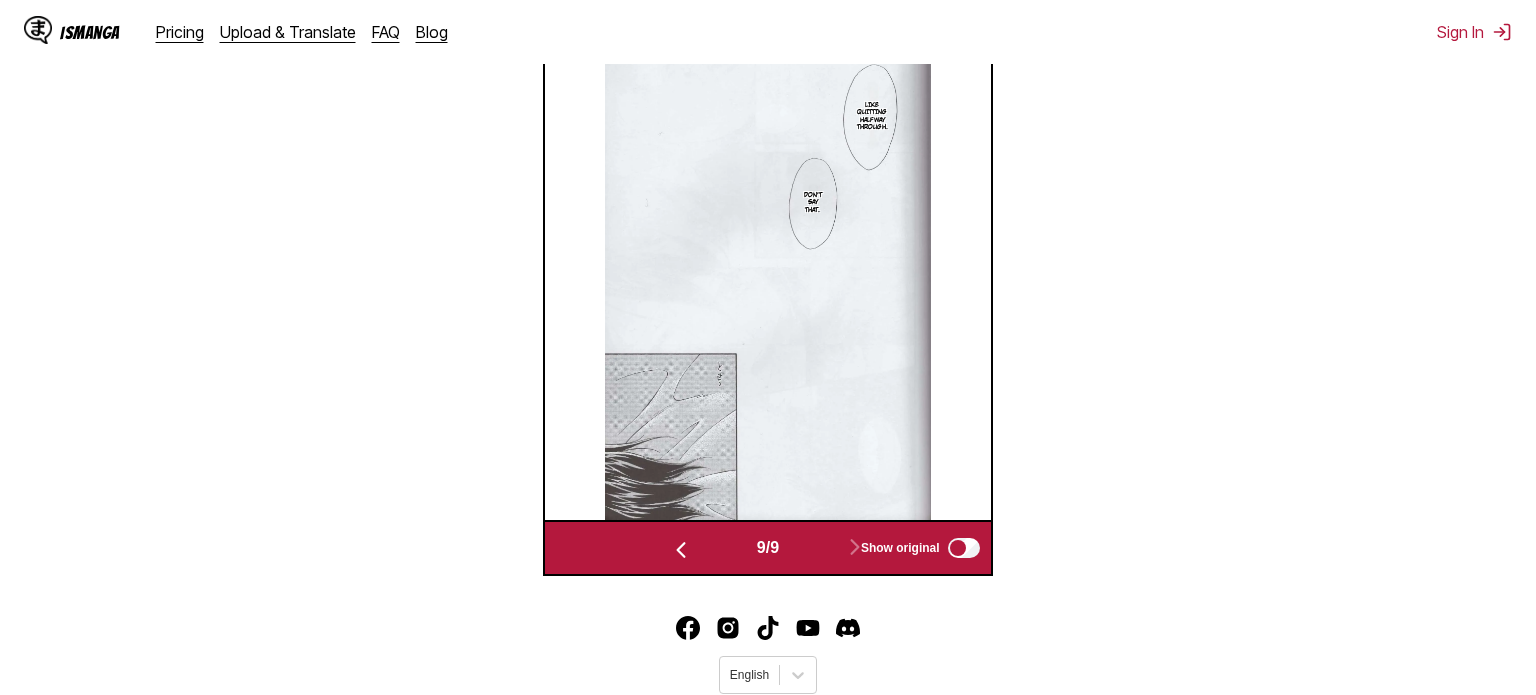 click at bounding box center (681, 548) 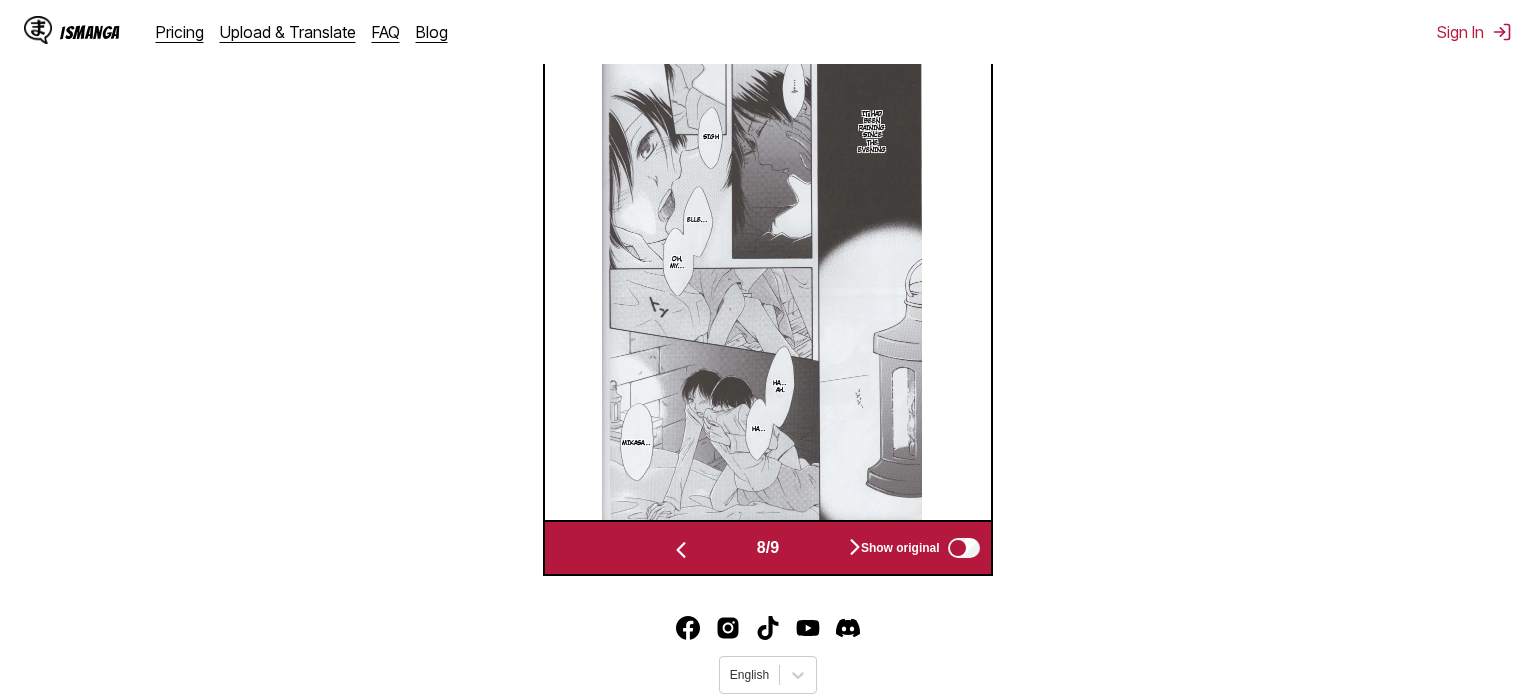 click at bounding box center (681, 548) 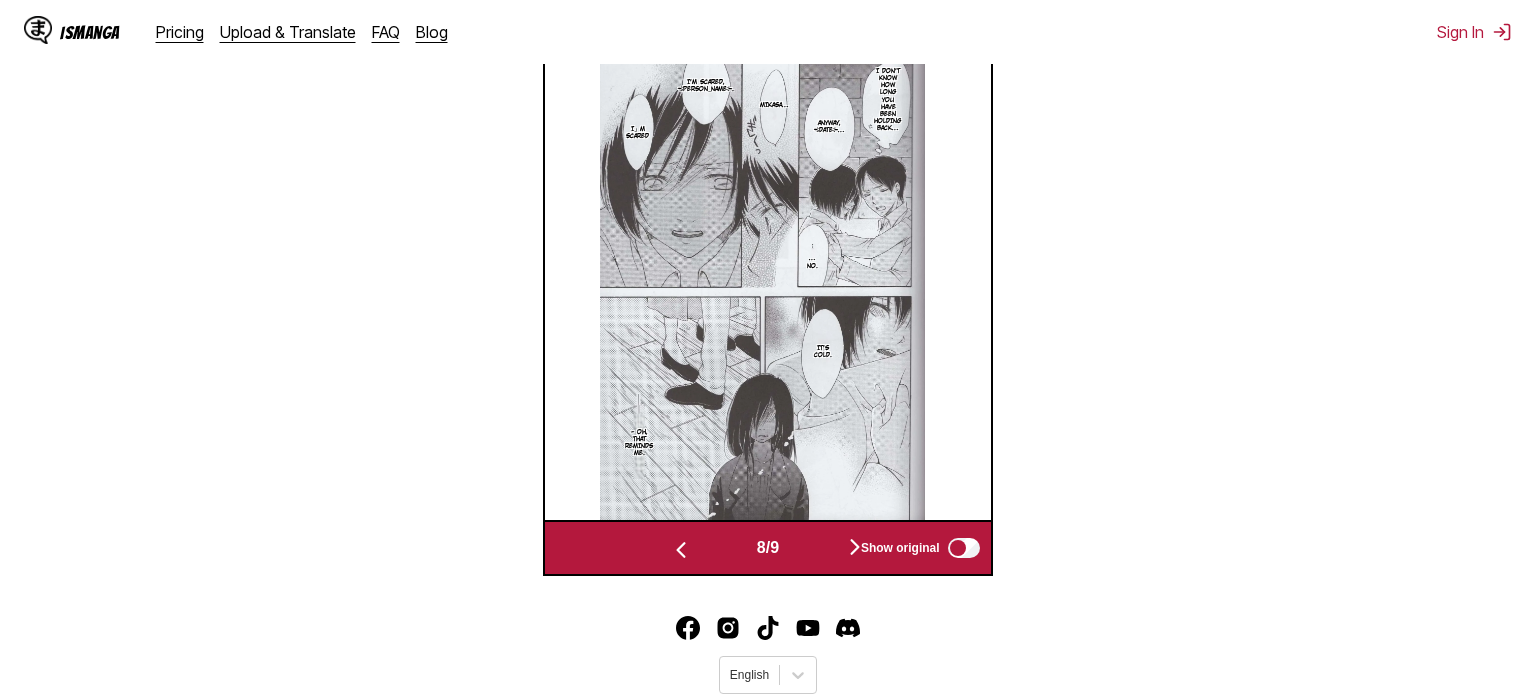 click at bounding box center [681, 548] 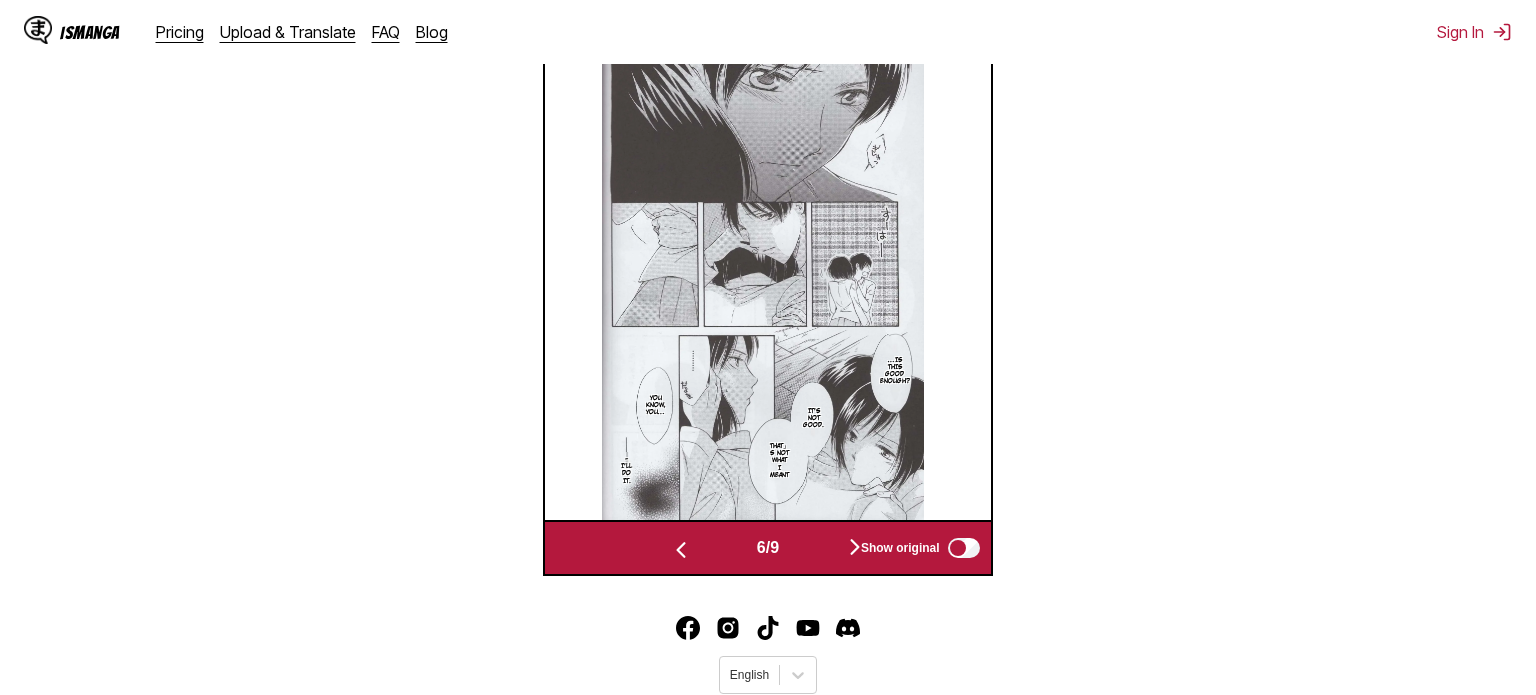 click at bounding box center (681, 548) 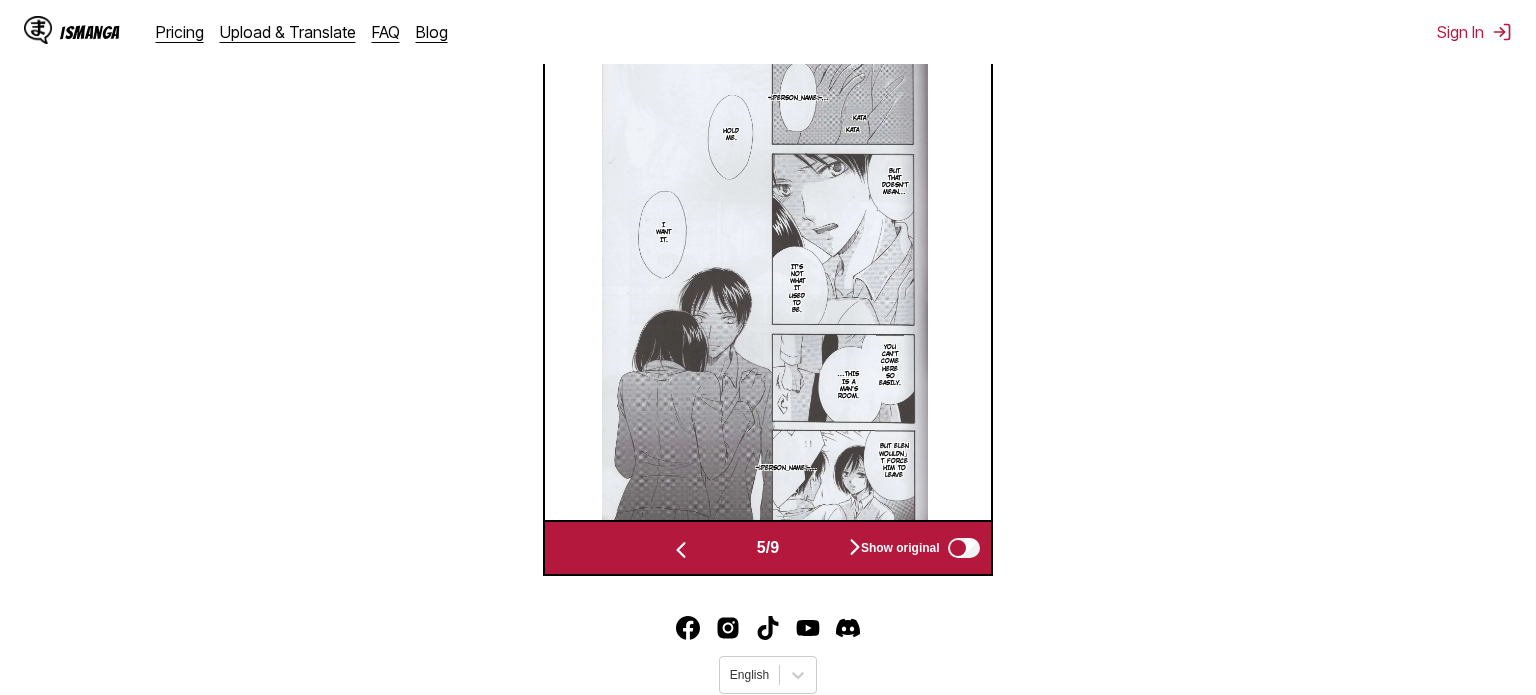 click at bounding box center [681, 548] 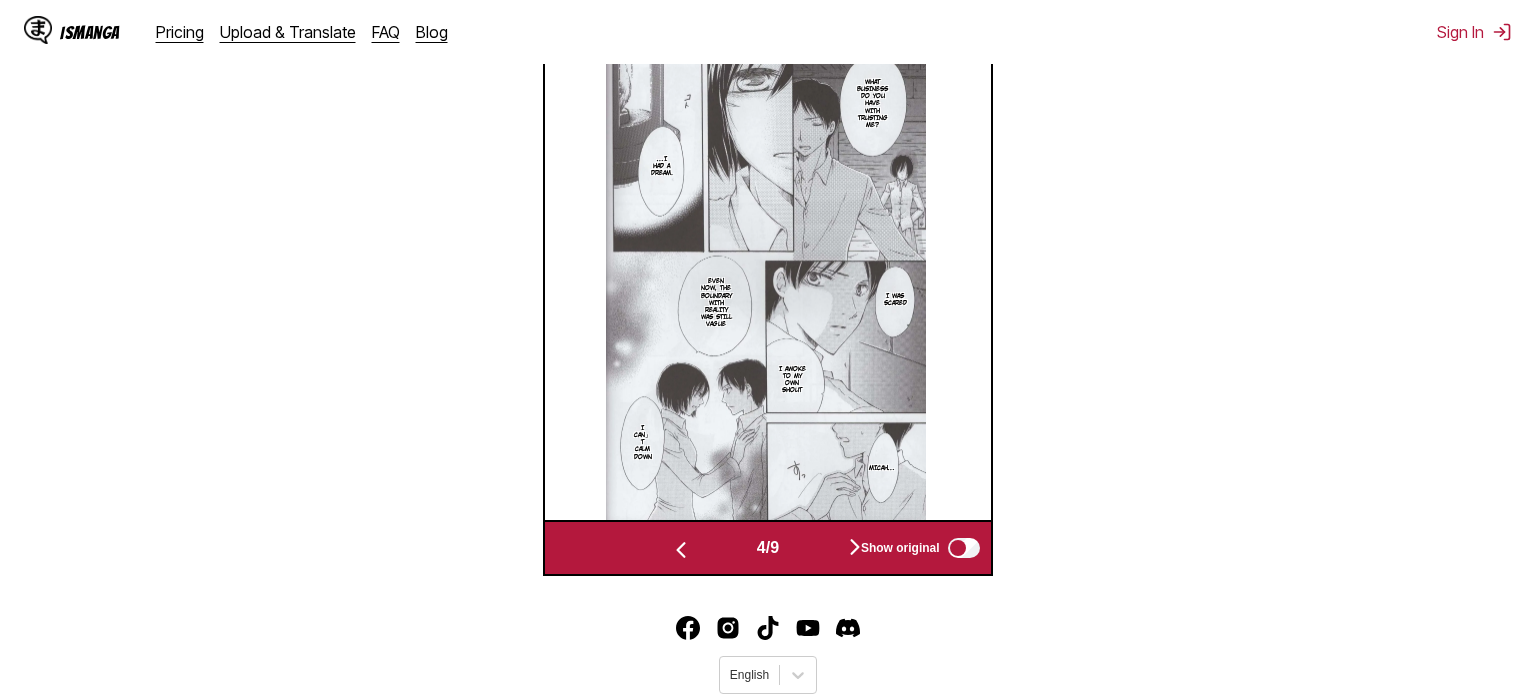 click at bounding box center [681, 548] 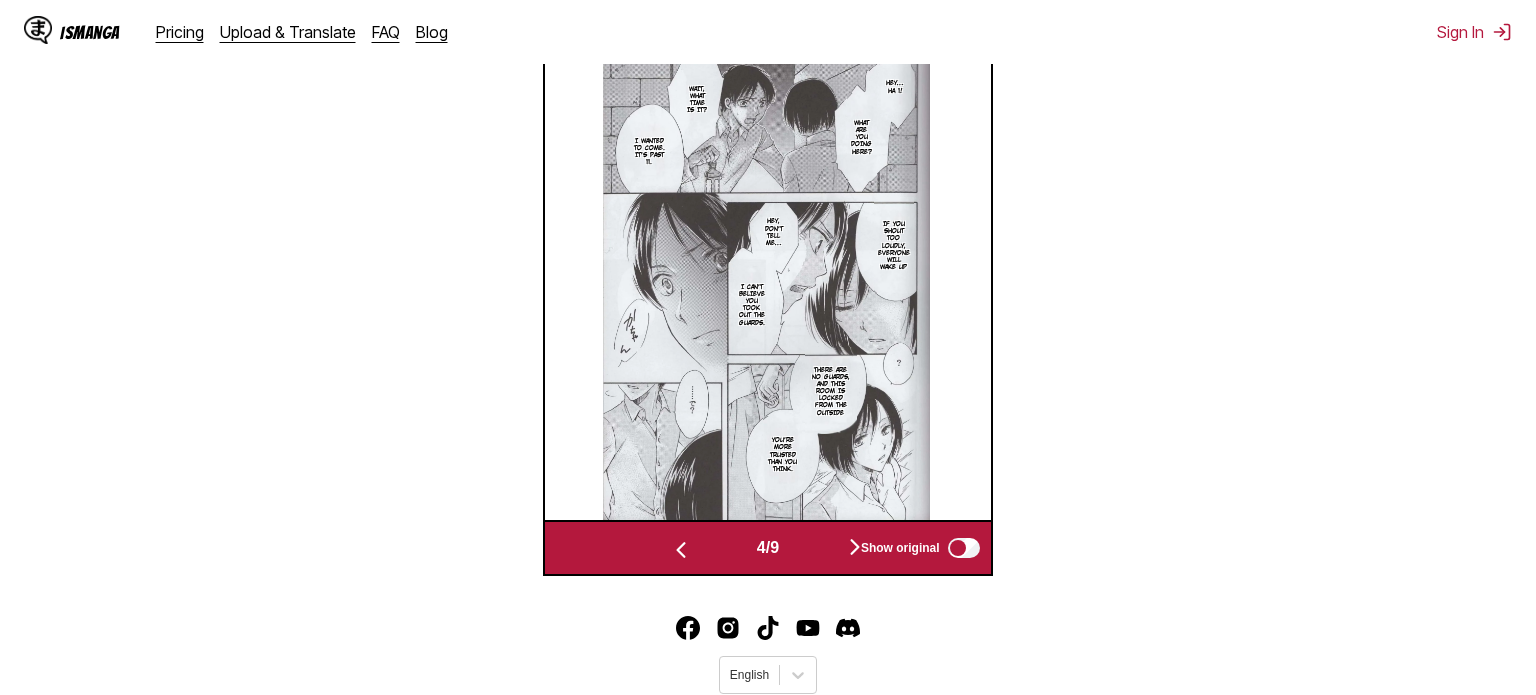 click at bounding box center [681, 548] 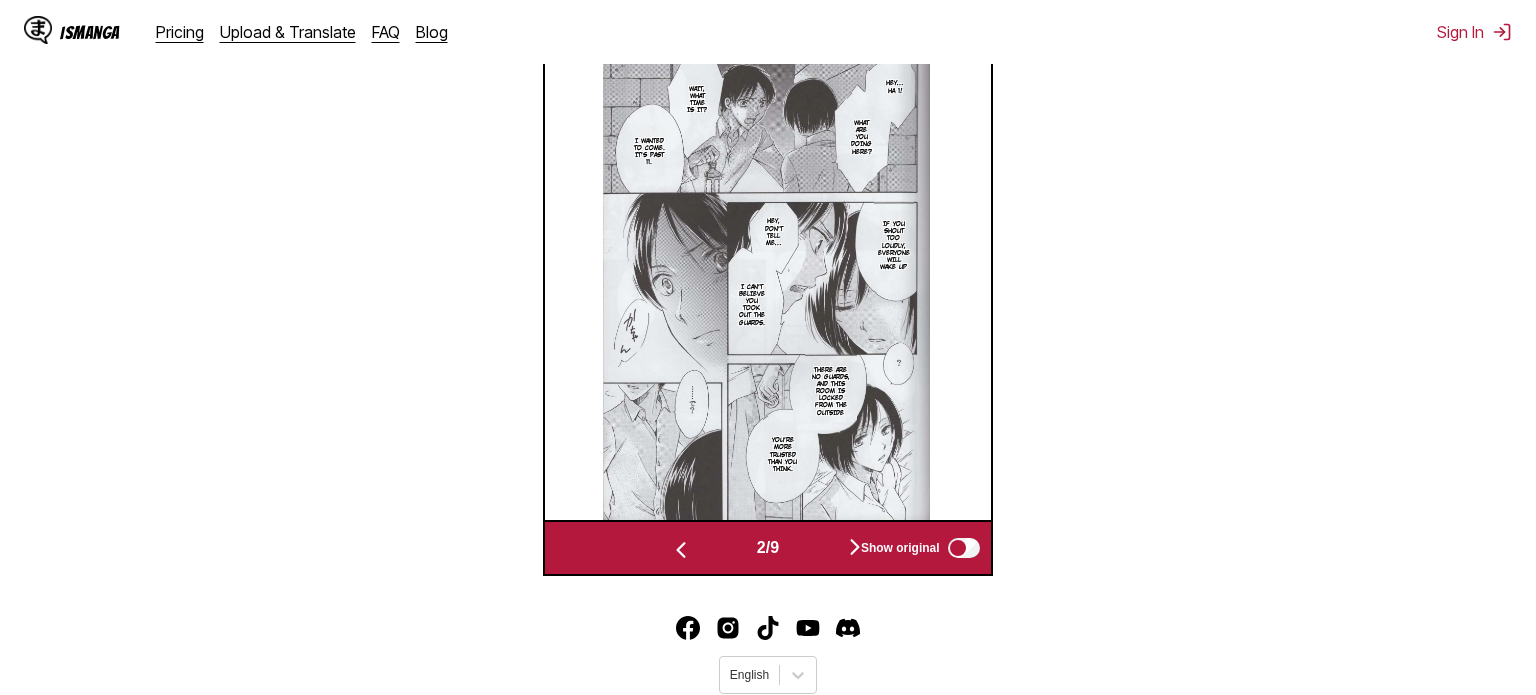 scroll, scrollTop: 0, scrollLeft: 446, axis: horizontal 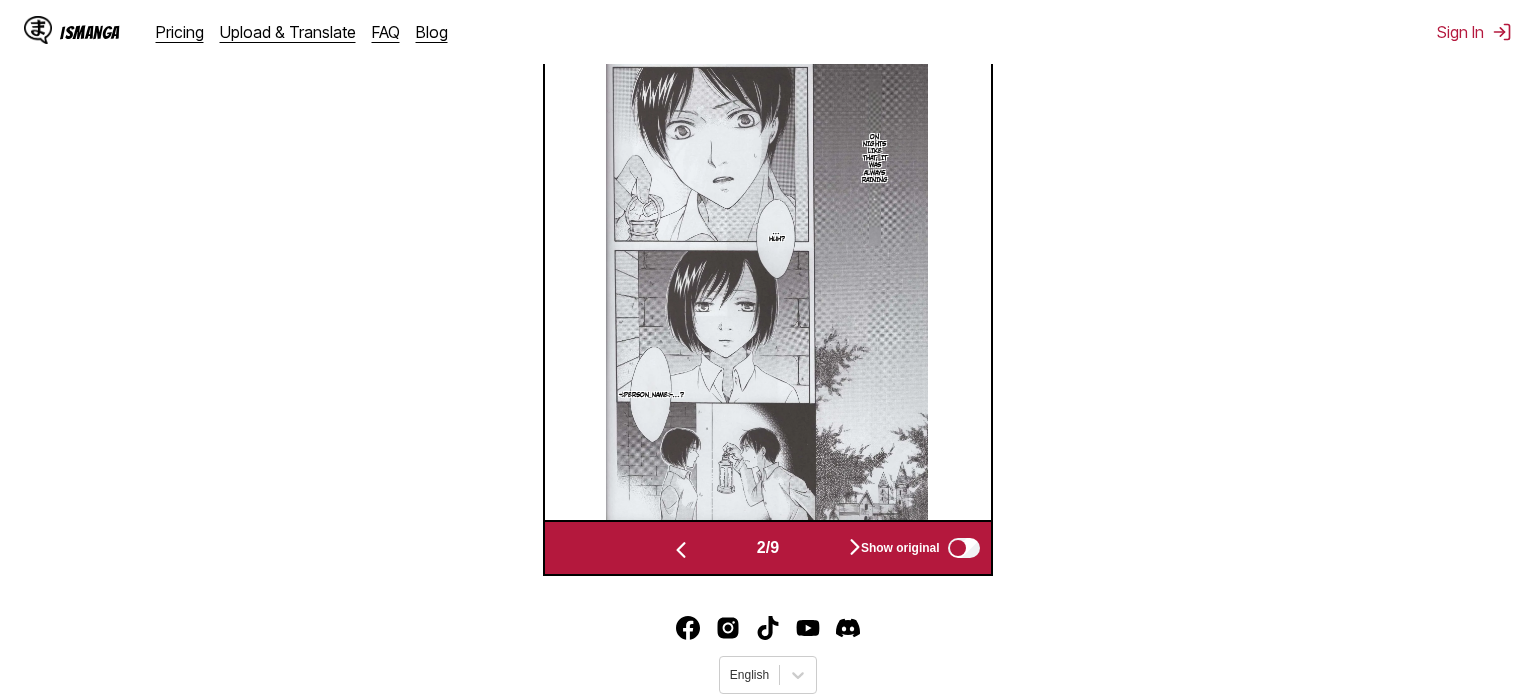 click at bounding box center [681, 548] 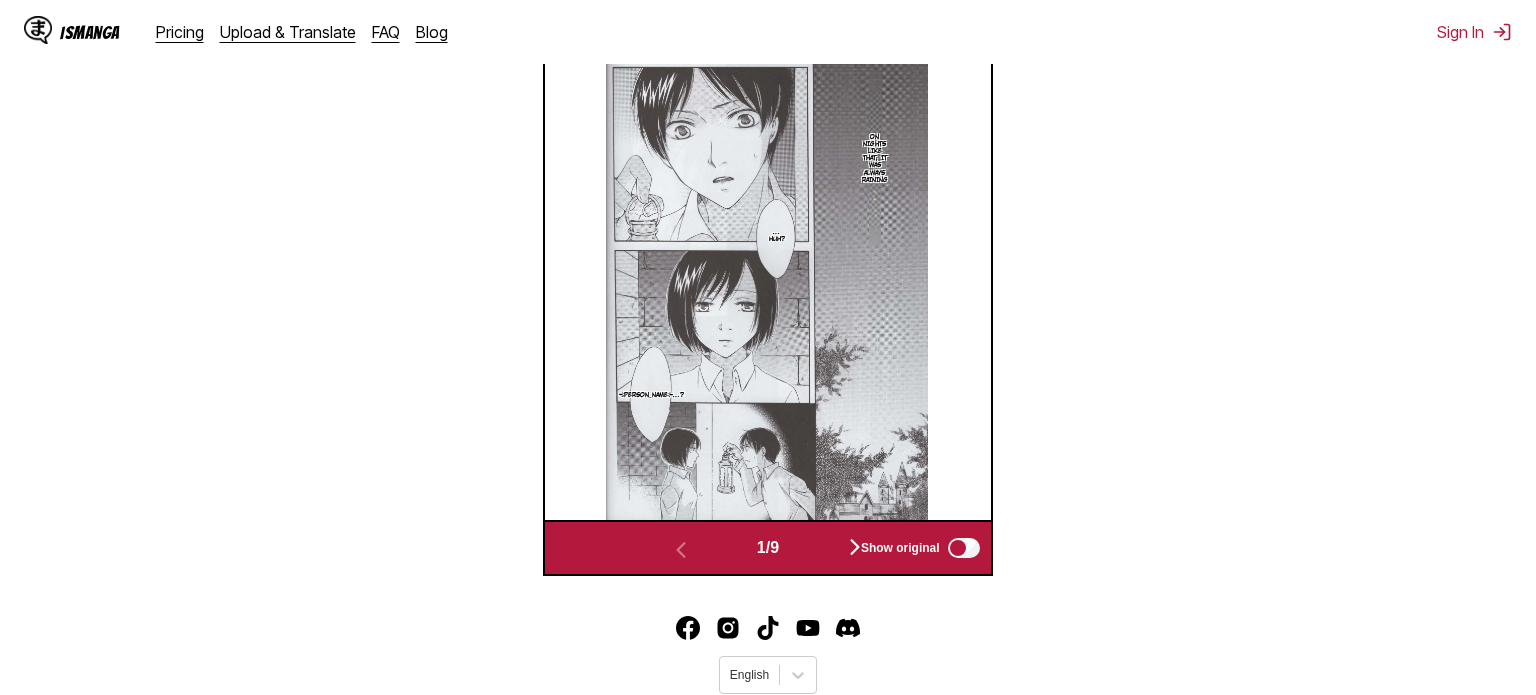 scroll, scrollTop: 0, scrollLeft: 0, axis: both 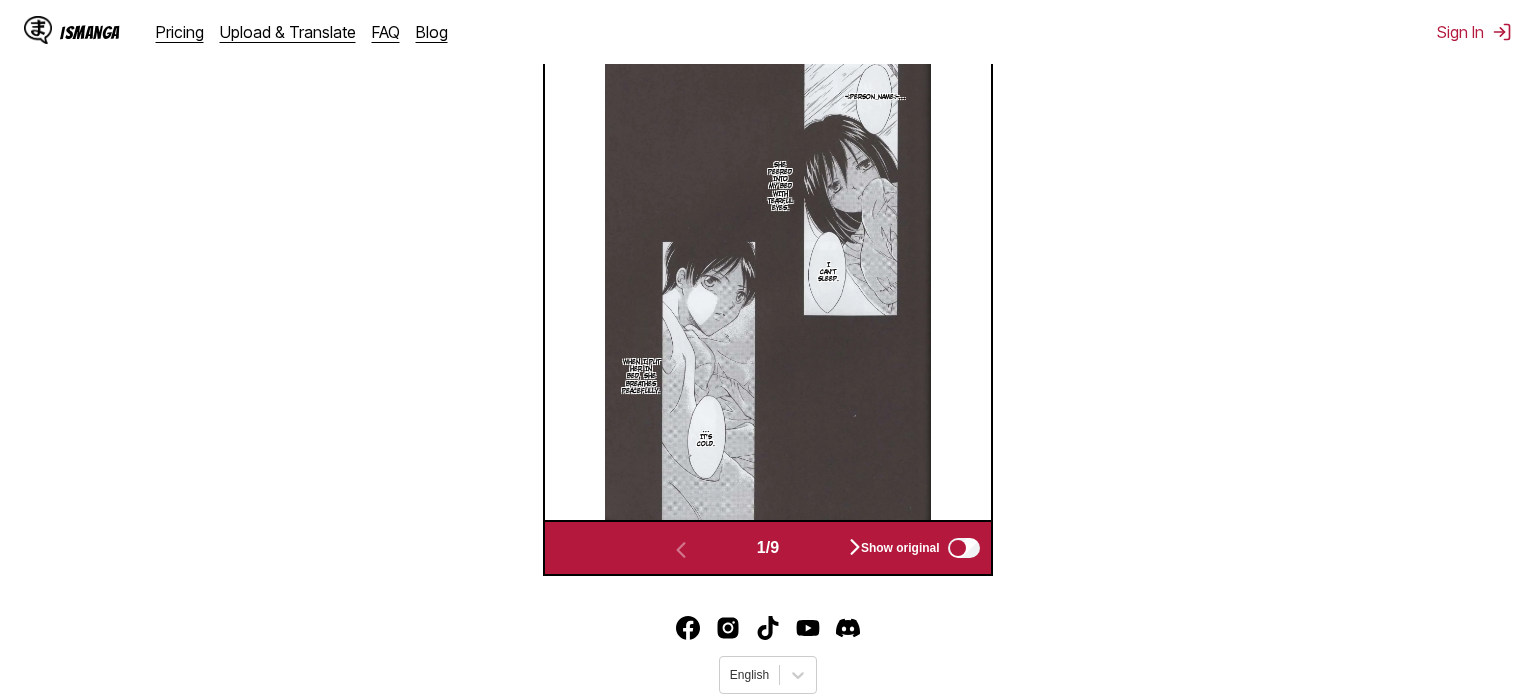 click at bounding box center (855, 548) 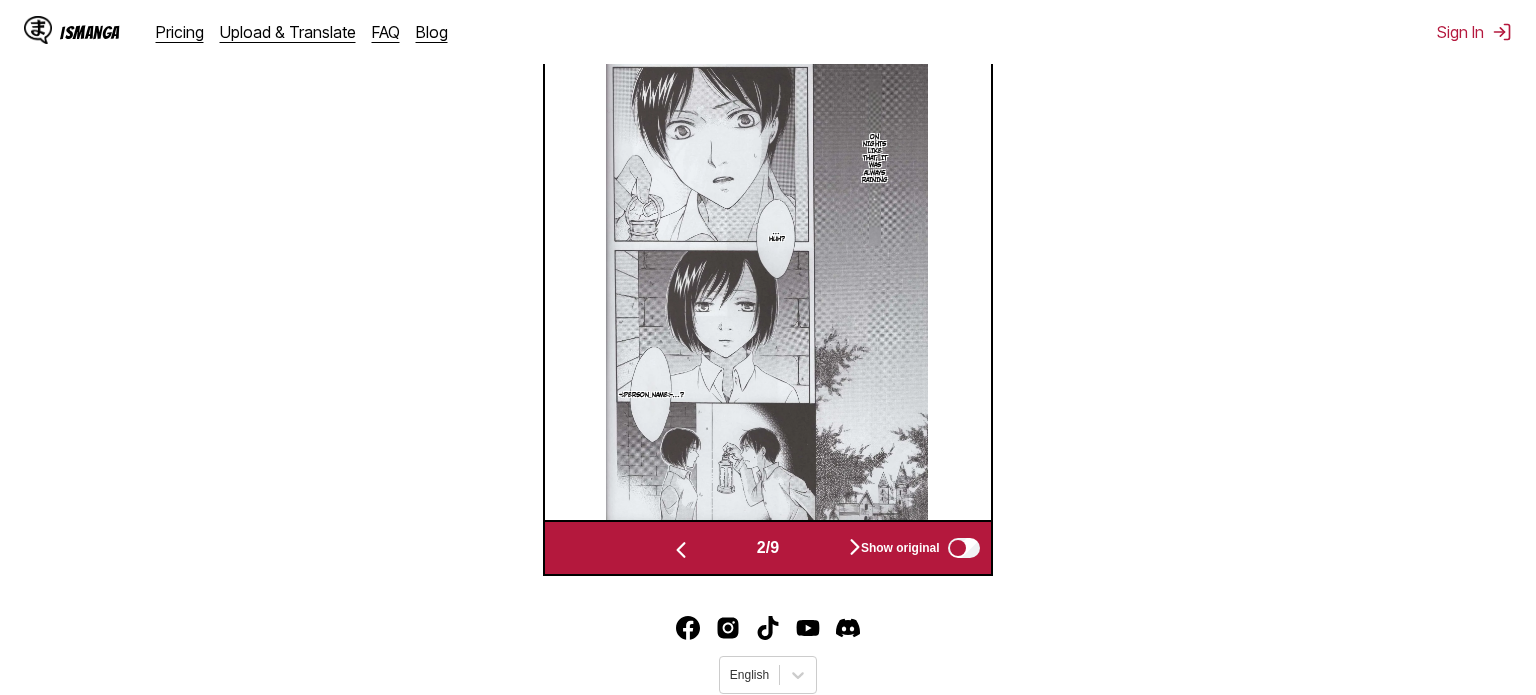 click at bounding box center [855, 548] 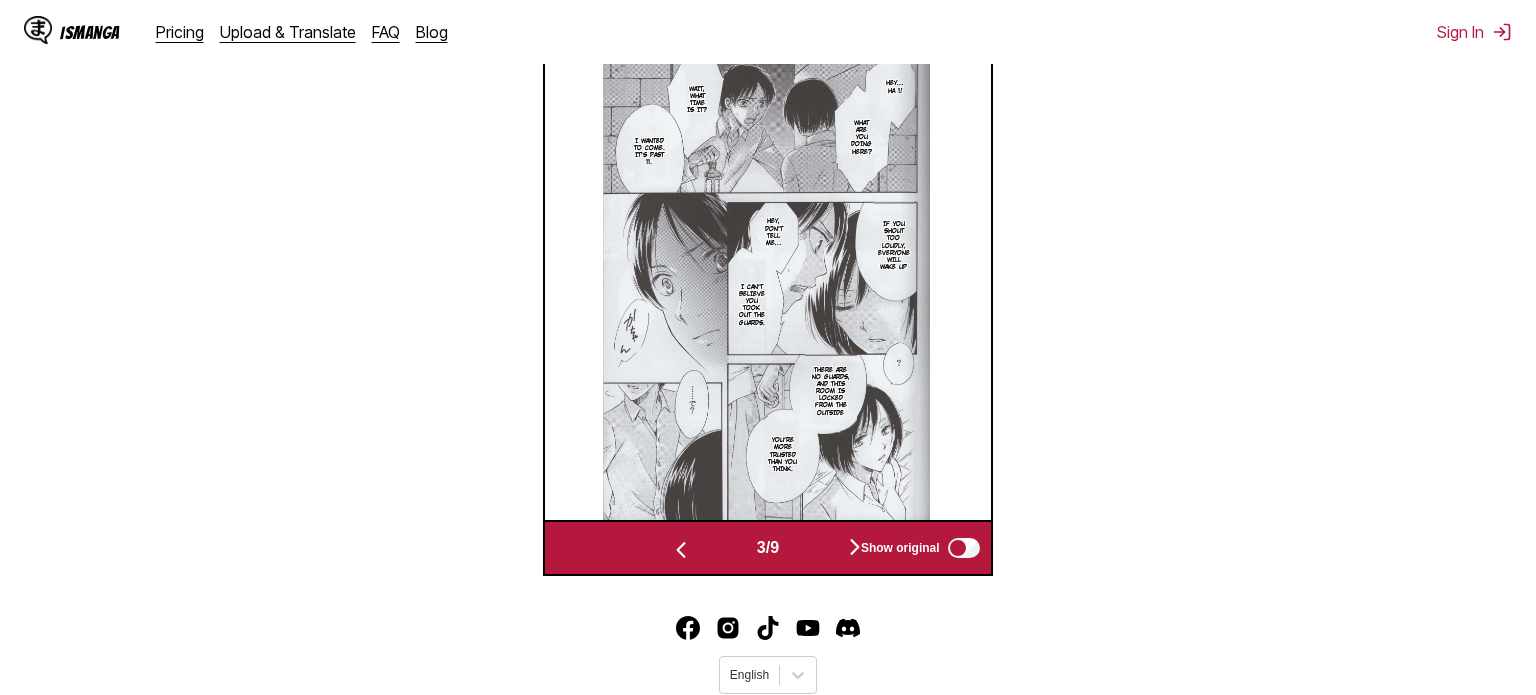 click at bounding box center (766, 276) 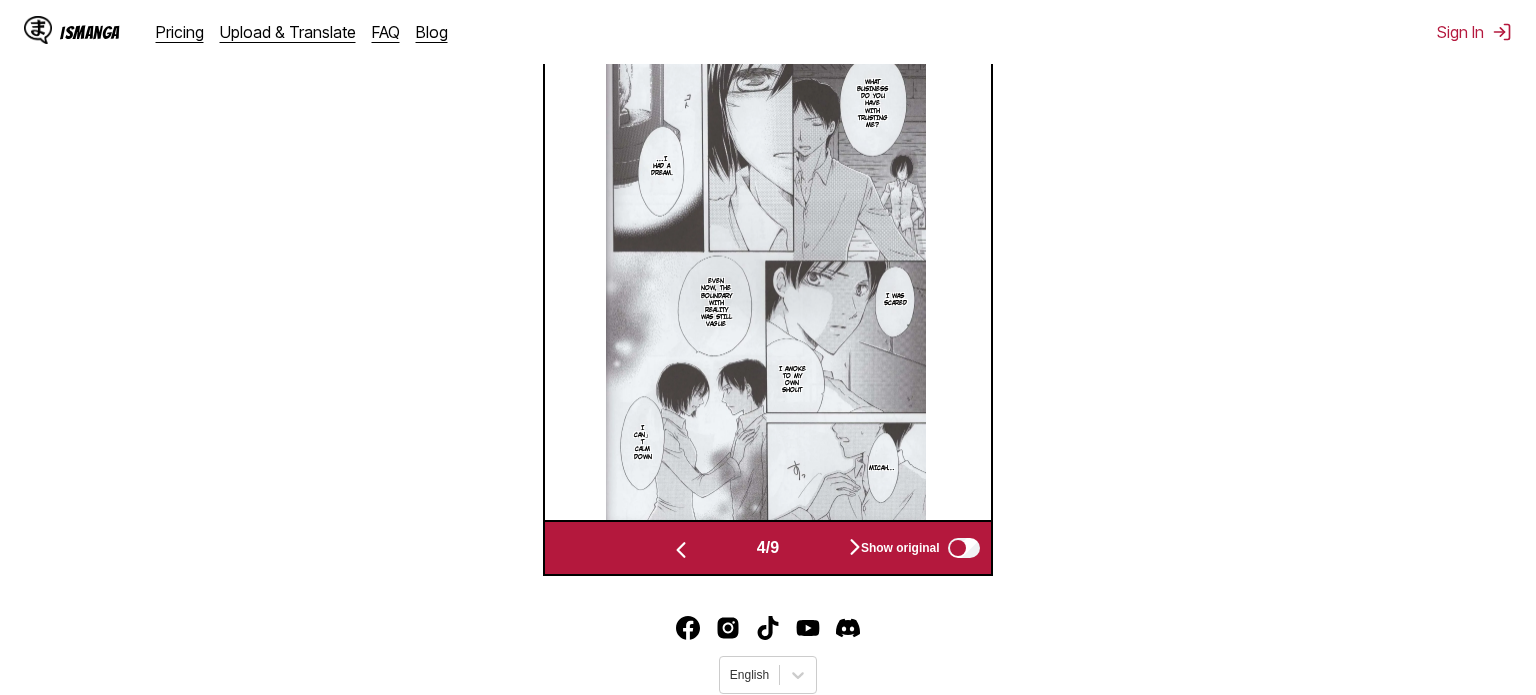 click at bounding box center [855, 548] 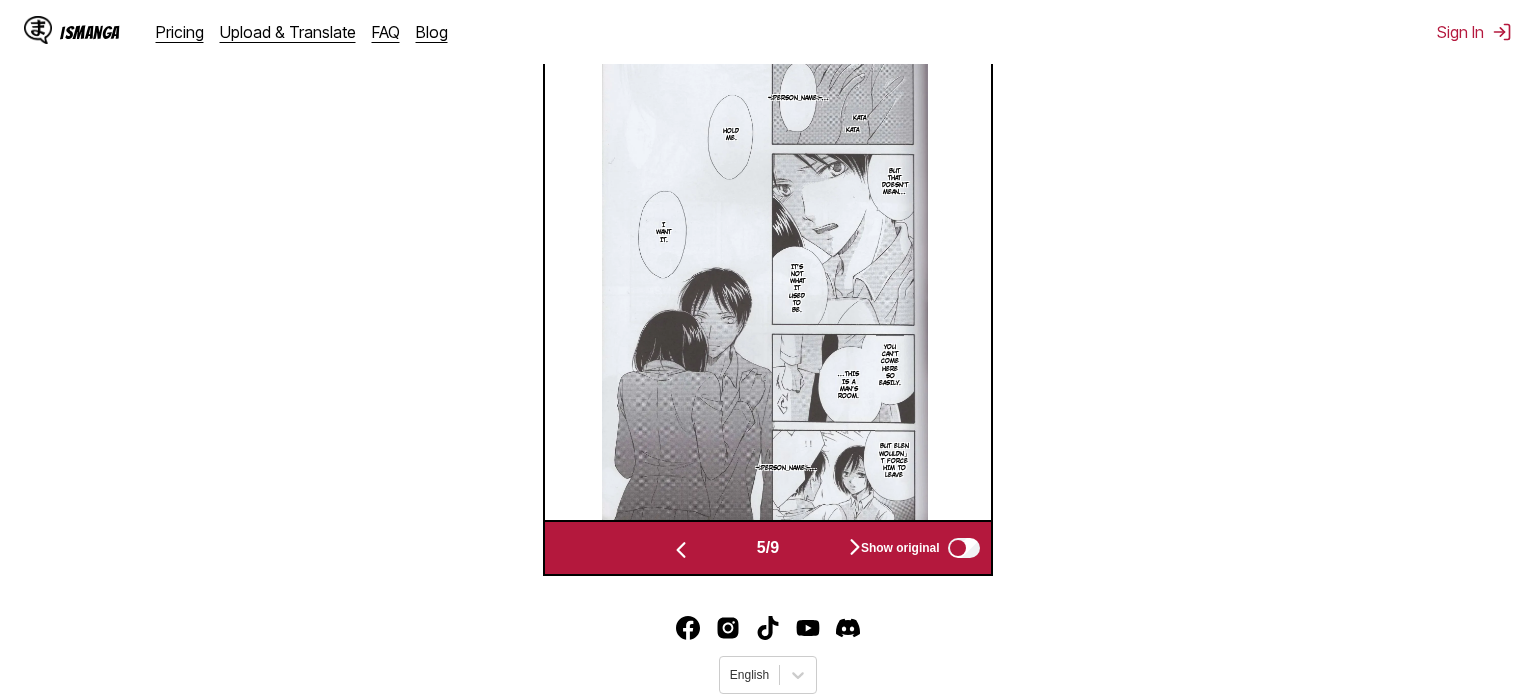 click at bounding box center (855, 548) 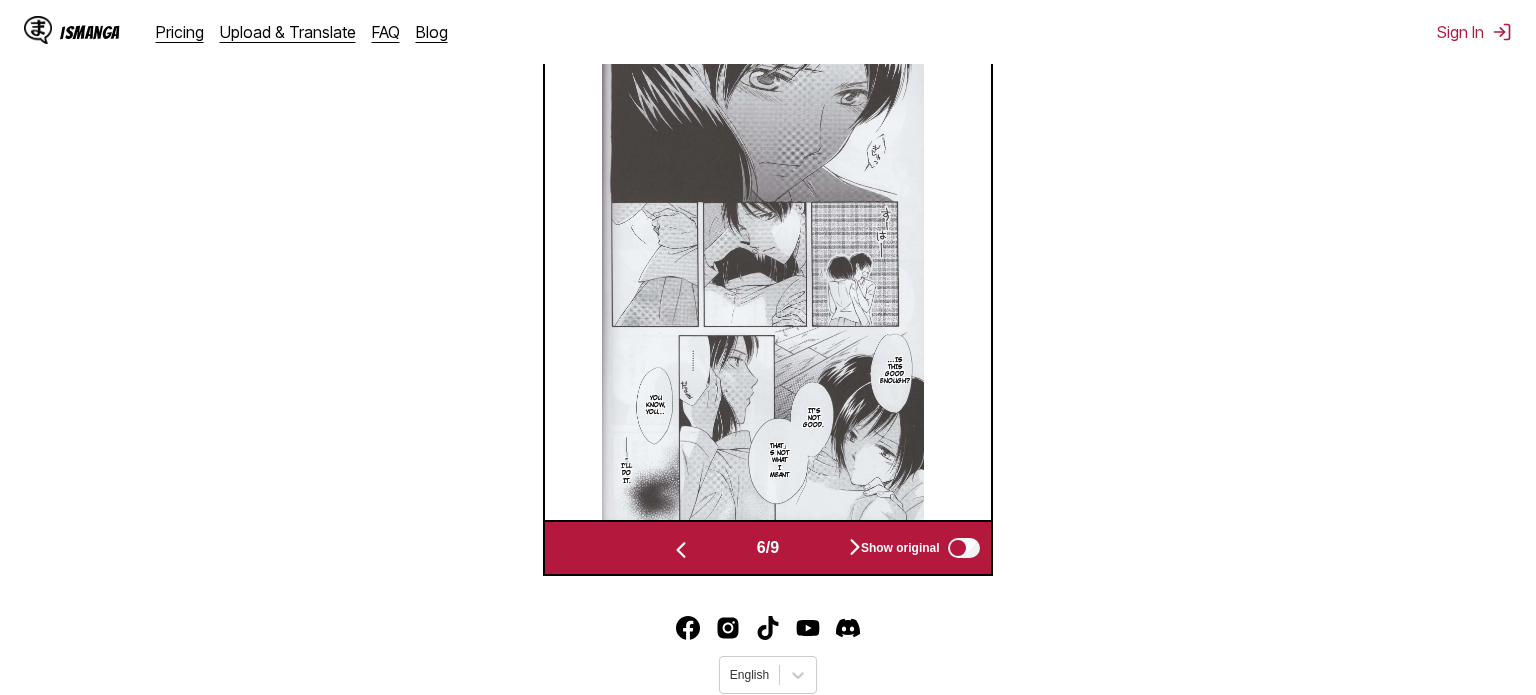click at bounding box center [855, 548] 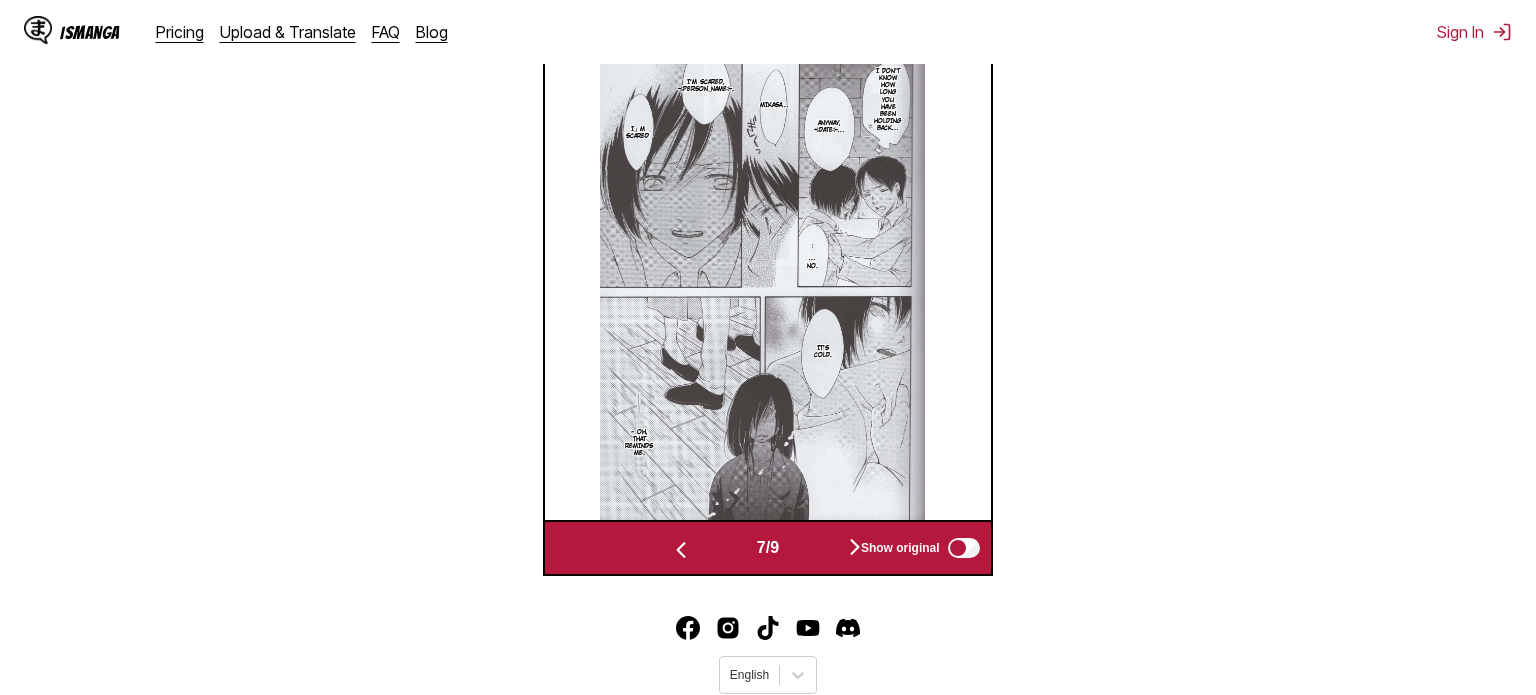click on "IsManga  Pricing Upload & Translate FAQ Blog Sign In Pricing Upload & Translate FAQ Blog AI-Powered Manga Translator Experience seamless manga translation with our cutting-edge AI technology. Upload your favorite manga and instantly translate it into multiple languages. Weekly free credits left:  12 From Japanese To English Drop files here, or click to browse. Max file size: 5MB  •  Supported formats: JP(E)G, PNG, WEBP Available for premium users only CC Wild Words 6 Ellen… She peered into my bed with tearful eyes. I can't sleep. …it's cold. When I put her in bed, she breathes peacefully. On nights like that, it was always raining …Huh? Mikasa…? Hey… Ha 1! Wait, what time is it? What are you doing here? I wanted to come. It's past 11. If you shout too loudly, everyone will wake up Hey, don't tell me… I can't believe you took out the guards. There are no guards, and this room is locked from the outside You're more trusted than you think. What business do you have with trusting me? I was scared" at bounding box center (768, 100) 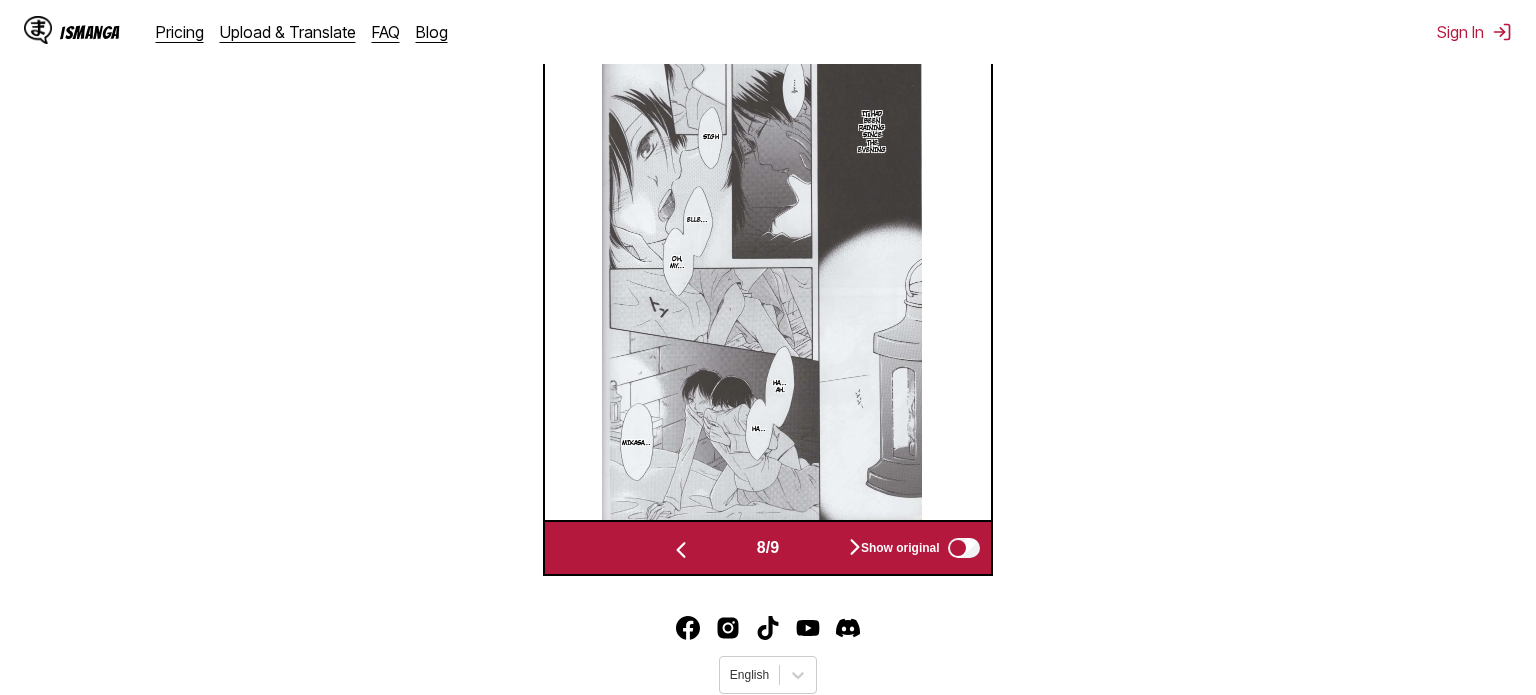 click at bounding box center (855, 548) 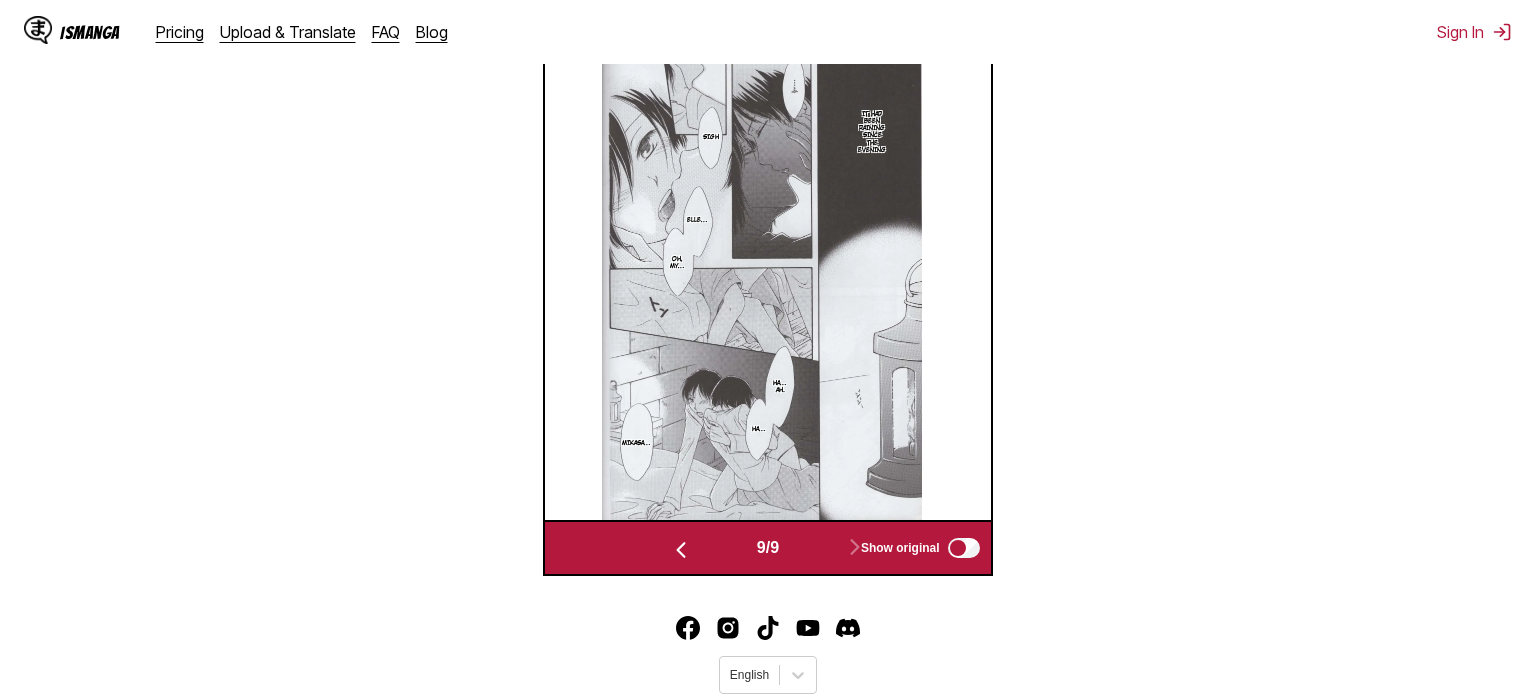 scroll, scrollTop: 0, scrollLeft: 3569, axis: horizontal 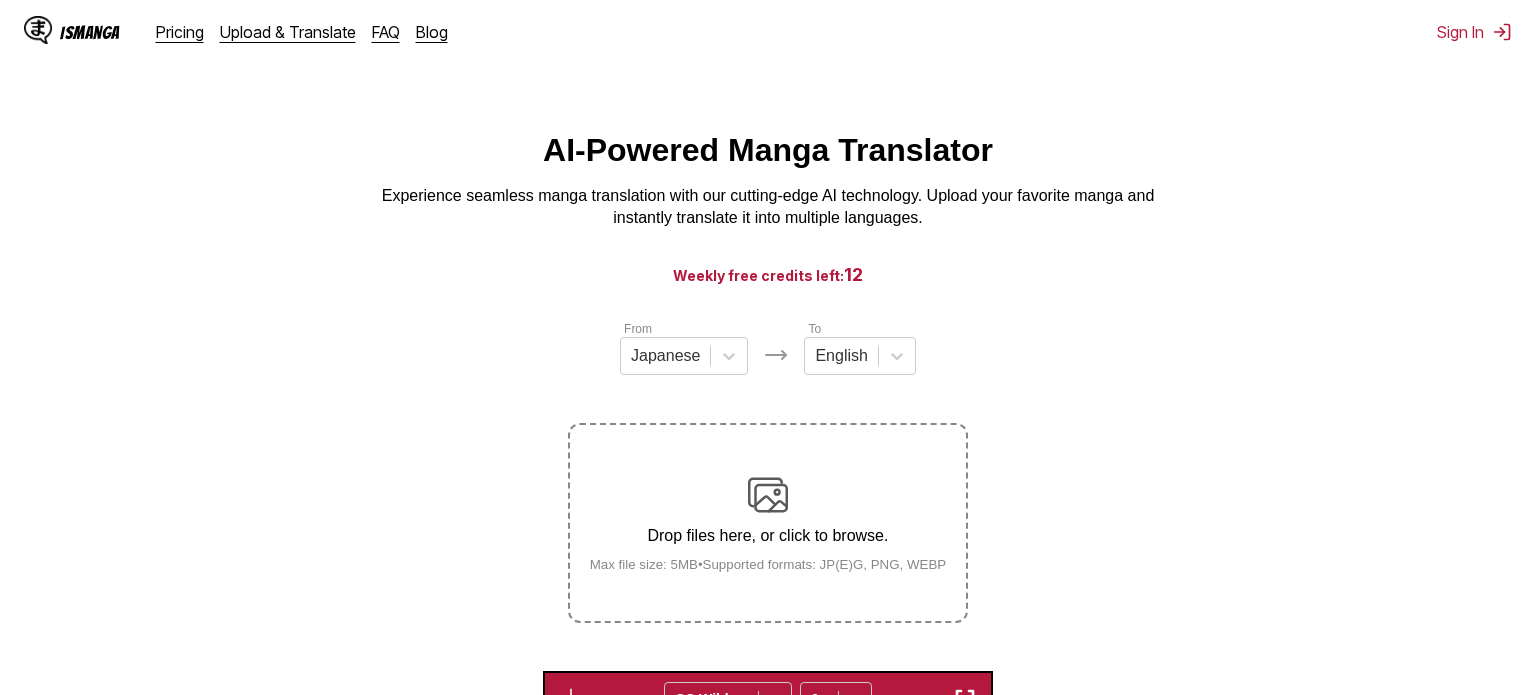 click on "Drop files here, or click to browse. Max file size: 5MB  •  Supported formats: JP(E)G, PNG, WEBP" at bounding box center (768, 523) 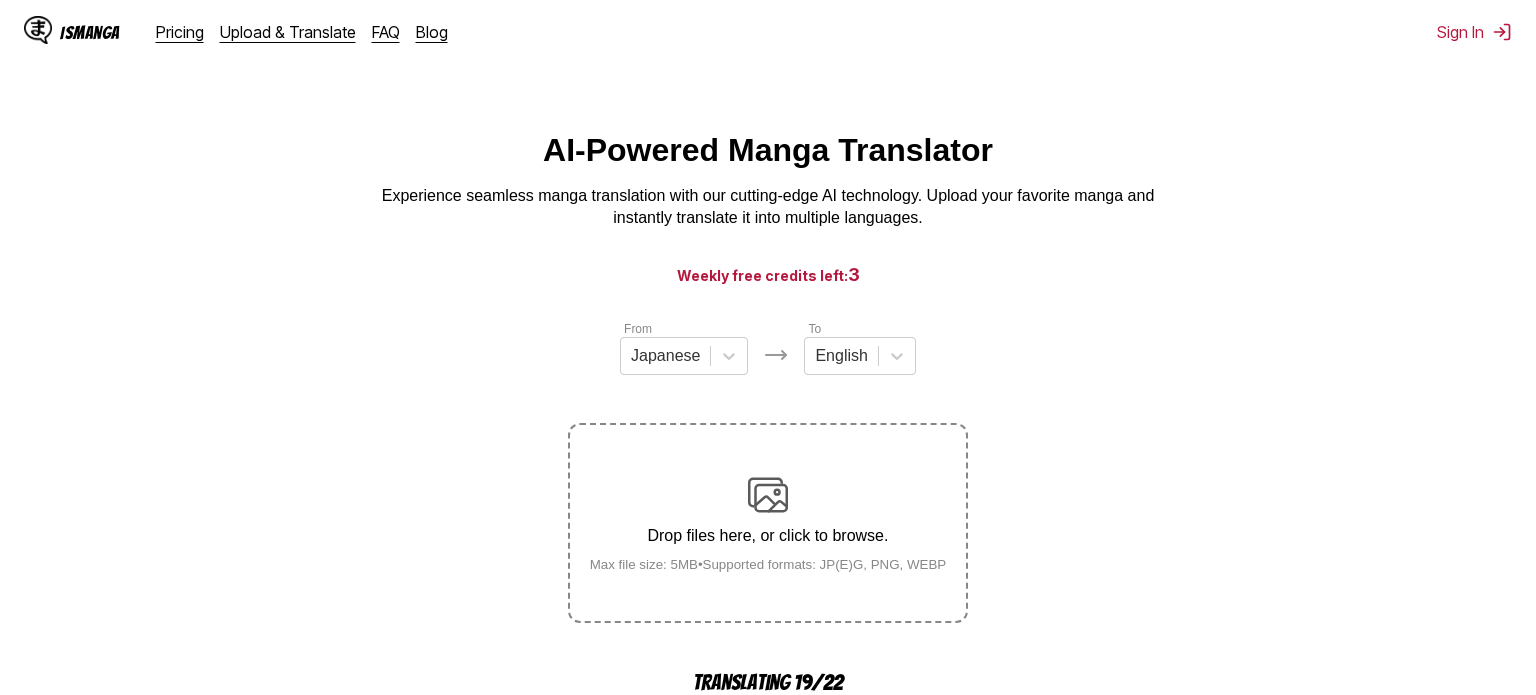 scroll, scrollTop: 404, scrollLeft: 0, axis: vertical 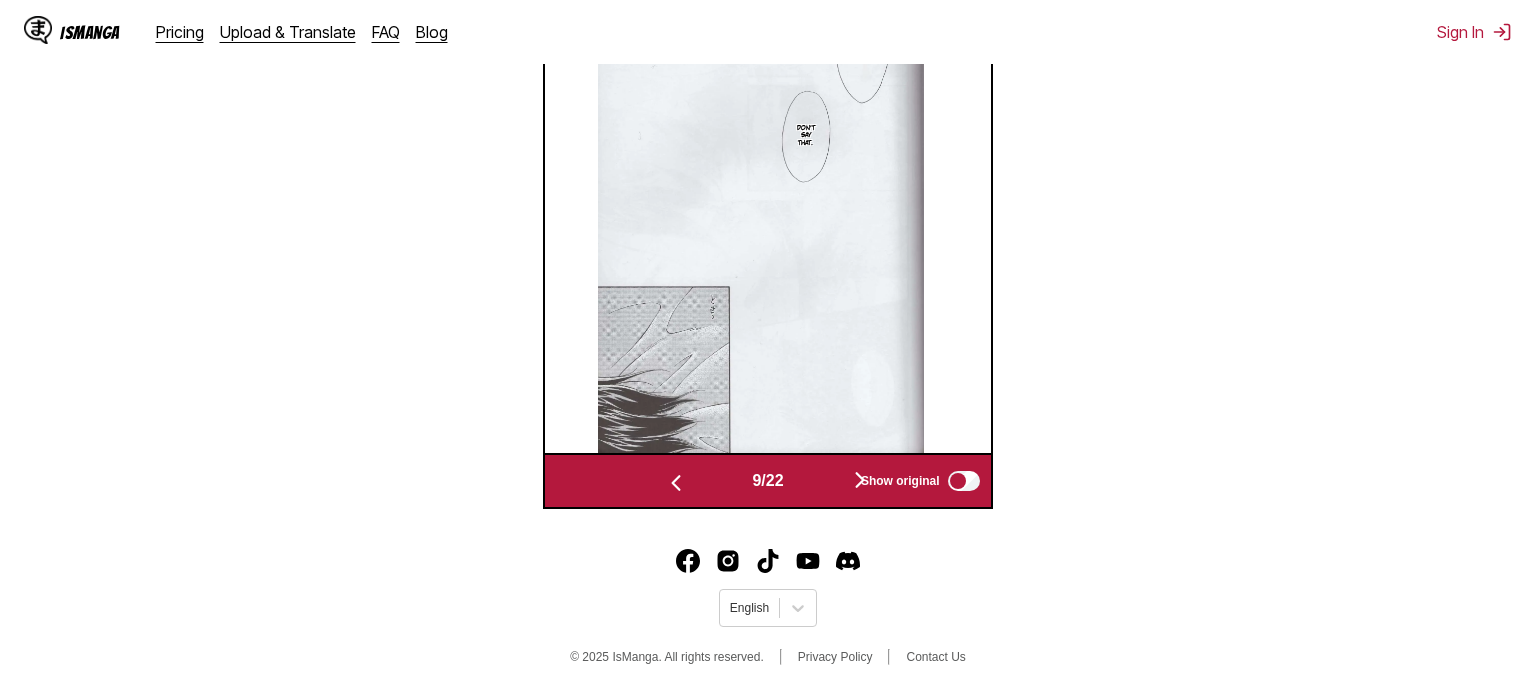 click on "9  /  22 Show original" at bounding box center [767, 481] 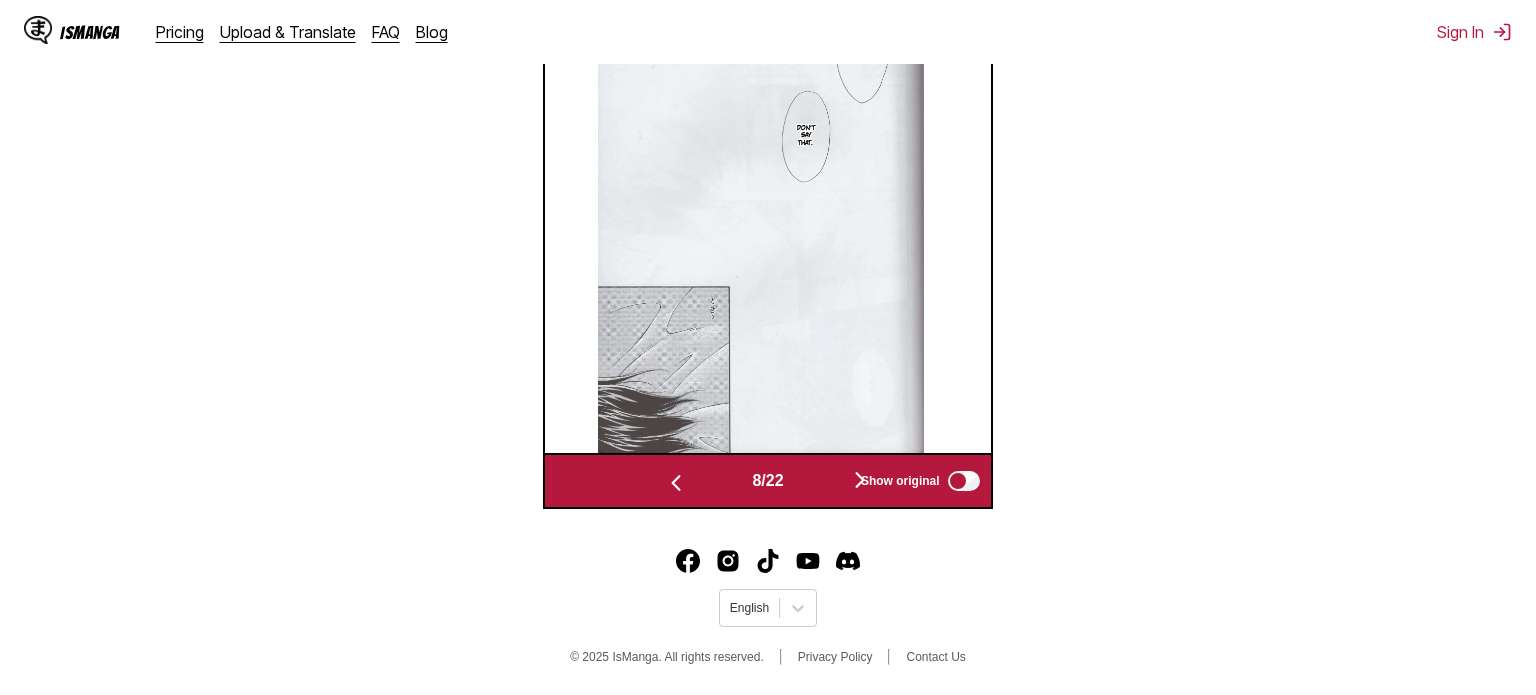 scroll, scrollTop: 0, scrollLeft: 3123, axis: horizontal 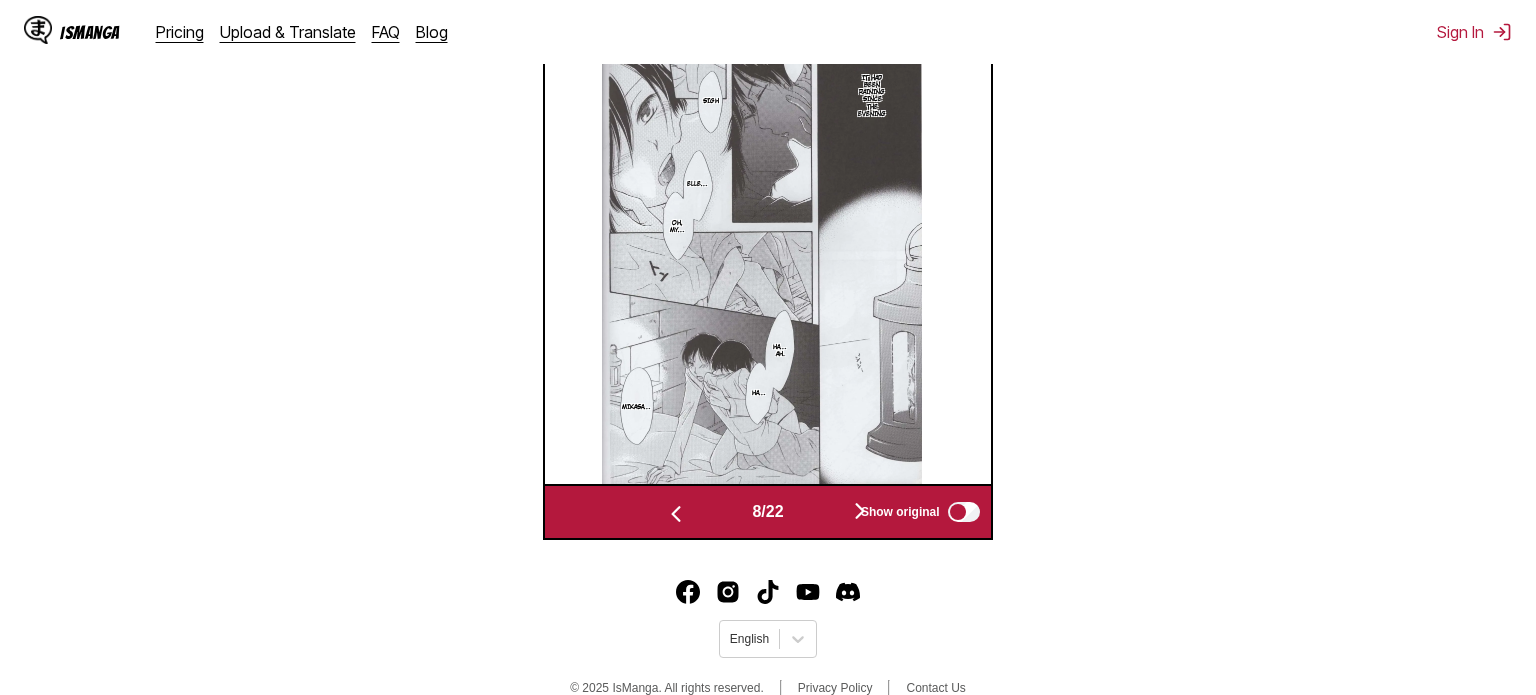 click at bounding box center [762, 240] 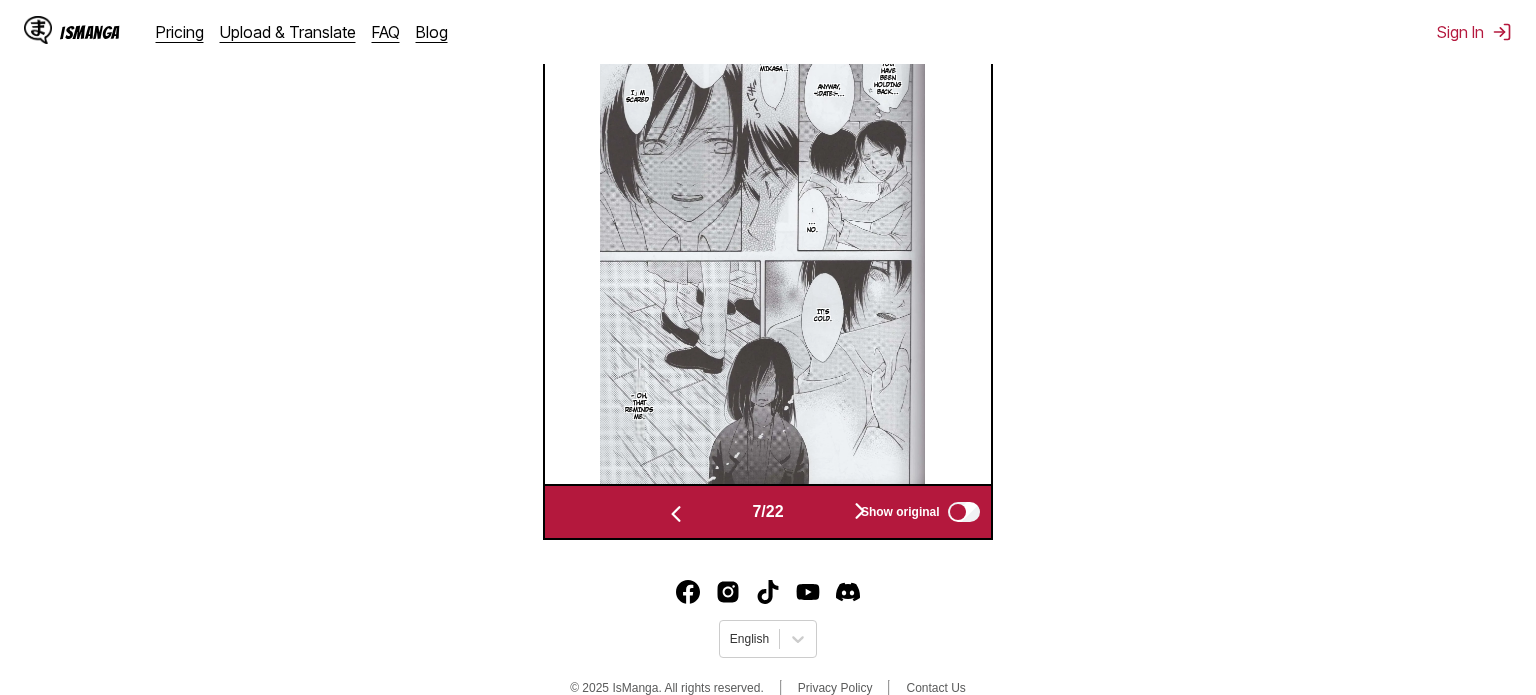 click at bounding box center (676, 512) 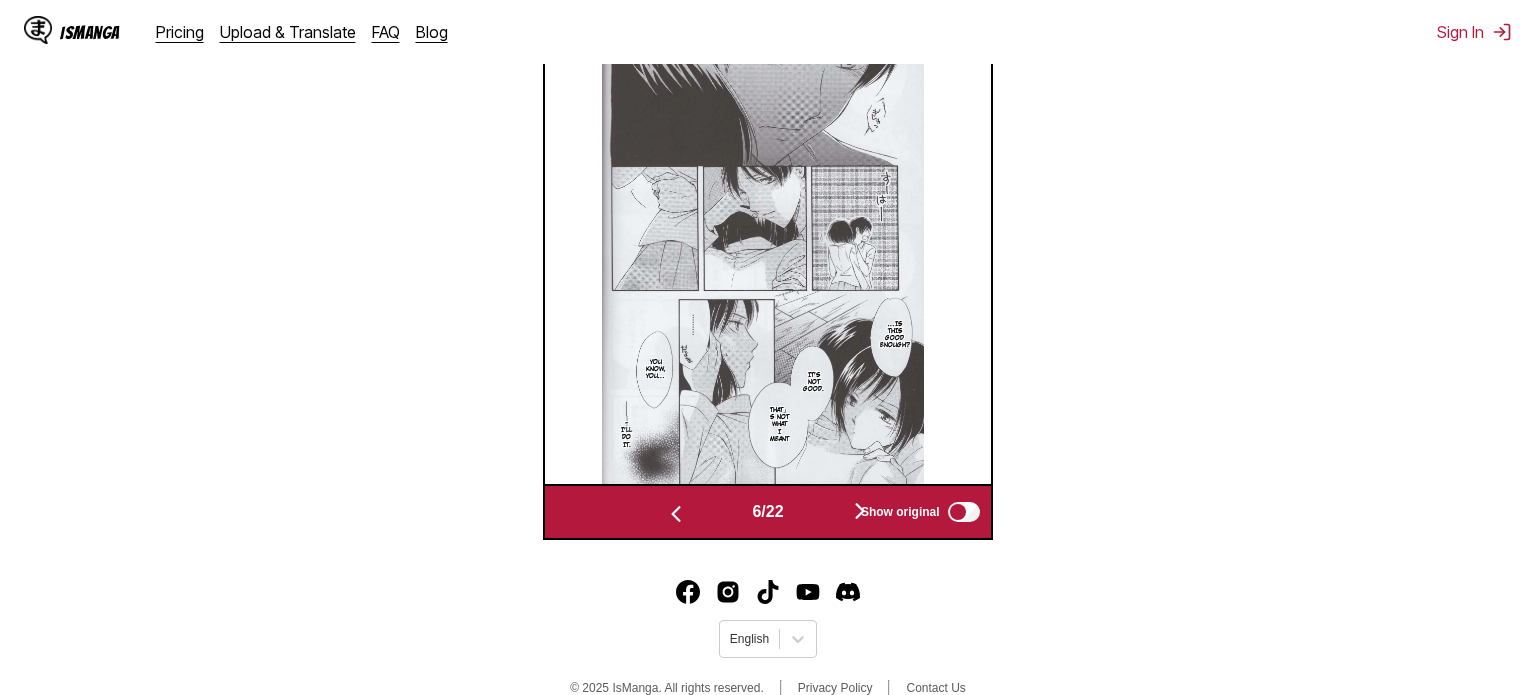 click at bounding box center (676, 512) 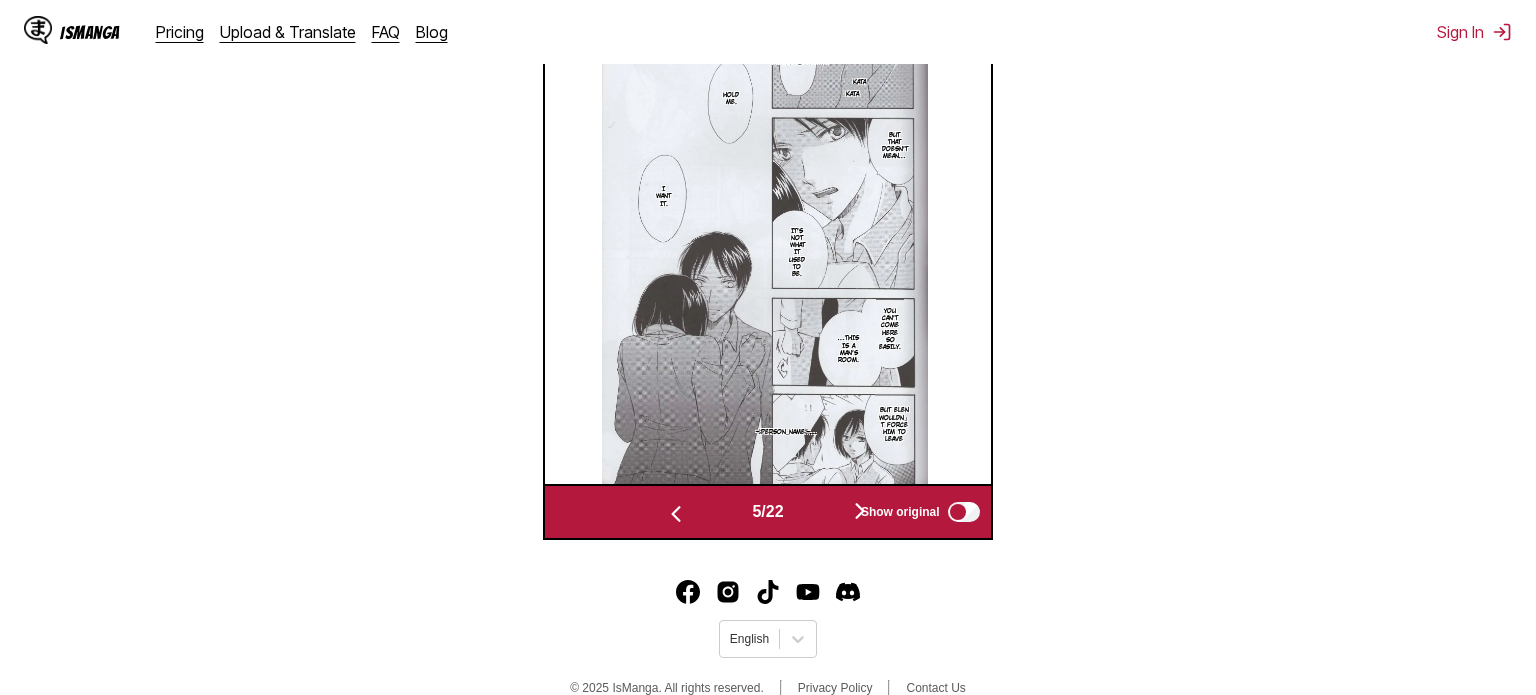 click at bounding box center (676, 512) 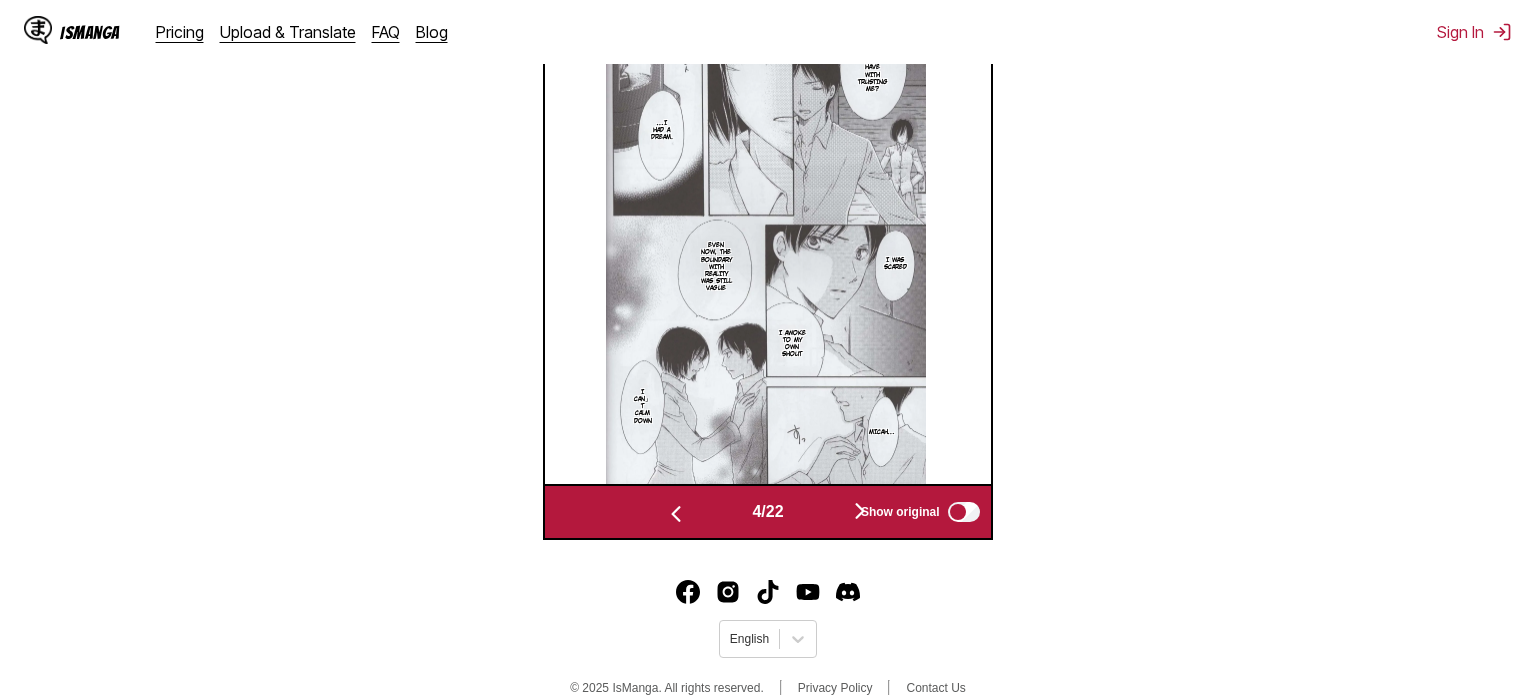 click at bounding box center (676, 512) 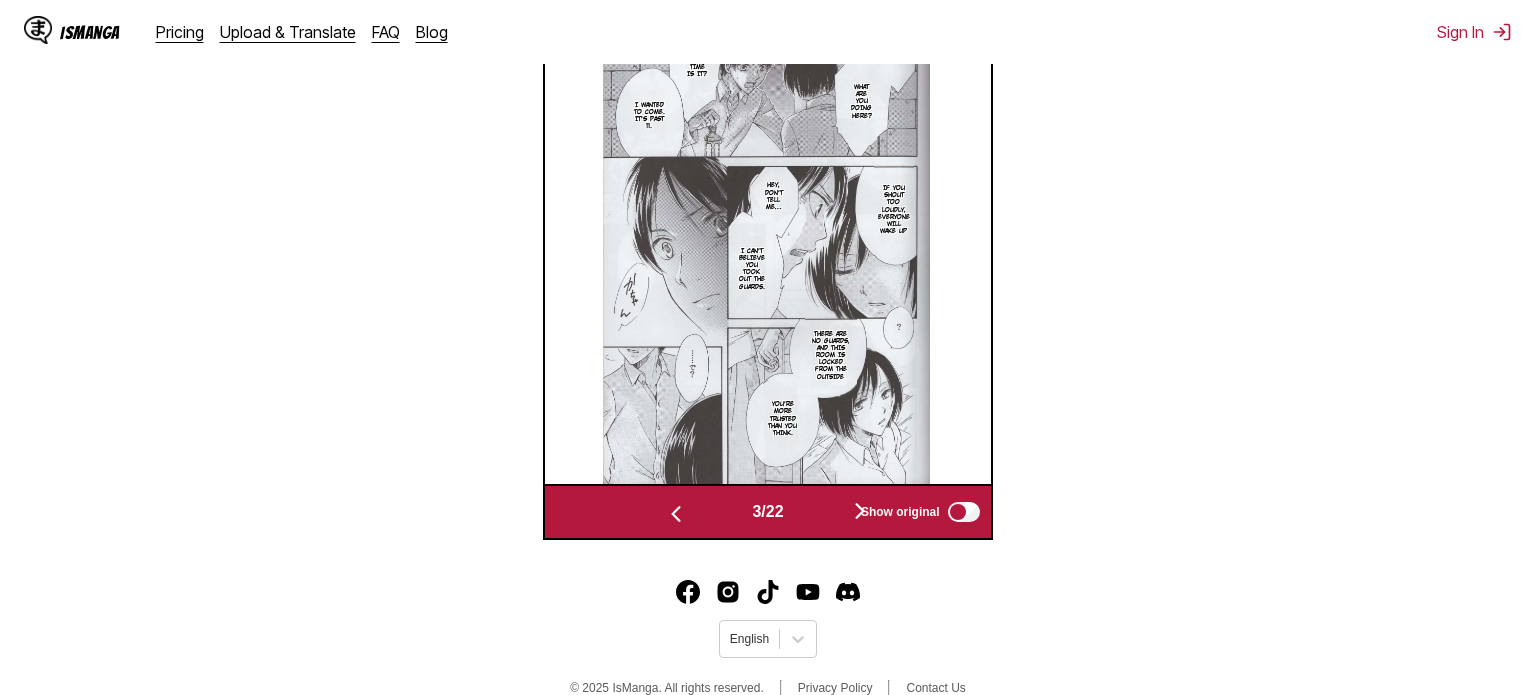 click at bounding box center [676, 512] 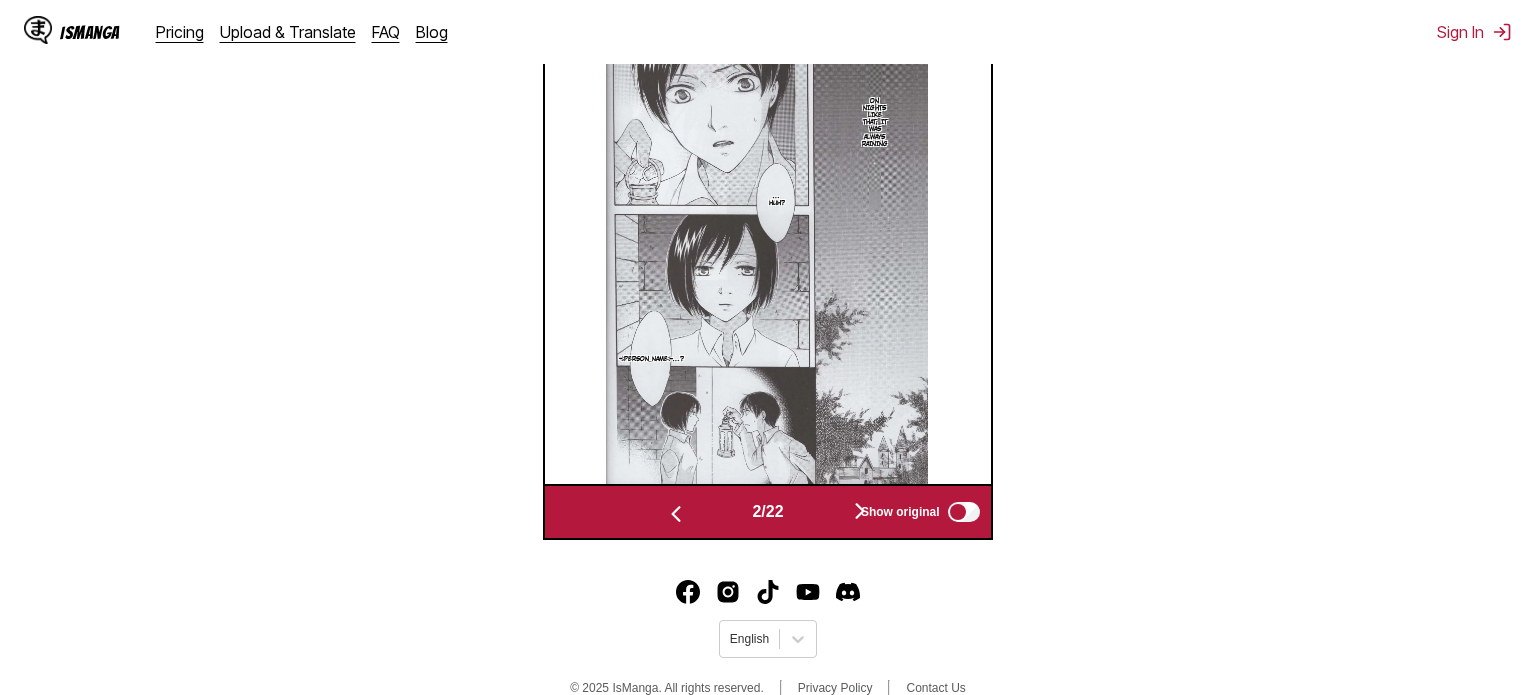 click at bounding box center (676, 512) 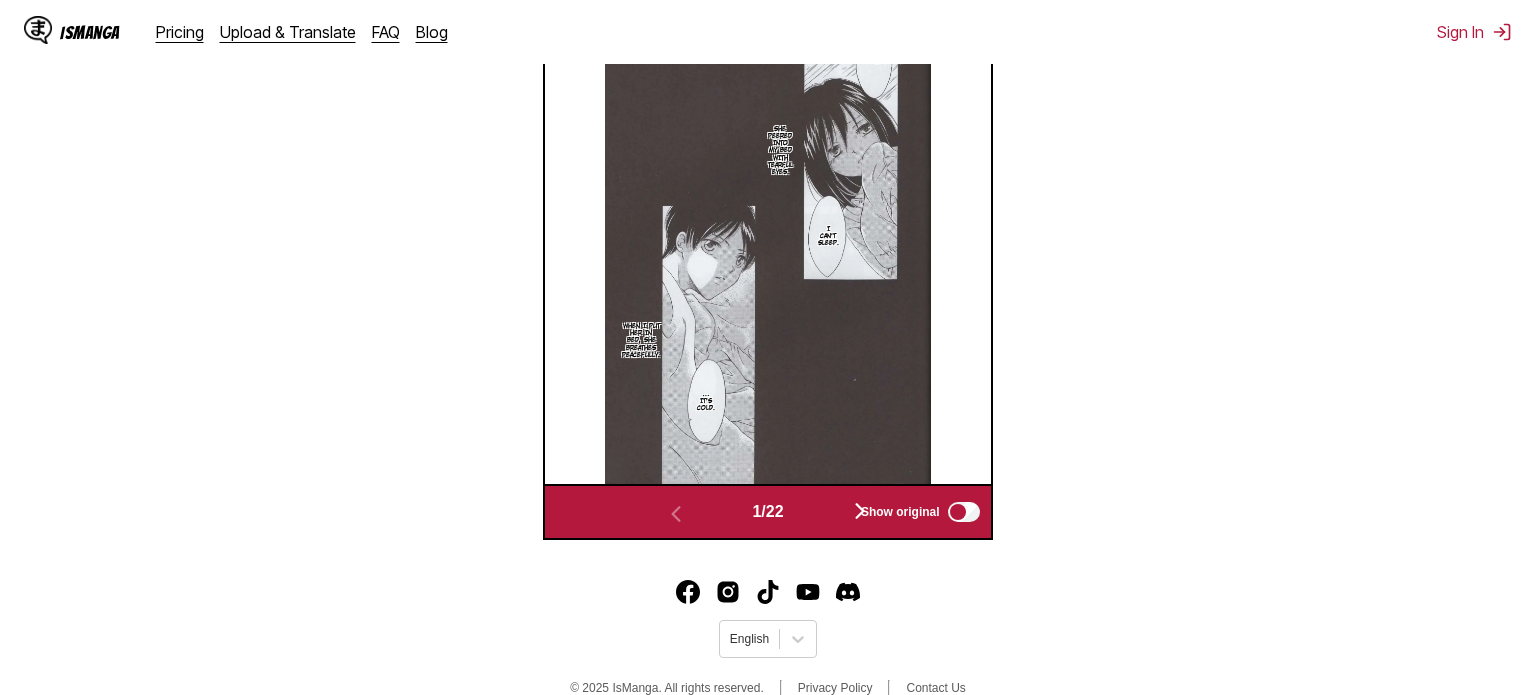 scroll, scrollTop: 0, scrollLeft: 0, axis: both 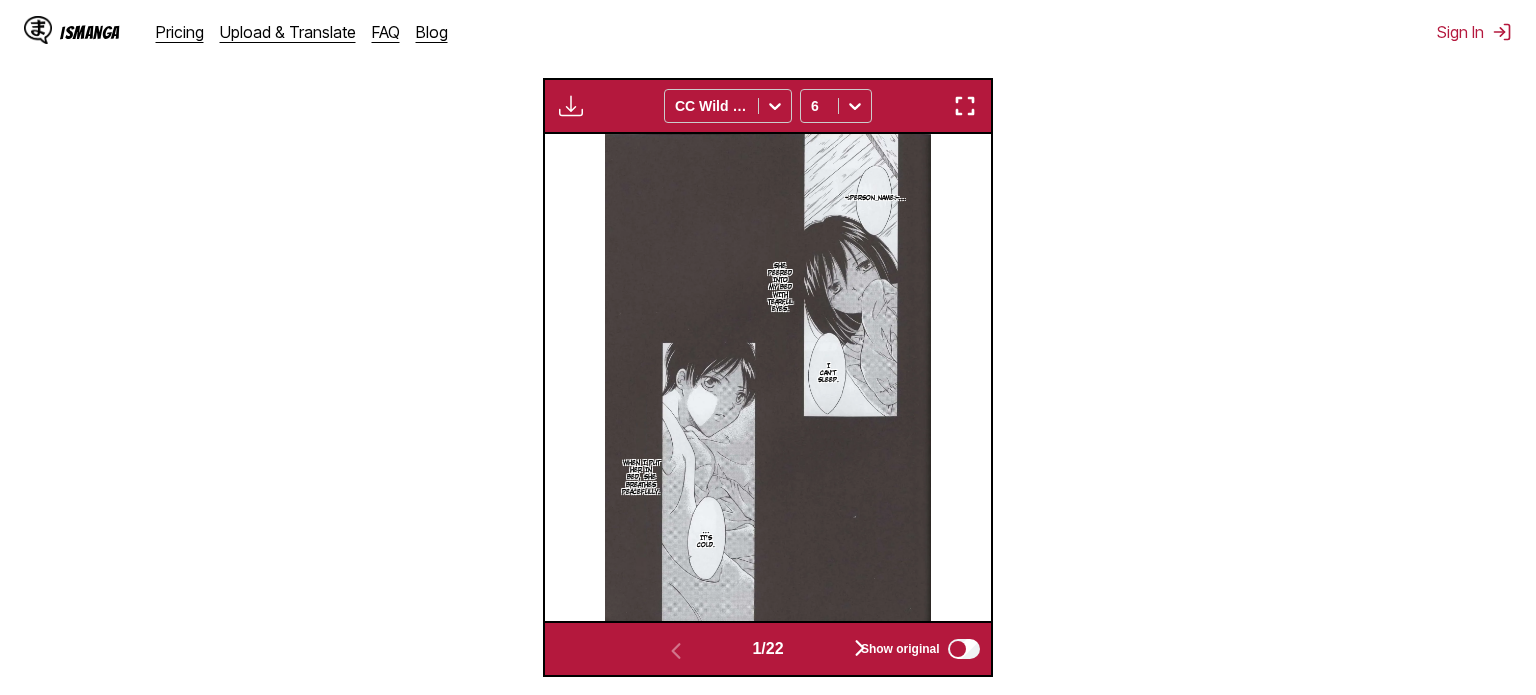 click at bounding box center (860, 649) 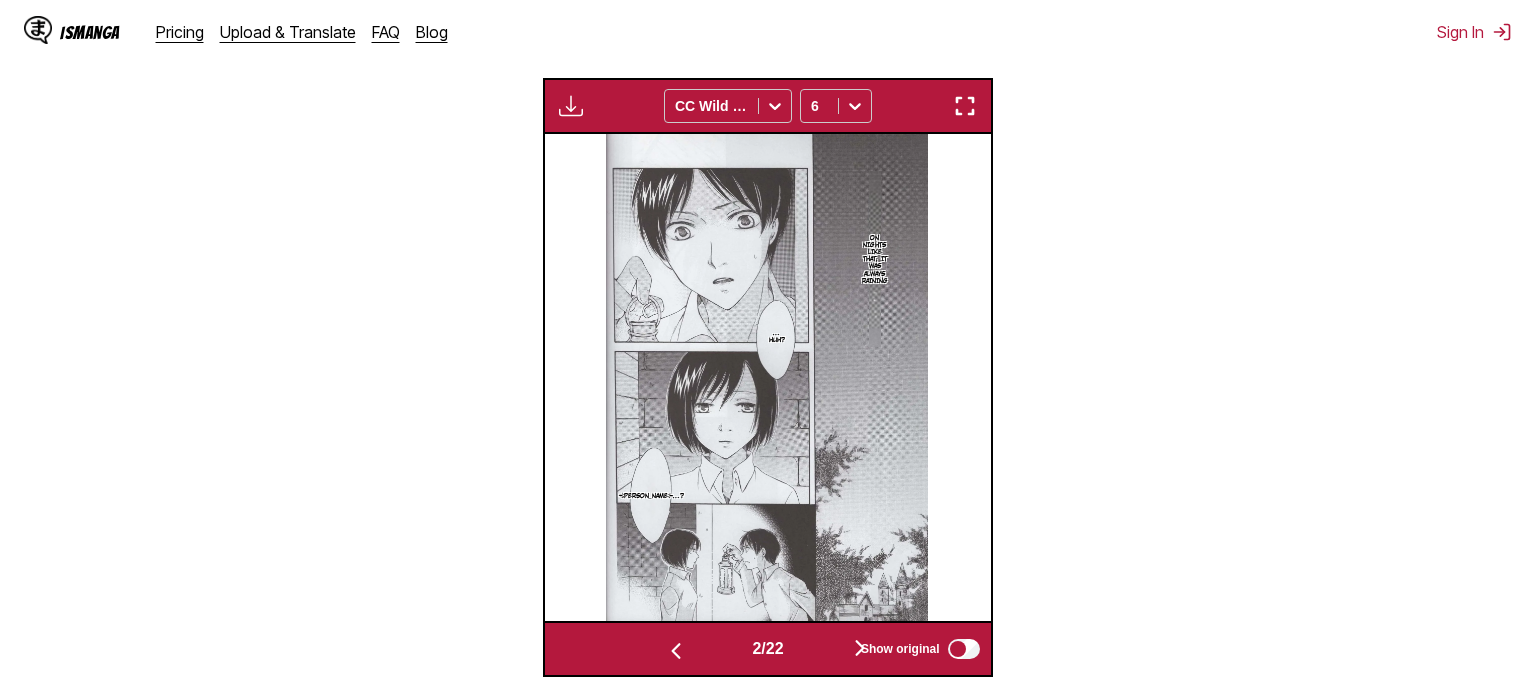 click at bounding box center [860, 649] 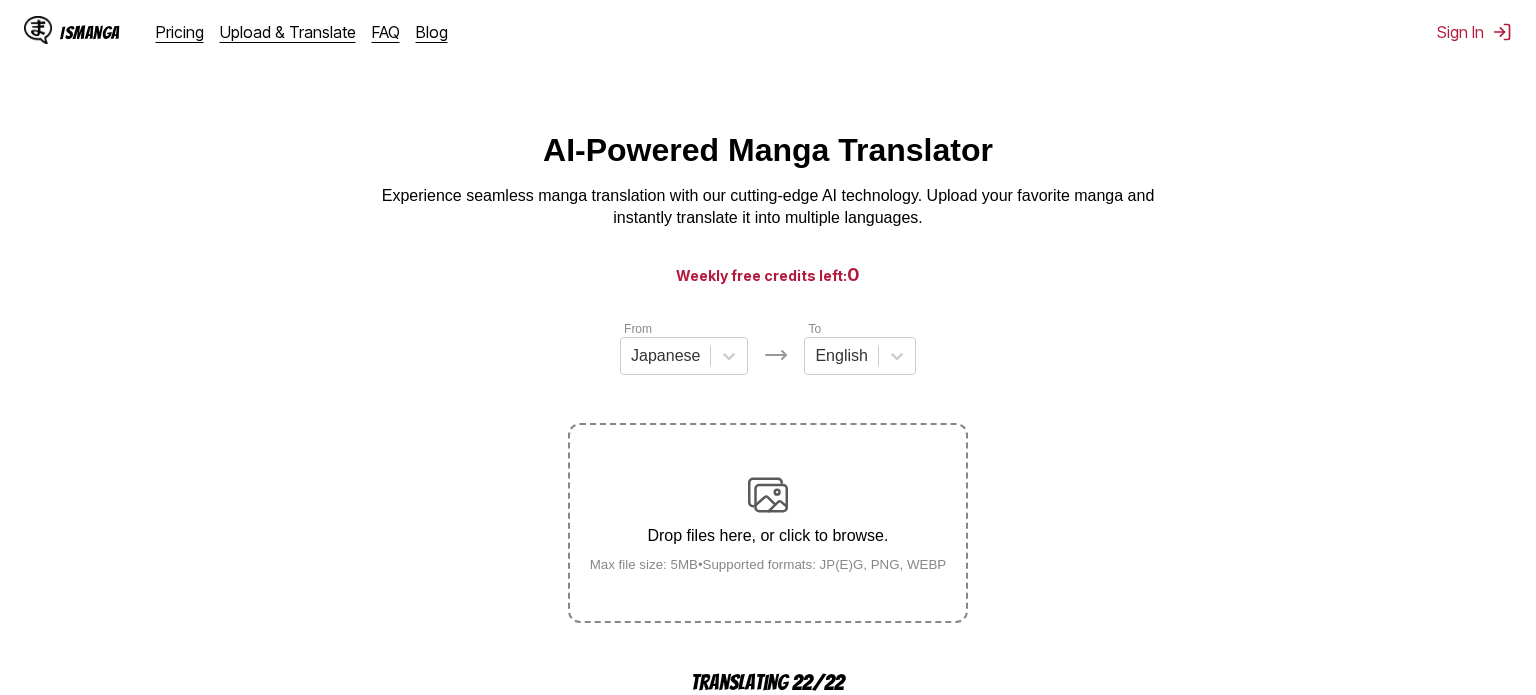 scroll, scrollTop: 664, scrollLeft: 0, axis: vertical 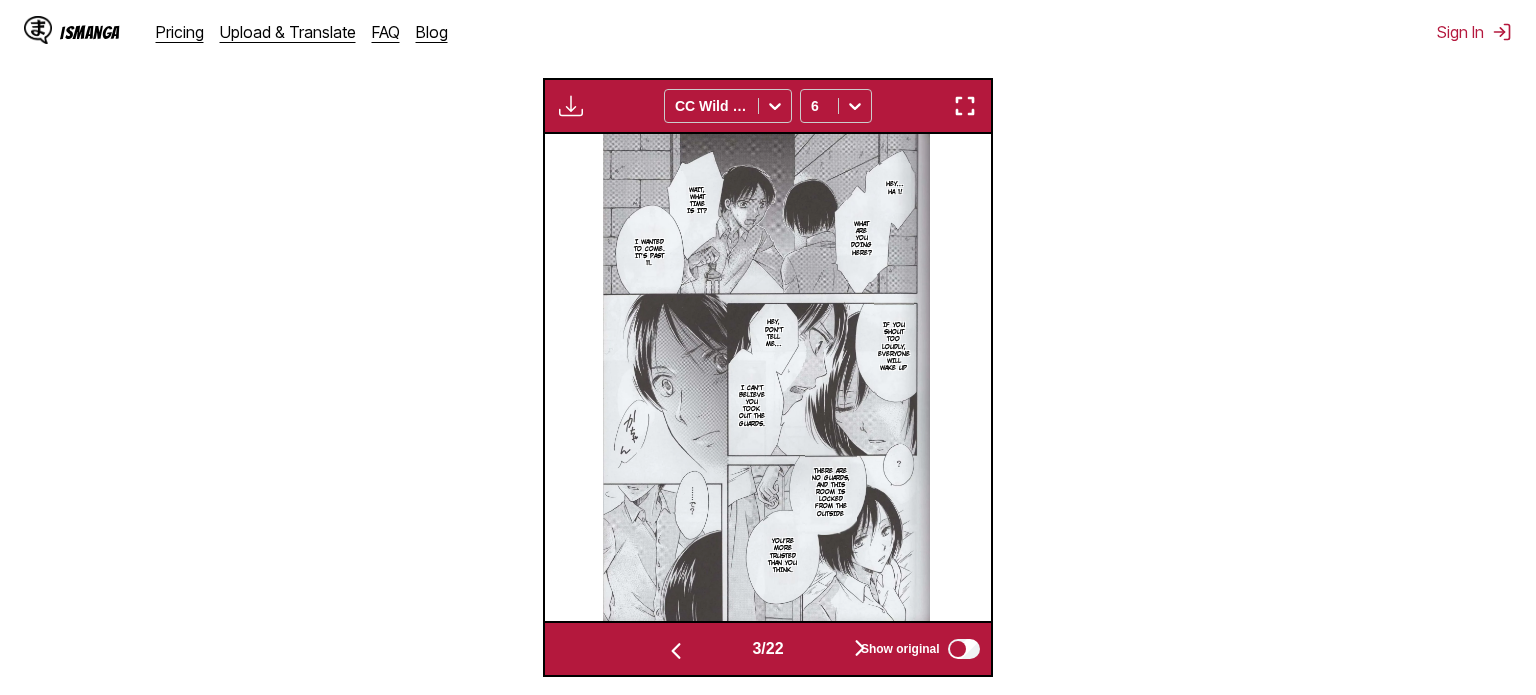 click at bounding box center [860, 649] 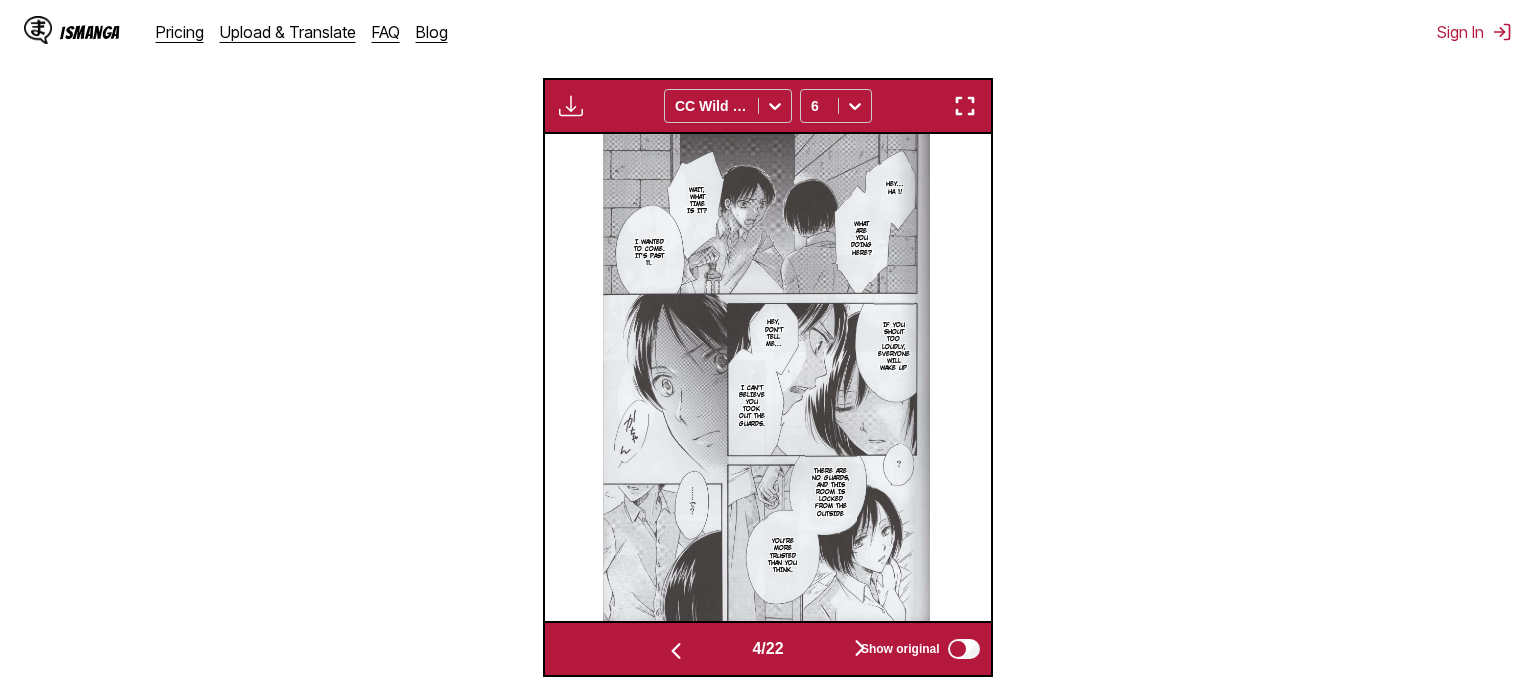 scroll, scrollTop: 0, scrollLeft: 1338, axis: horizontal 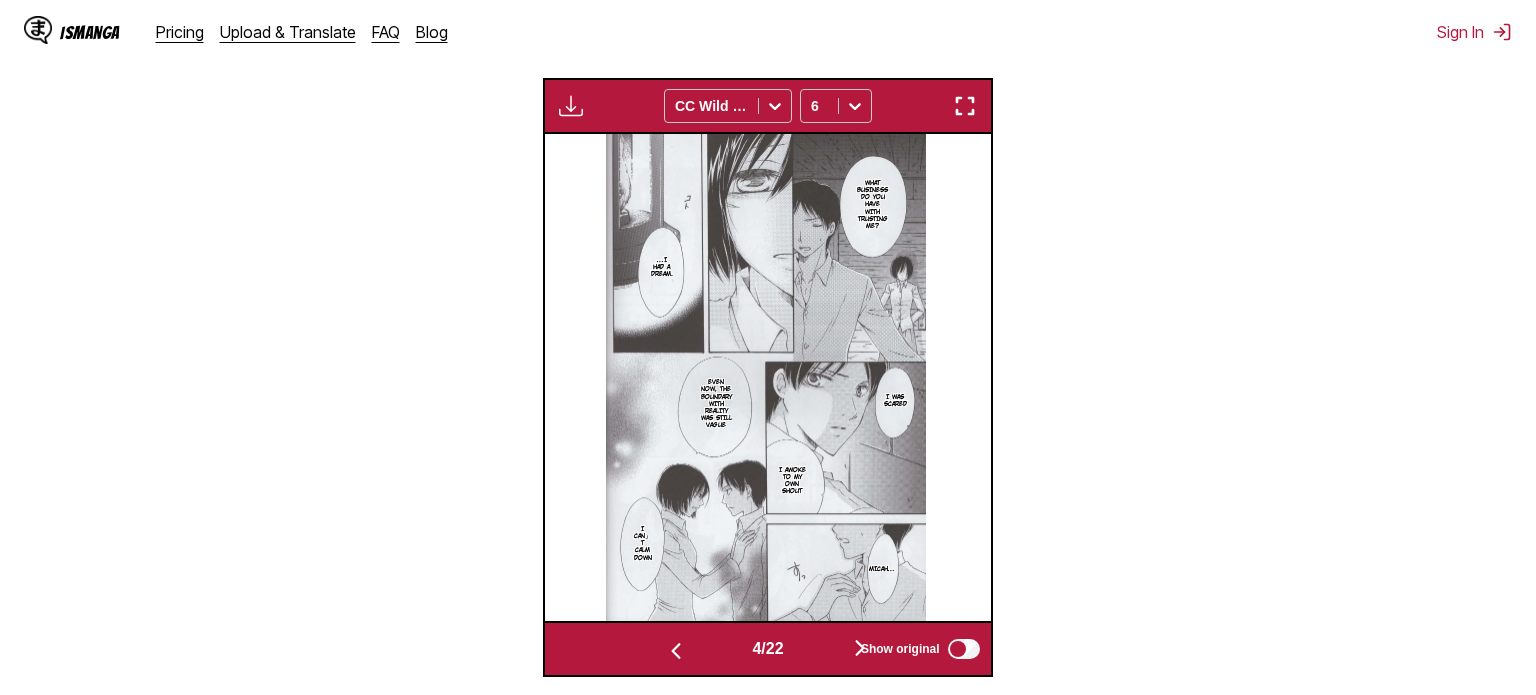 click on "Show original" at bounding box center (916, 649) 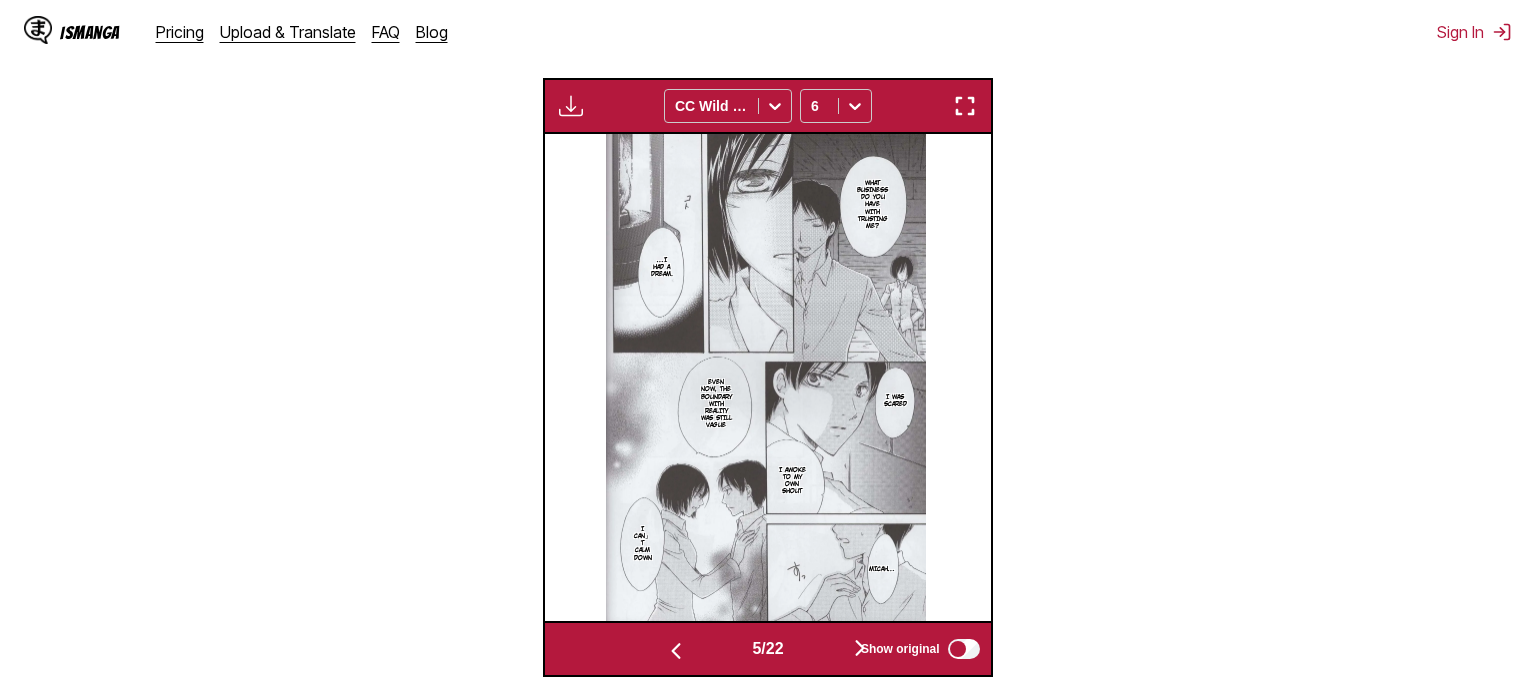 scroll, scrollTop: 0, scrollLeft: 1784, axis: horizontal 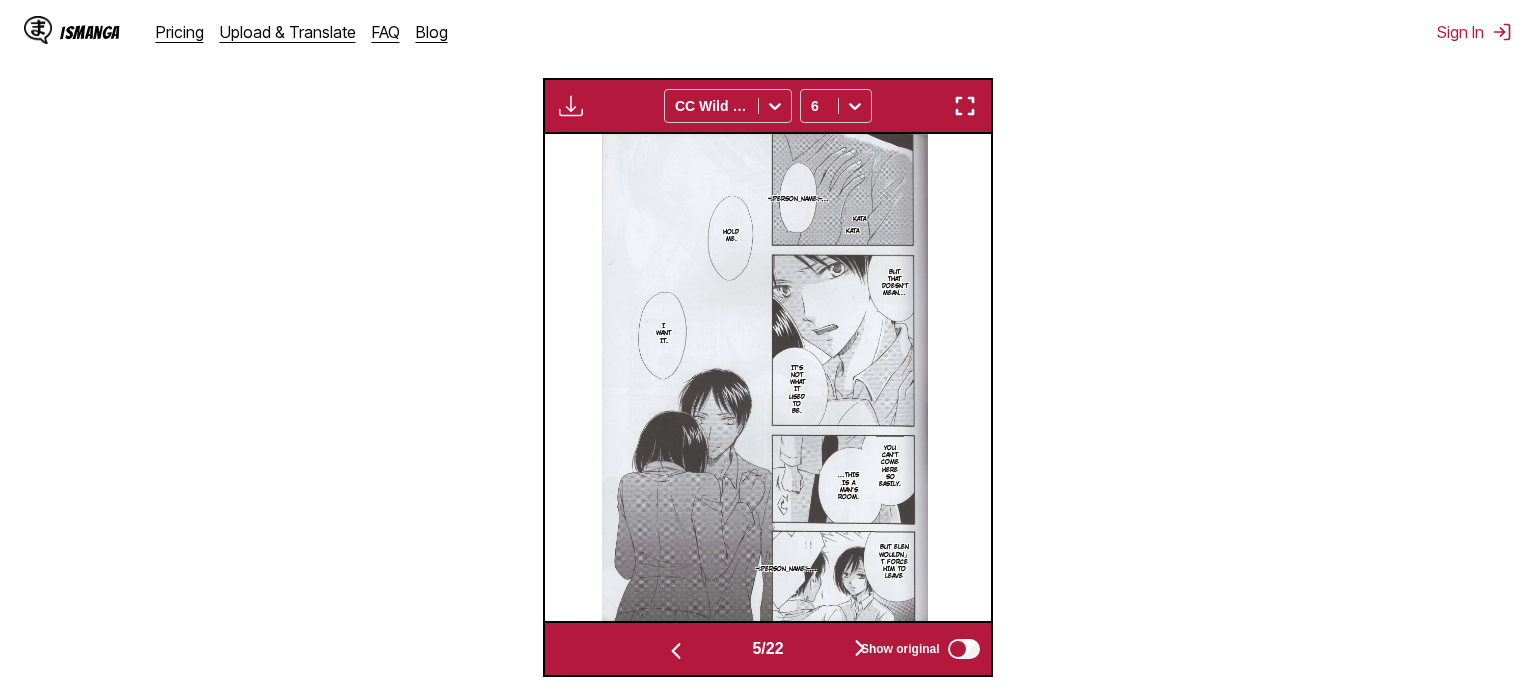 click at bounding box center [860, 649] 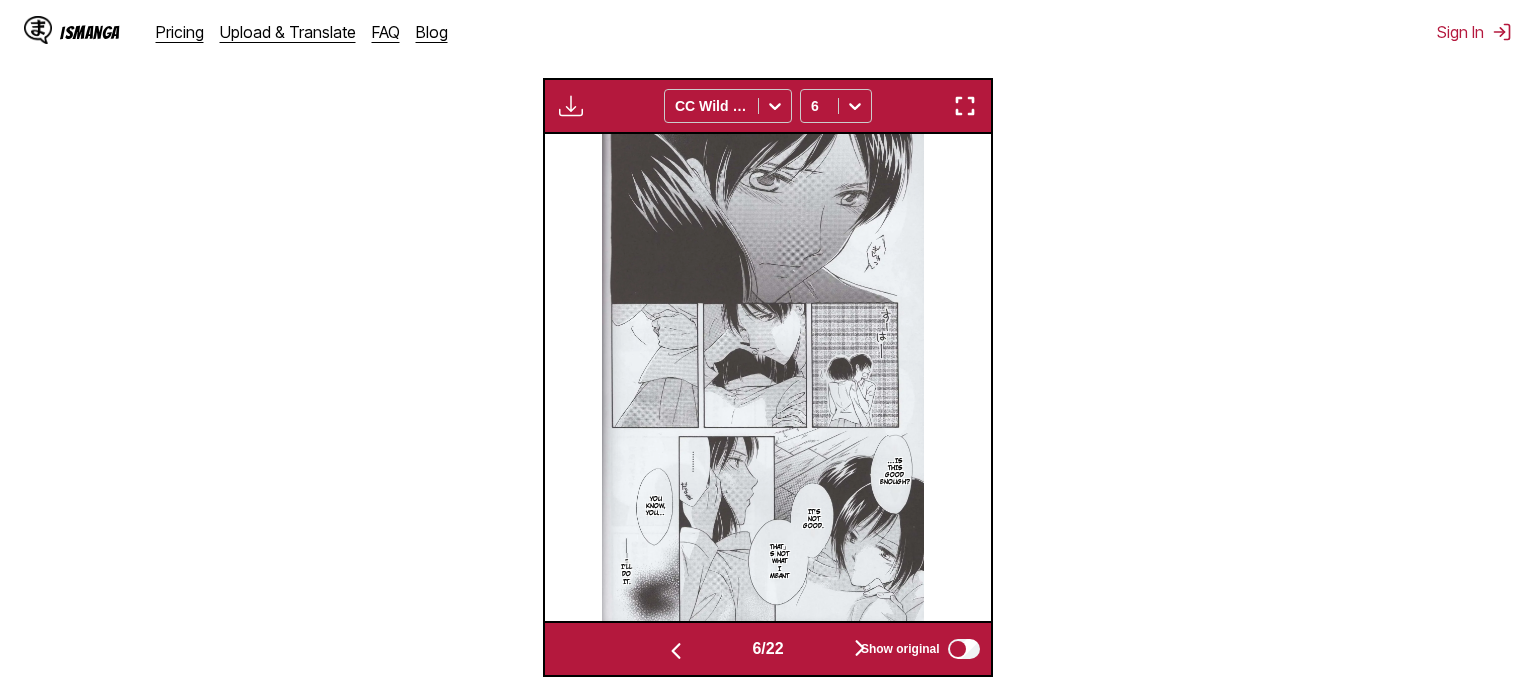 click at bounding box center (860, 649) 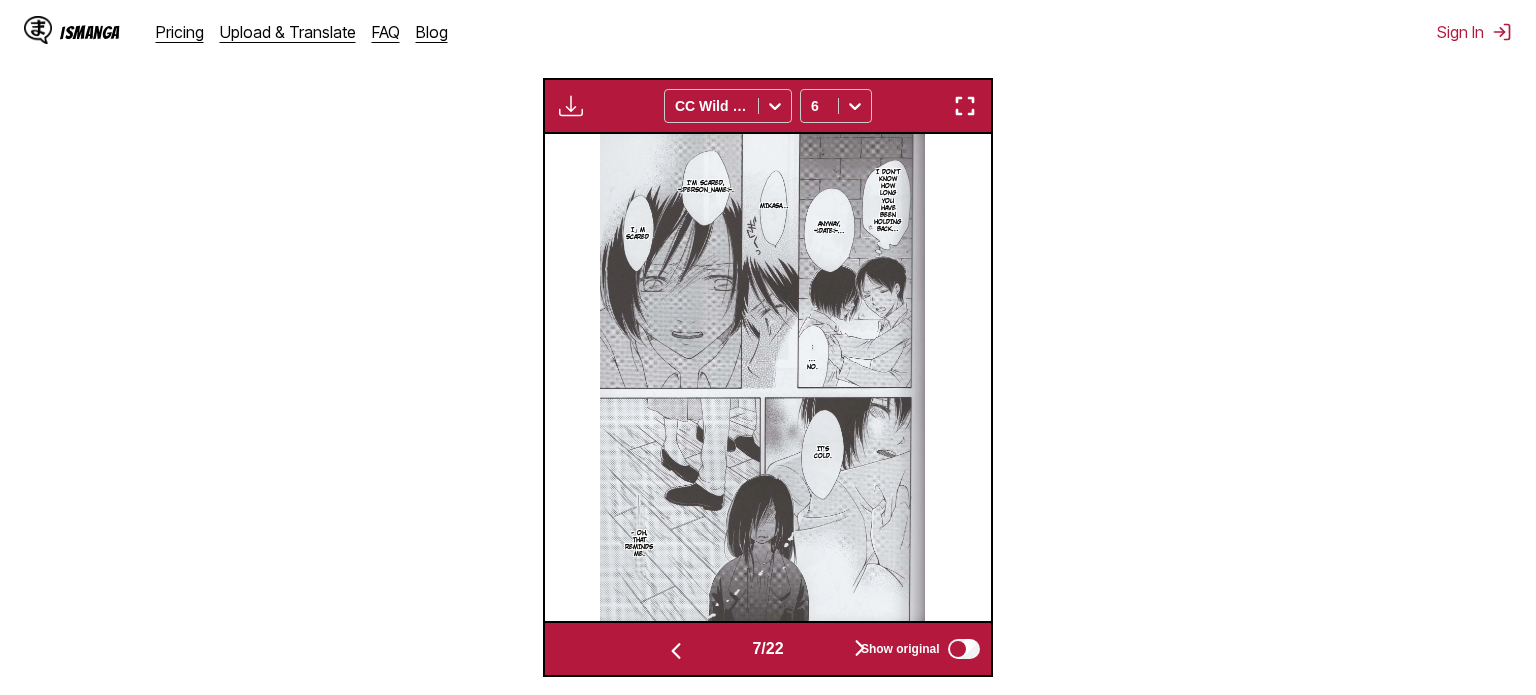 click at bounding box center (860, 649) 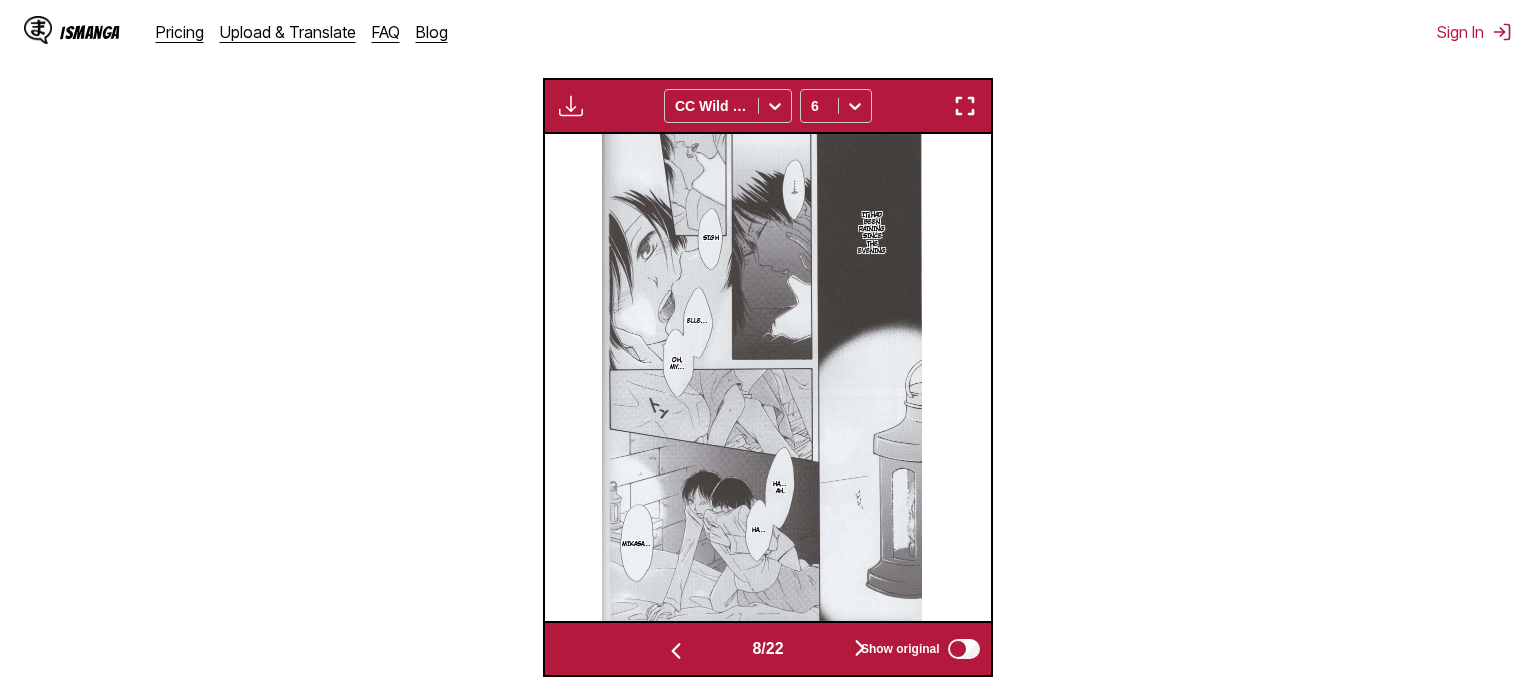 click on "Show original" at bounding box center (916, 649) 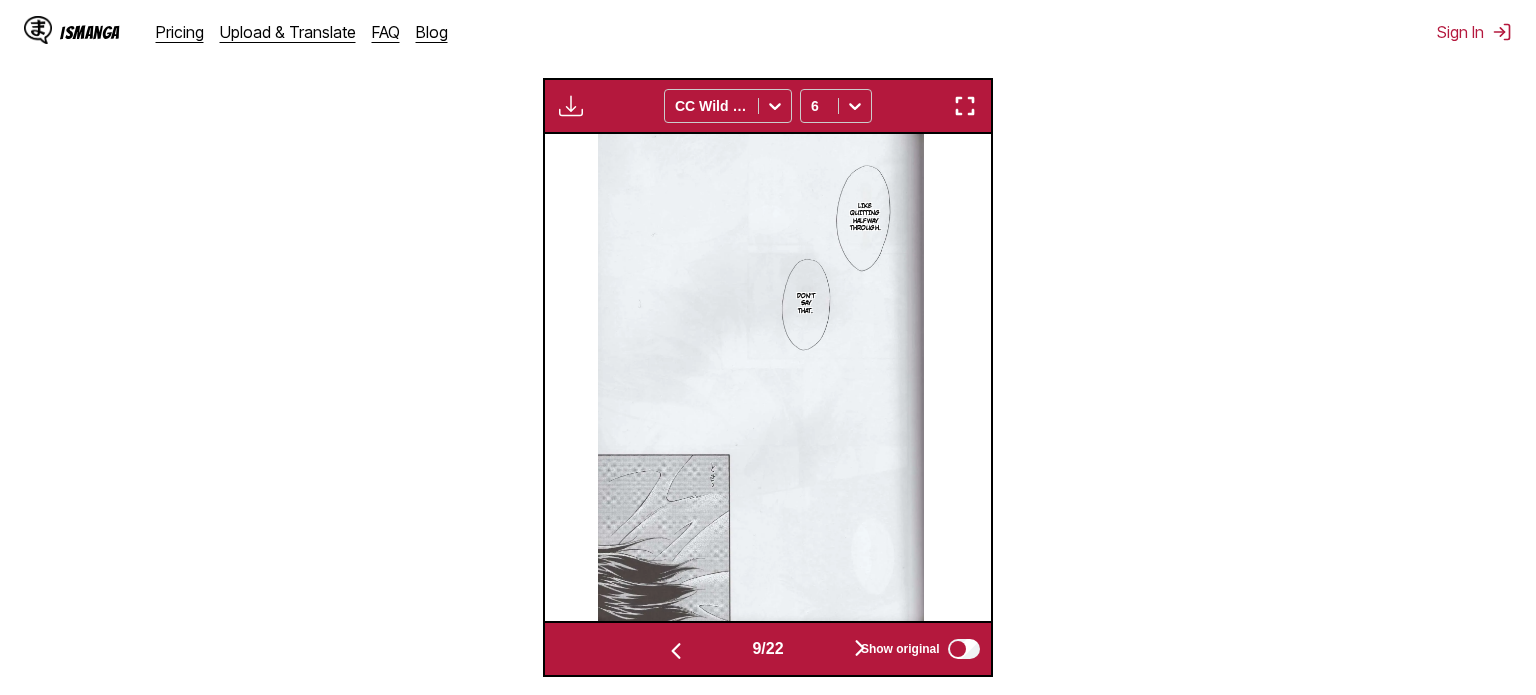 click at bounding box center (860, 649) 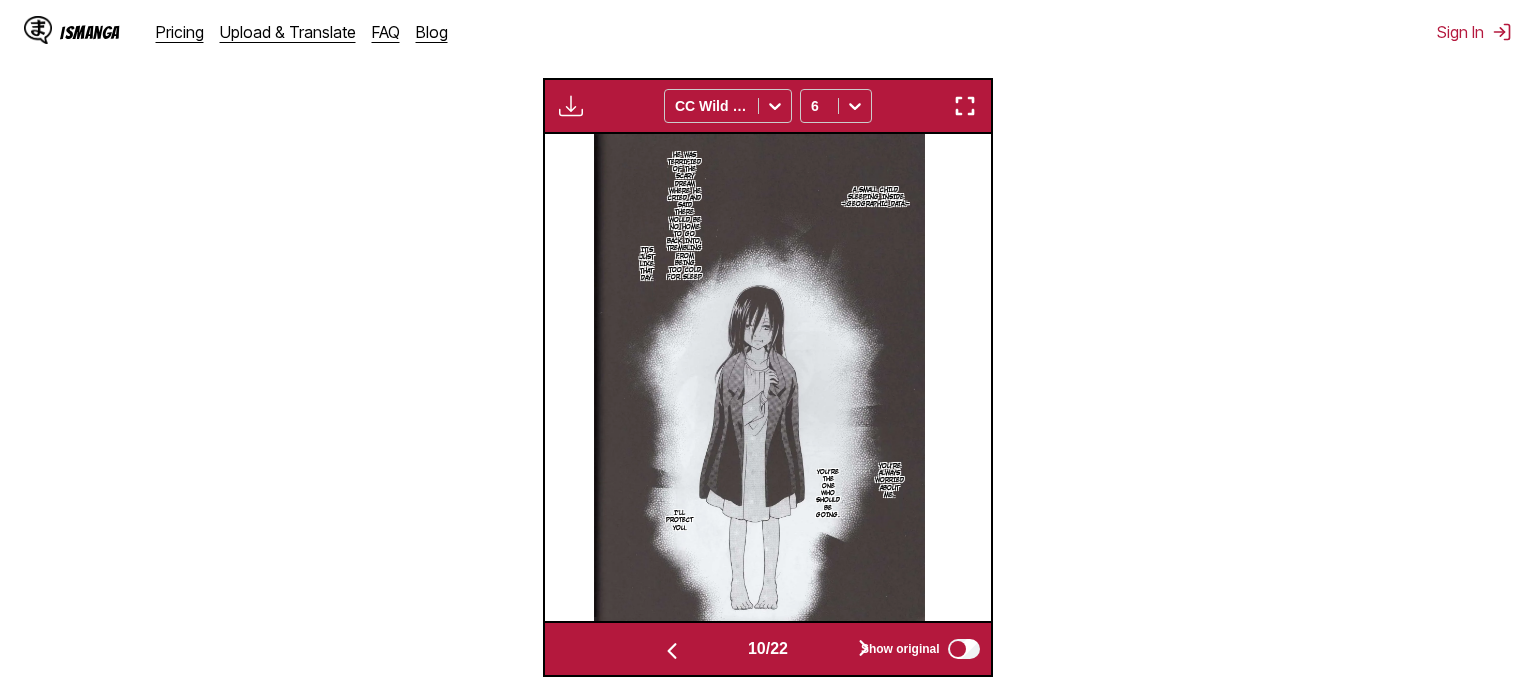 click on "From Japanese To English Drop files here, or click to browse. Max file size: 5MB  •  Supported formats: JP(E)G, PNG, WEBP Translating 22/22 Available for premium users only CC Wild Words 6 Ellen… She peered into my bed with tearful eyes. I can't sleep. …it's cold. When I put her in bed, she breathes peacefully. On nights like that, it was always raining …Huh? Mikasa…? Hey… Ha 1! Wait, what time is it? What are you doing here? I wanted to come. It's past 11. If you shout too loudly, everyone will wake up Hey, don't tell me… I can't believe you took out the guards. There are no guards, and this room is locked from the outside You're more trusted than you think. What business do you have with trusting me? …I had a dream. I was scared Even now, the boundary with reality was still vague I awoke to my own shout Micah… I can」t calm down Ellen… Kata Kata Hold me. But that doesn't mean… I want it. It's not what it used to be. You can't come here so easily. …this is a man's room. Sledge…" at bounding box center [768, 166] 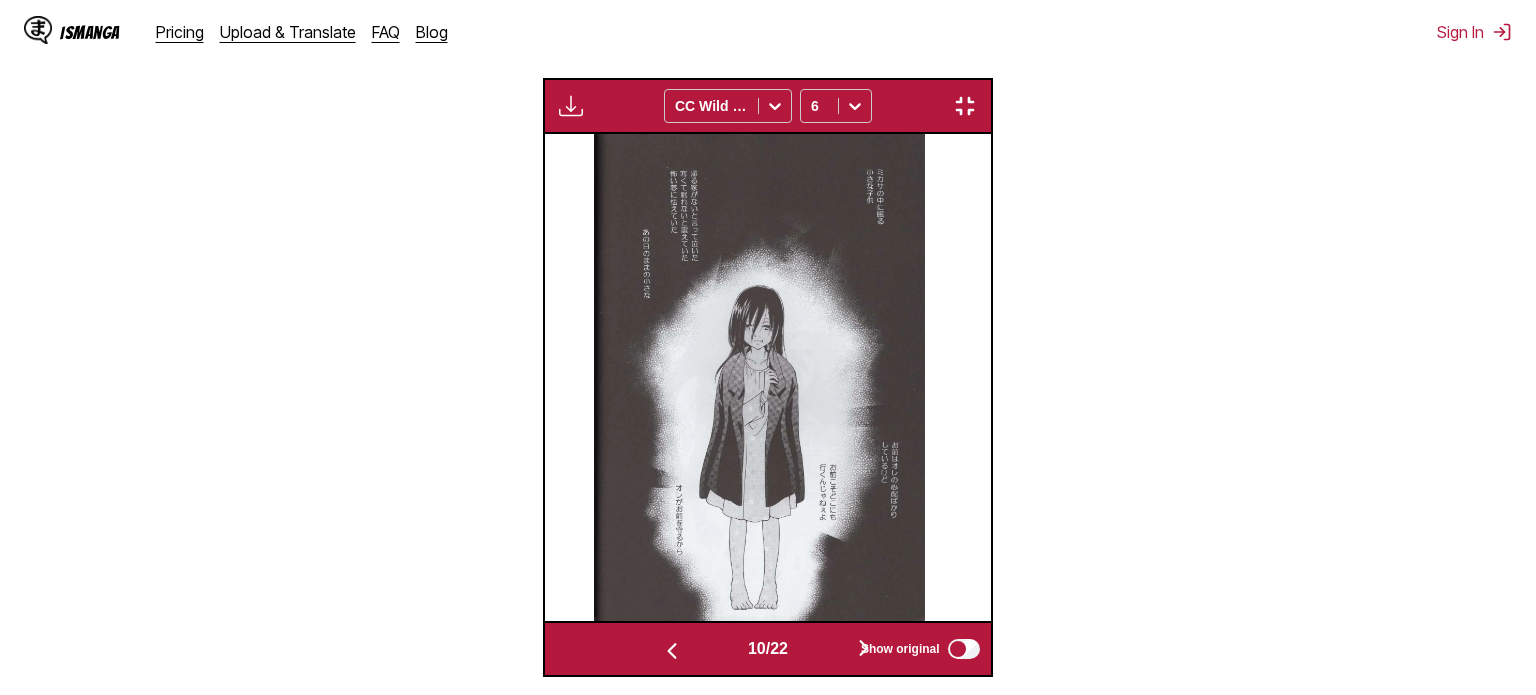 scroll, scrollTop: 248, scrollLeft: 0, axis: vertical 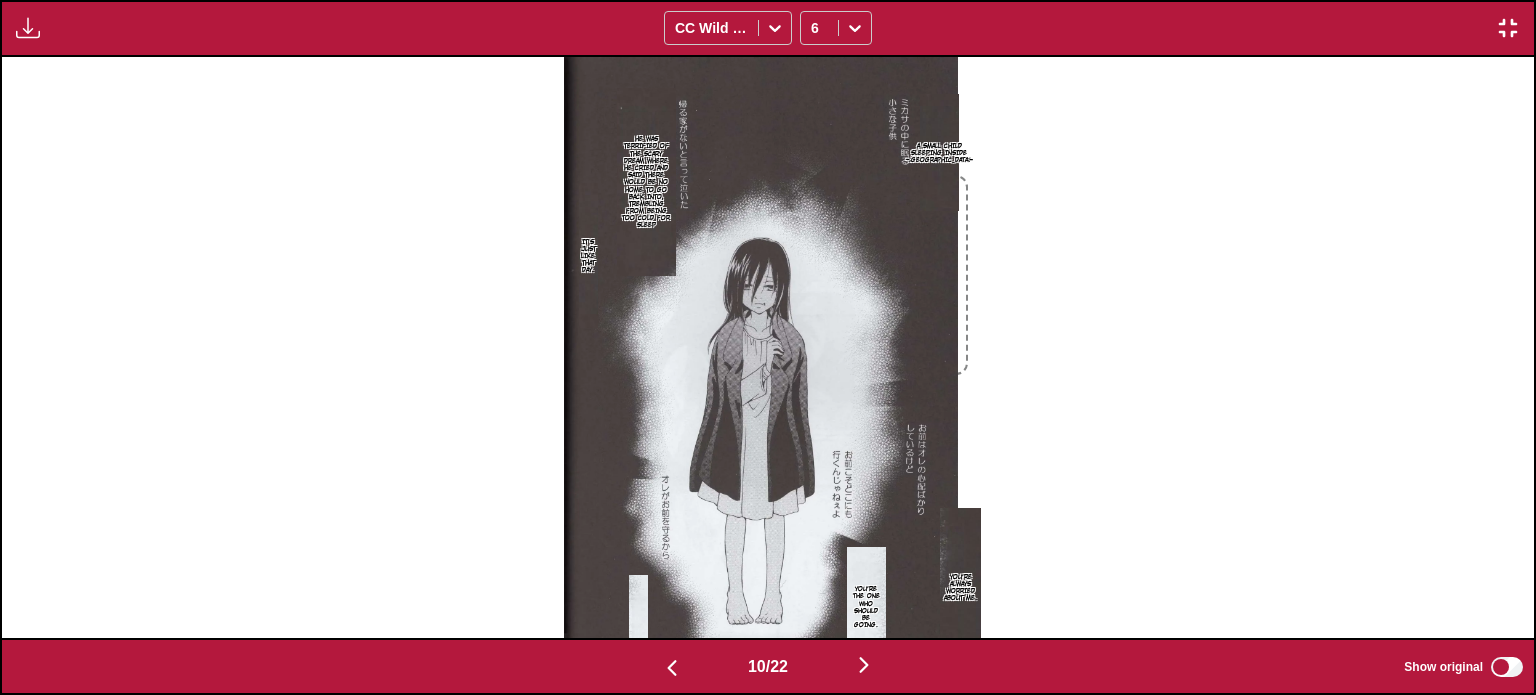 click on "A small child sleeping inside [GEOGRAPHIC_DATA]" at bounding box center (939, 152) 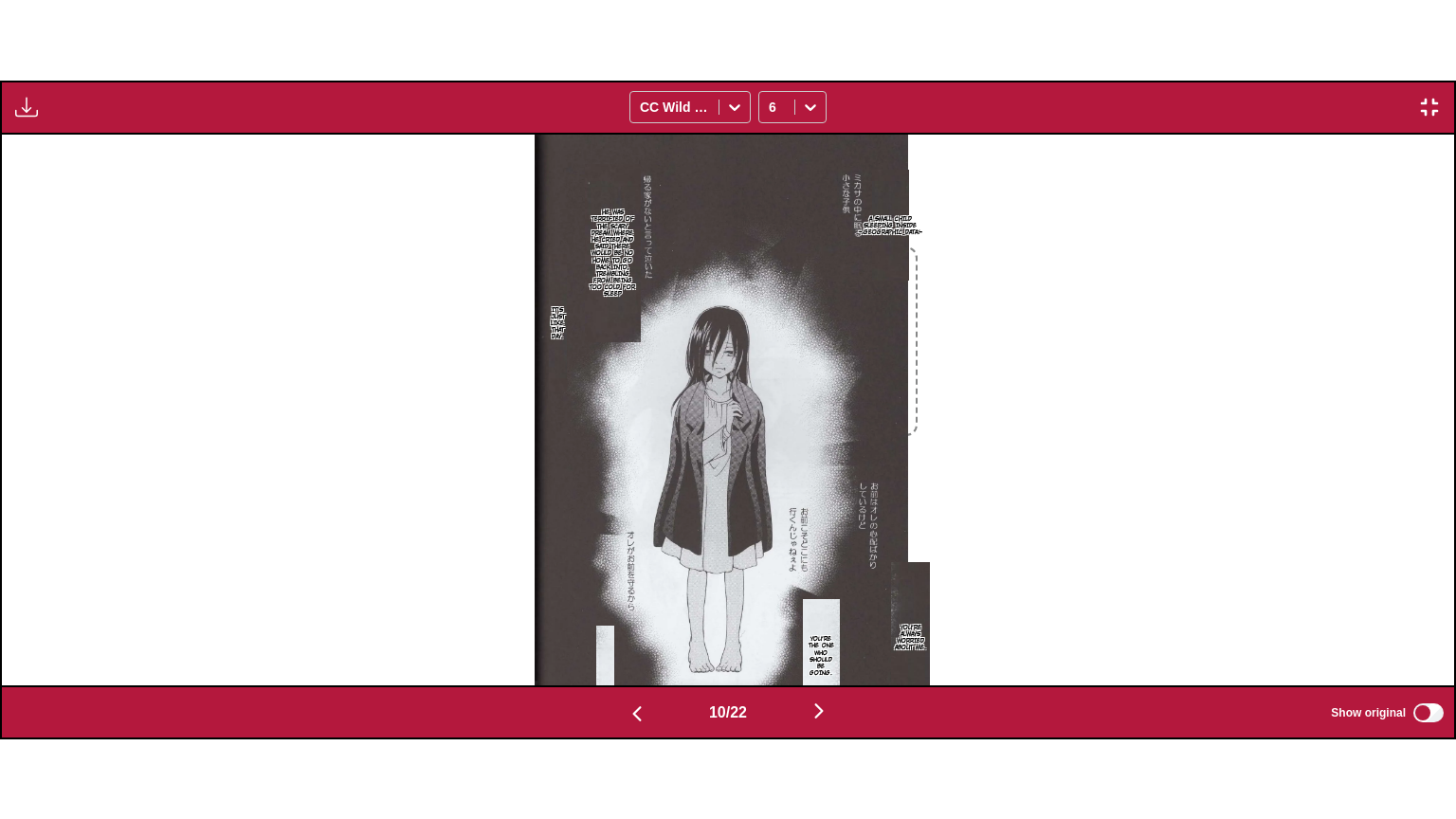 scroll, scrollTop: 220, scrollLeft: 0, axis: vertical 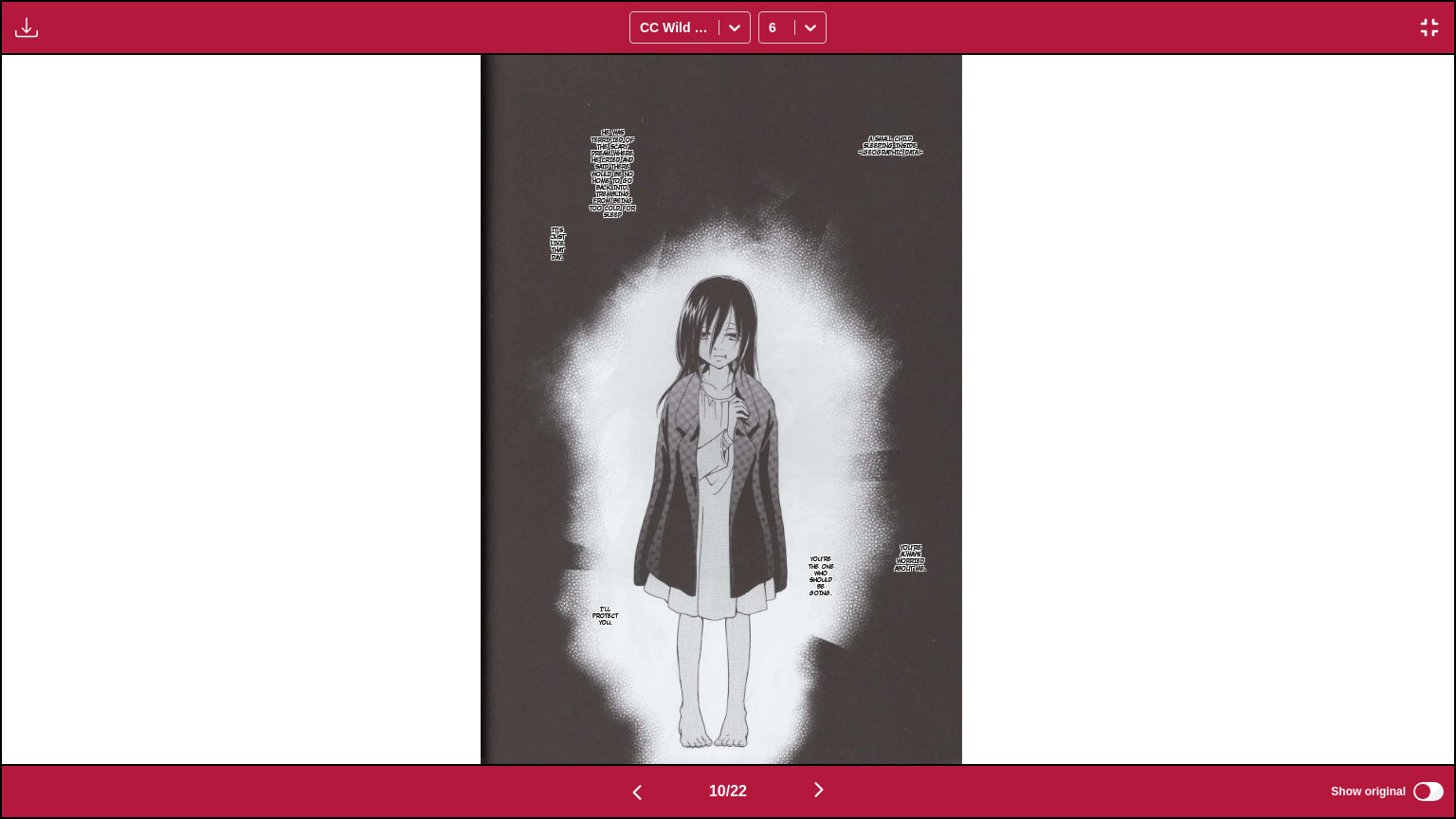 click at bounding box center [819, 791] 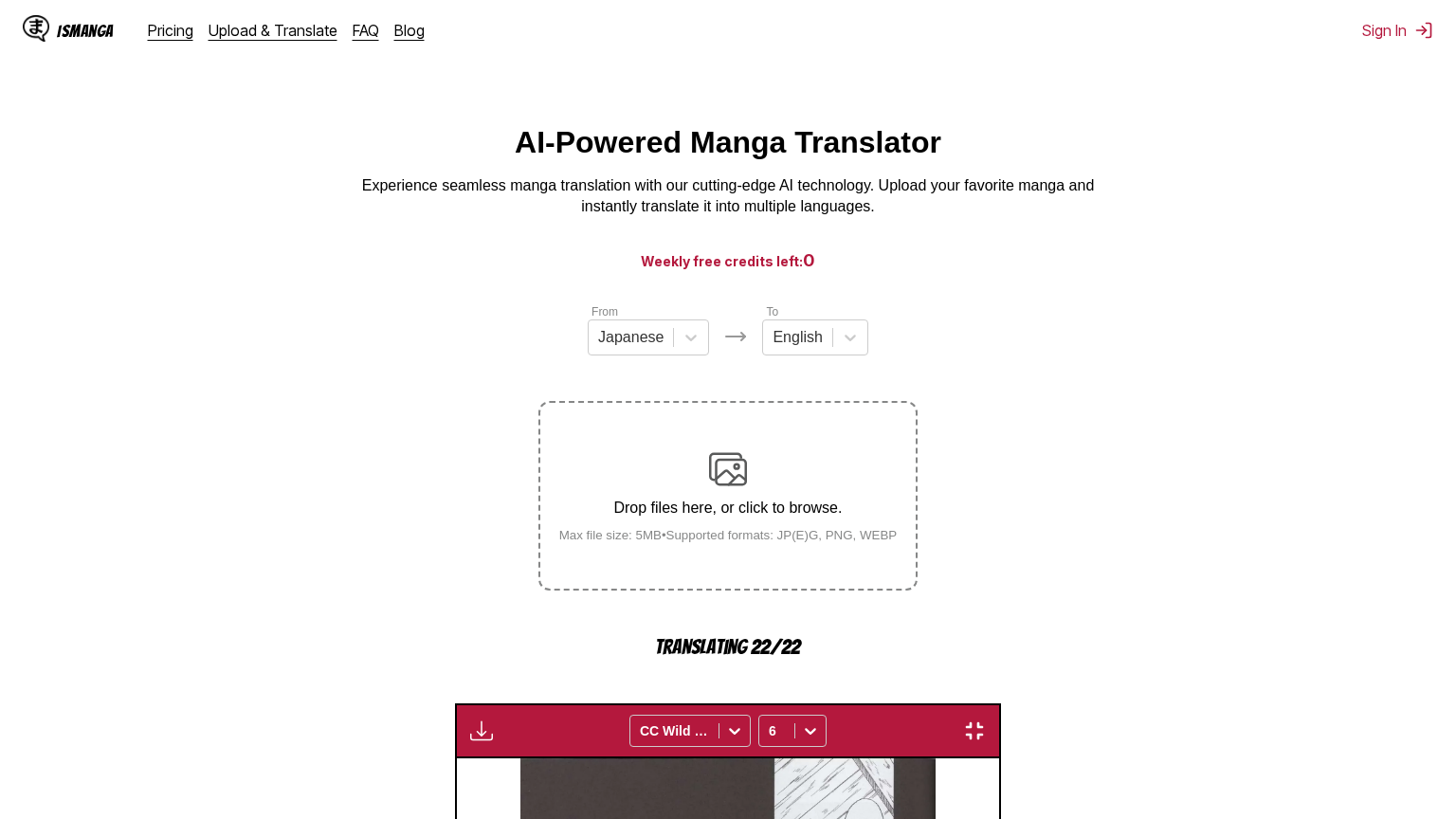 scroll, scrollTop: 220, scrollLeft: 0, axis: vertical 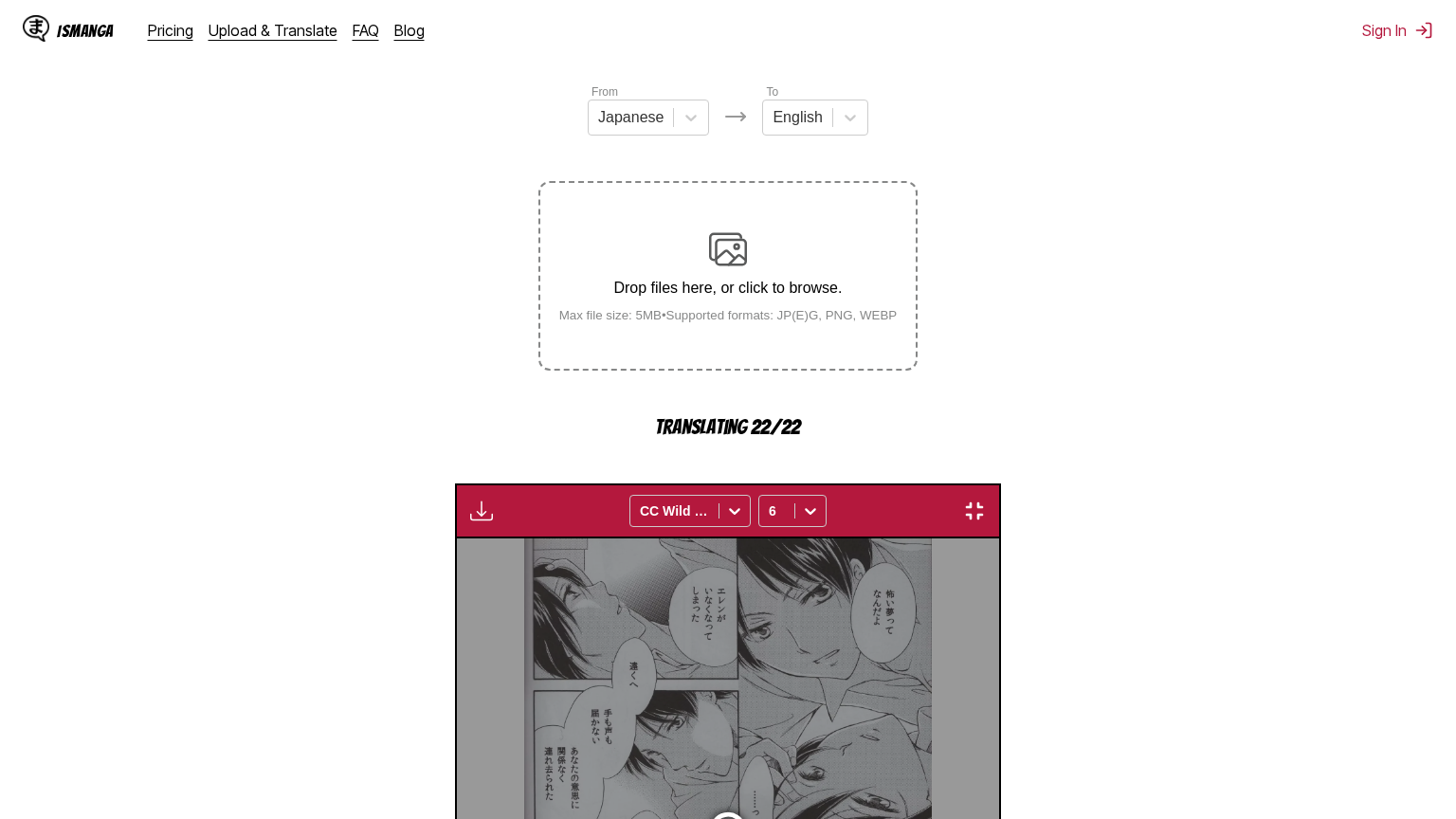 click at bounding box center (819, 1184) 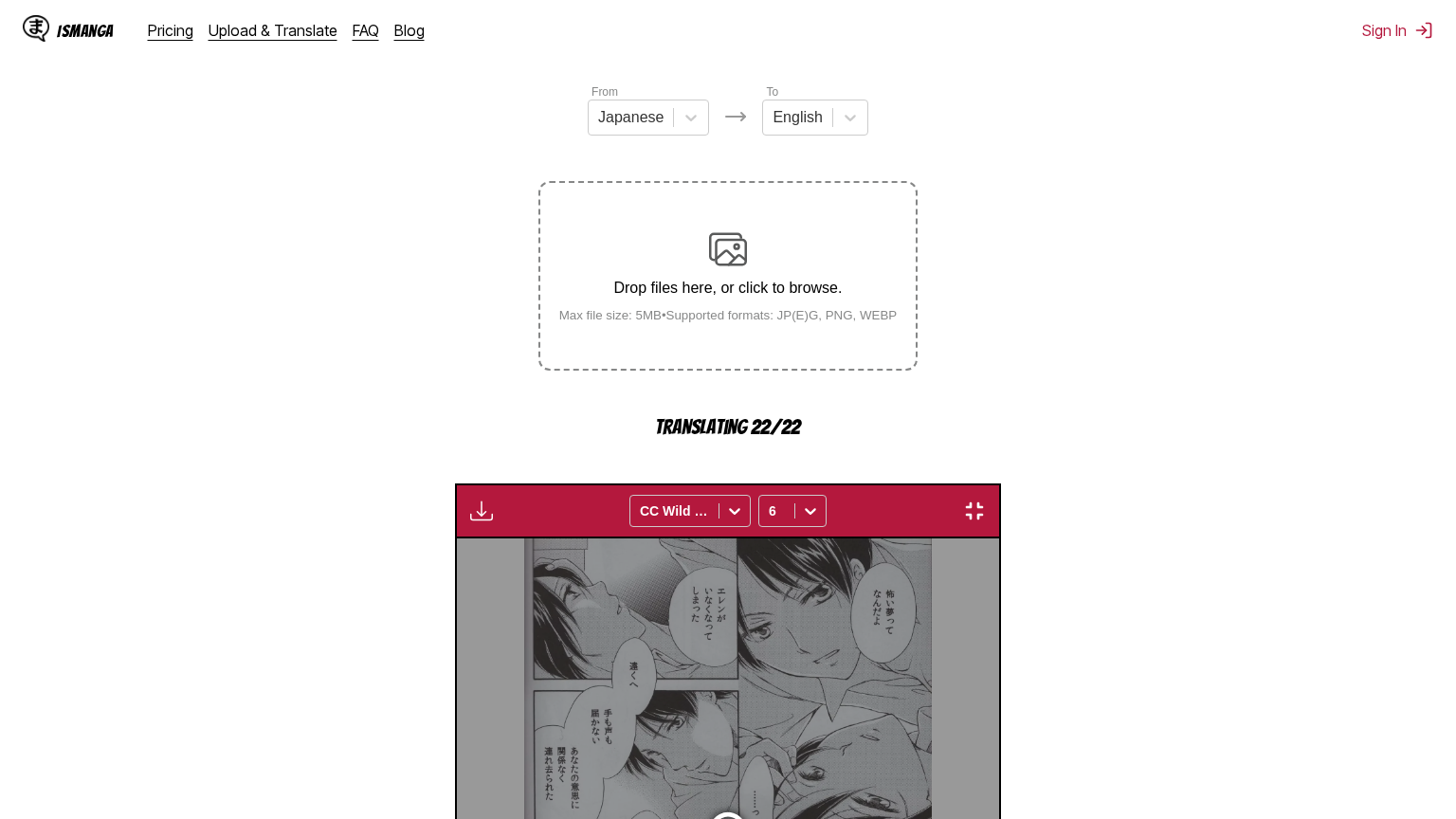 scroll, scrollTop: 0, scrollLeft: 15982, axis: horizontal 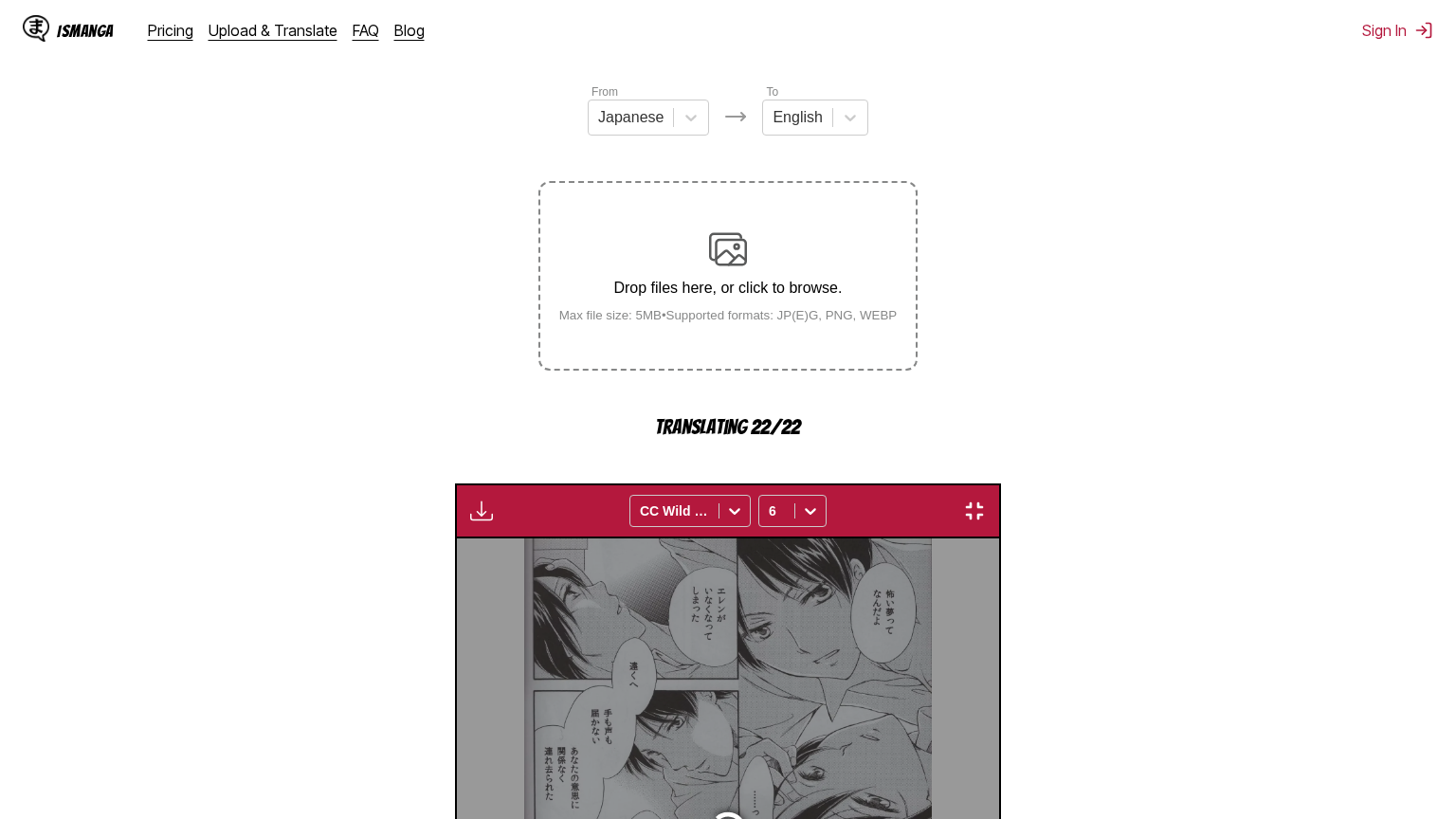 click at bounding box center [819, 1183] 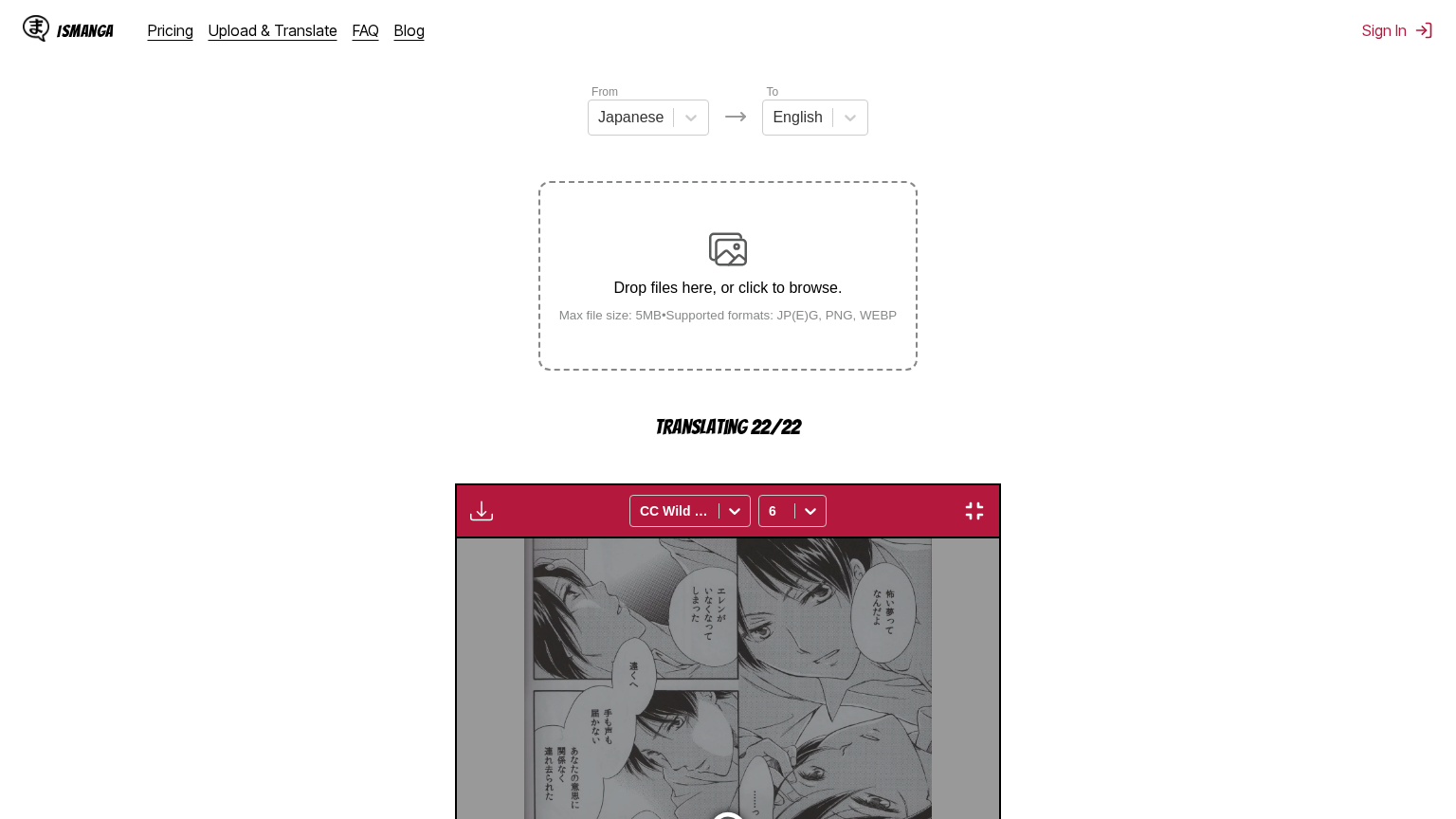 scroll, scrollTop: 0, scrollLeft: 17435, axis: horizontal 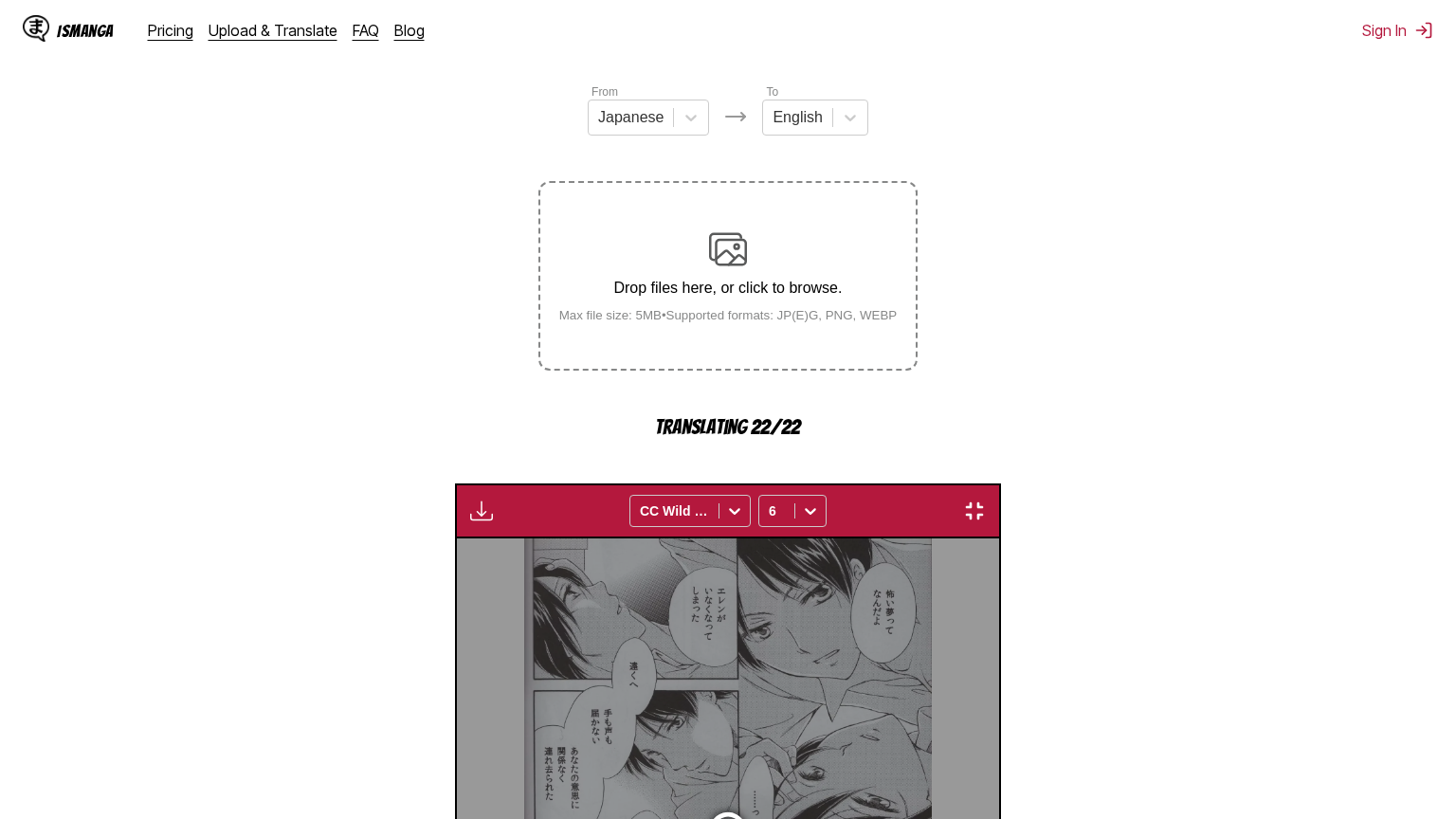click at bounding box center [819, 1183] 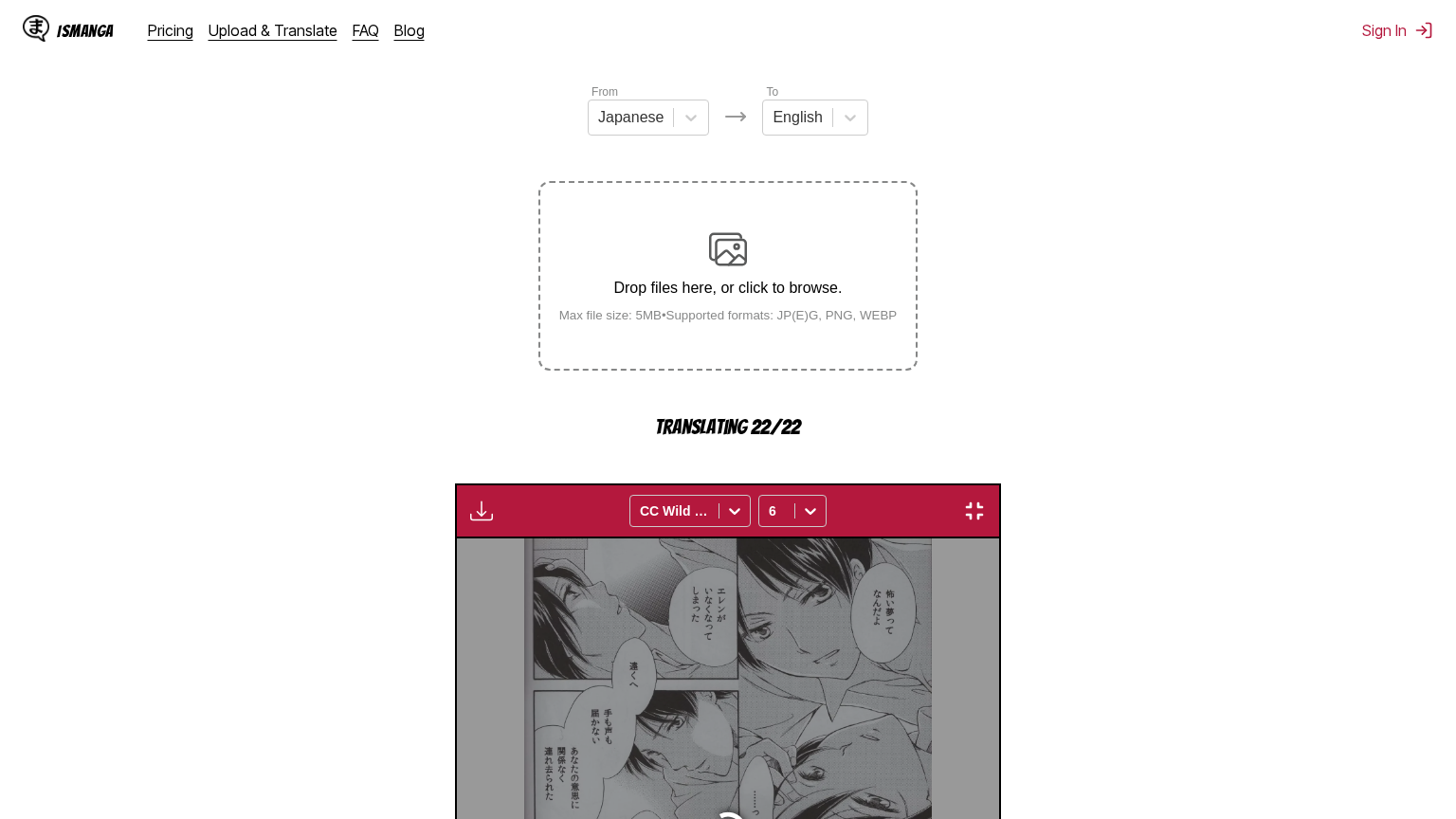 scroll, scrollTop: 0, scrollLeft: 18888, axis: horizontal 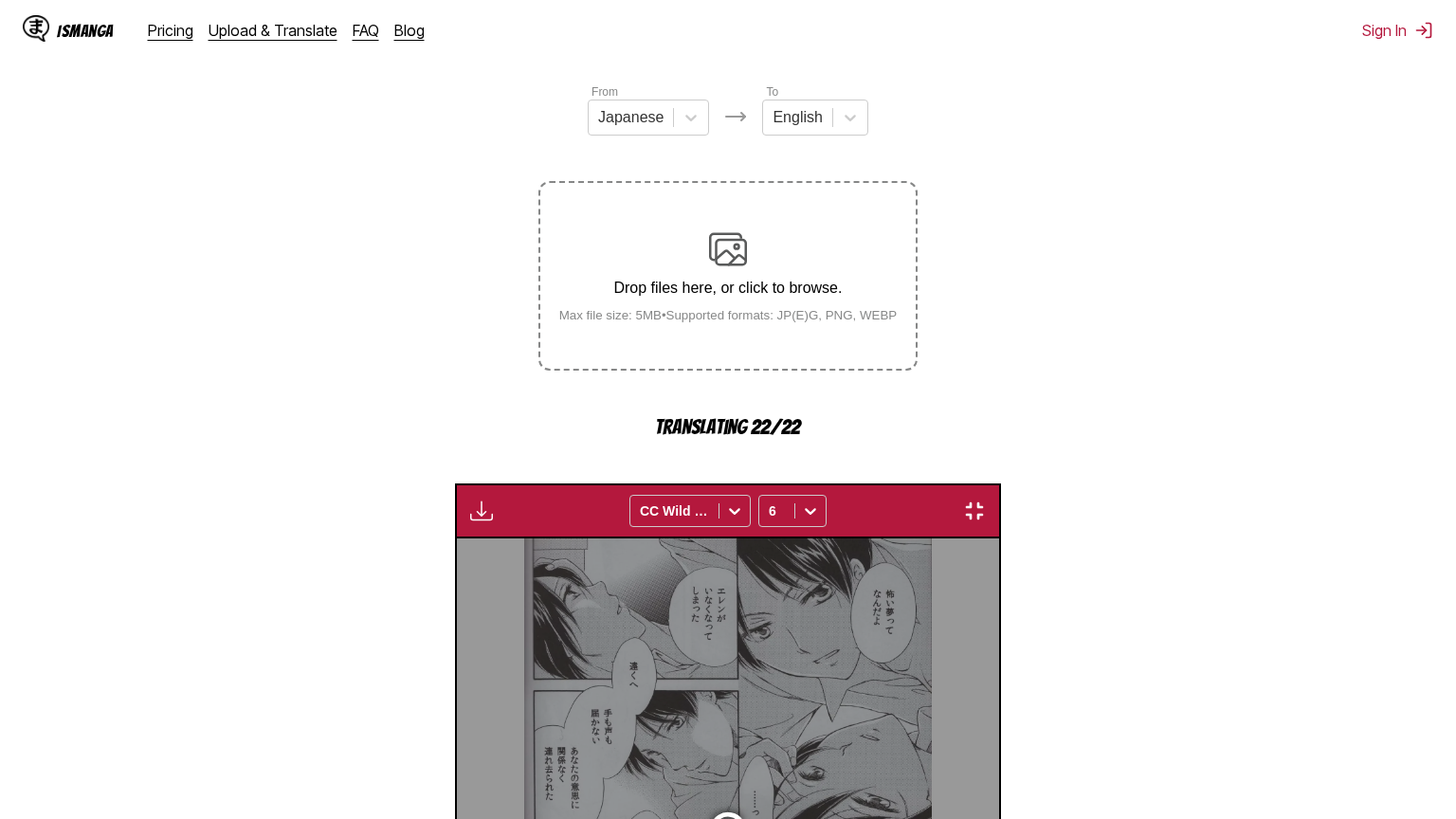 click at bounding box center (819, 1184) 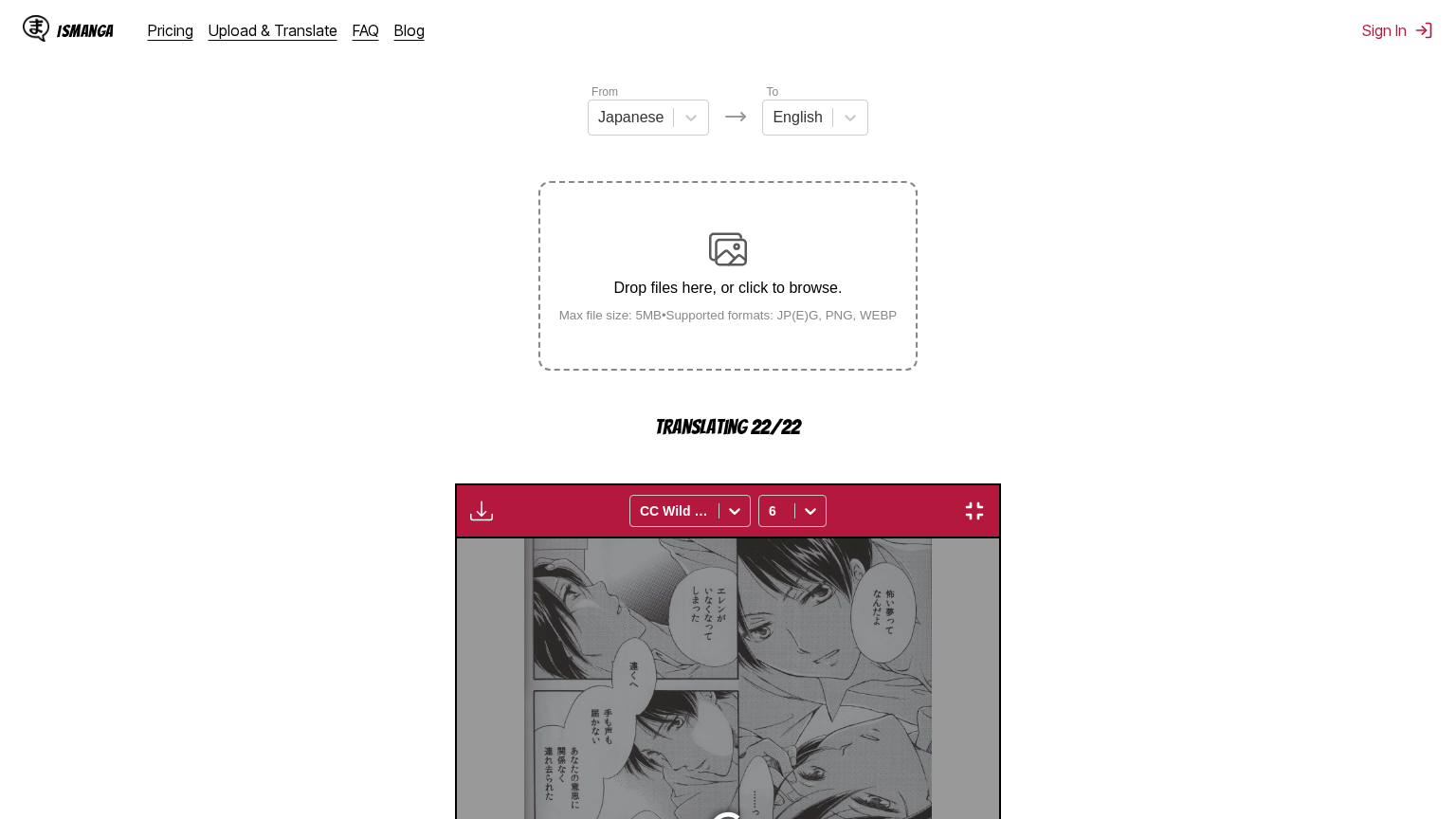 scroll, scrollTop: 0, scrollLeft: 20341, axis: horizontal 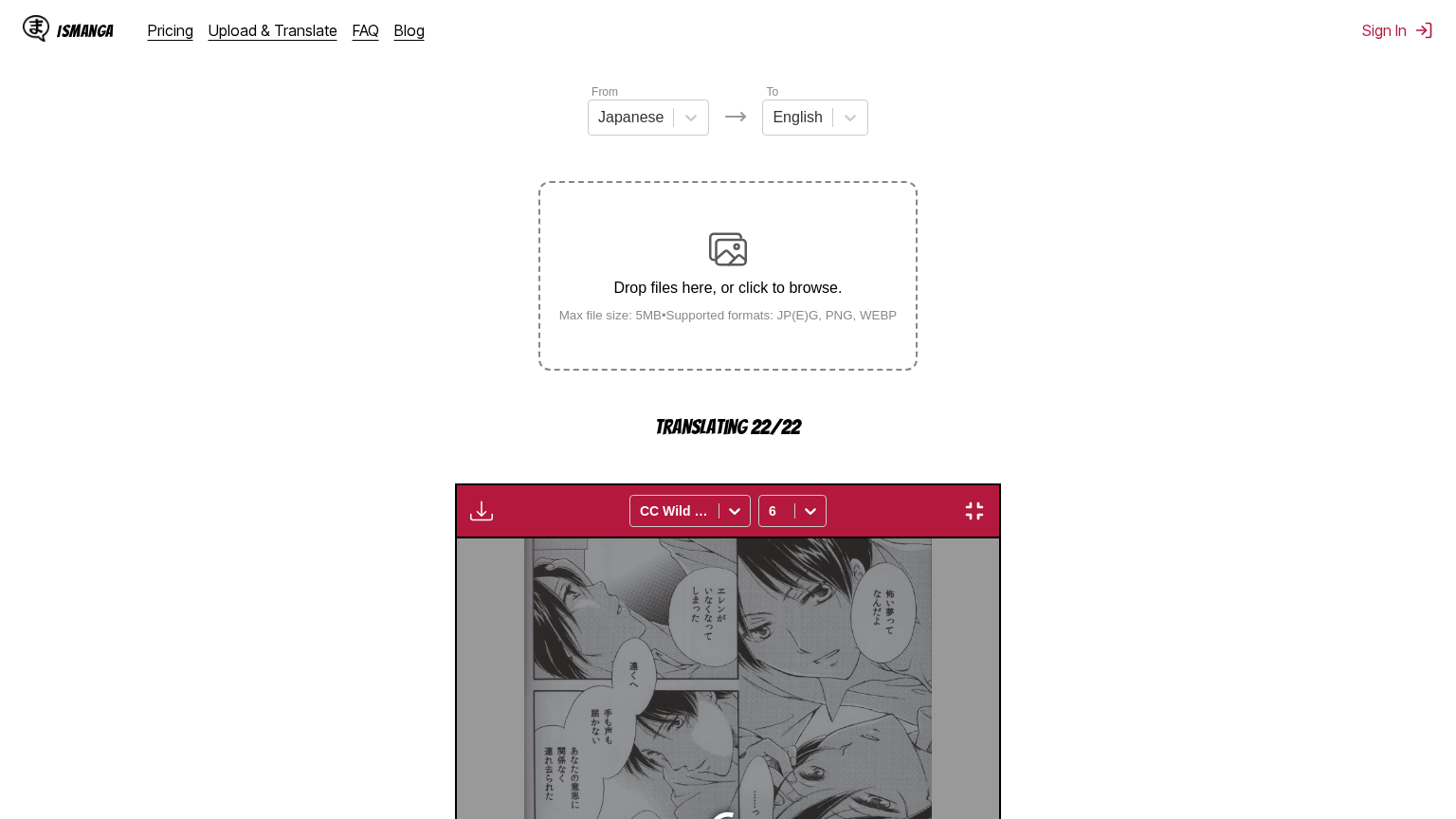 click at bounding box center (819, 1184) 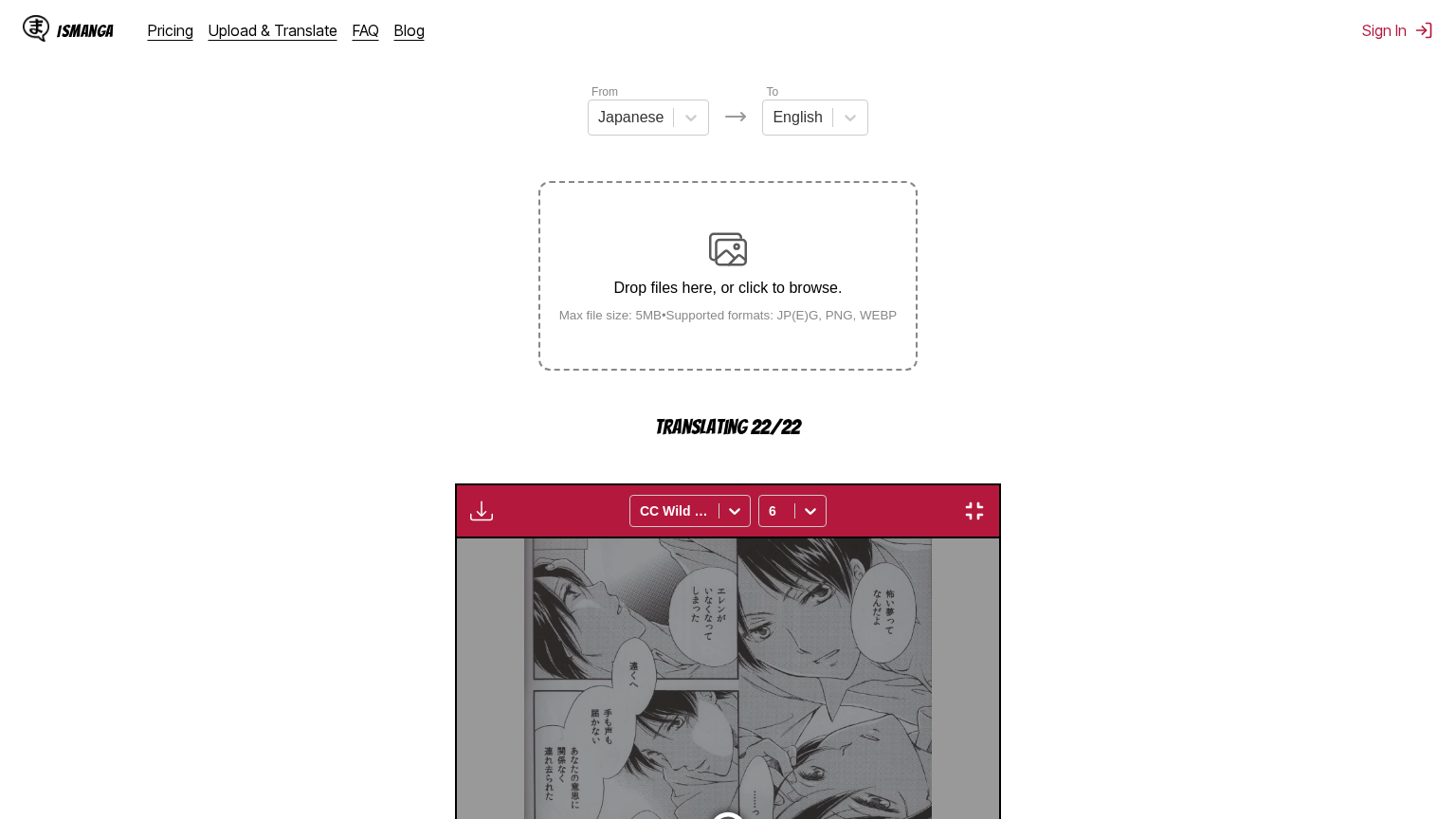 scroll, scrollTop: 0, scrollLeft: 21794, axis: horizontal 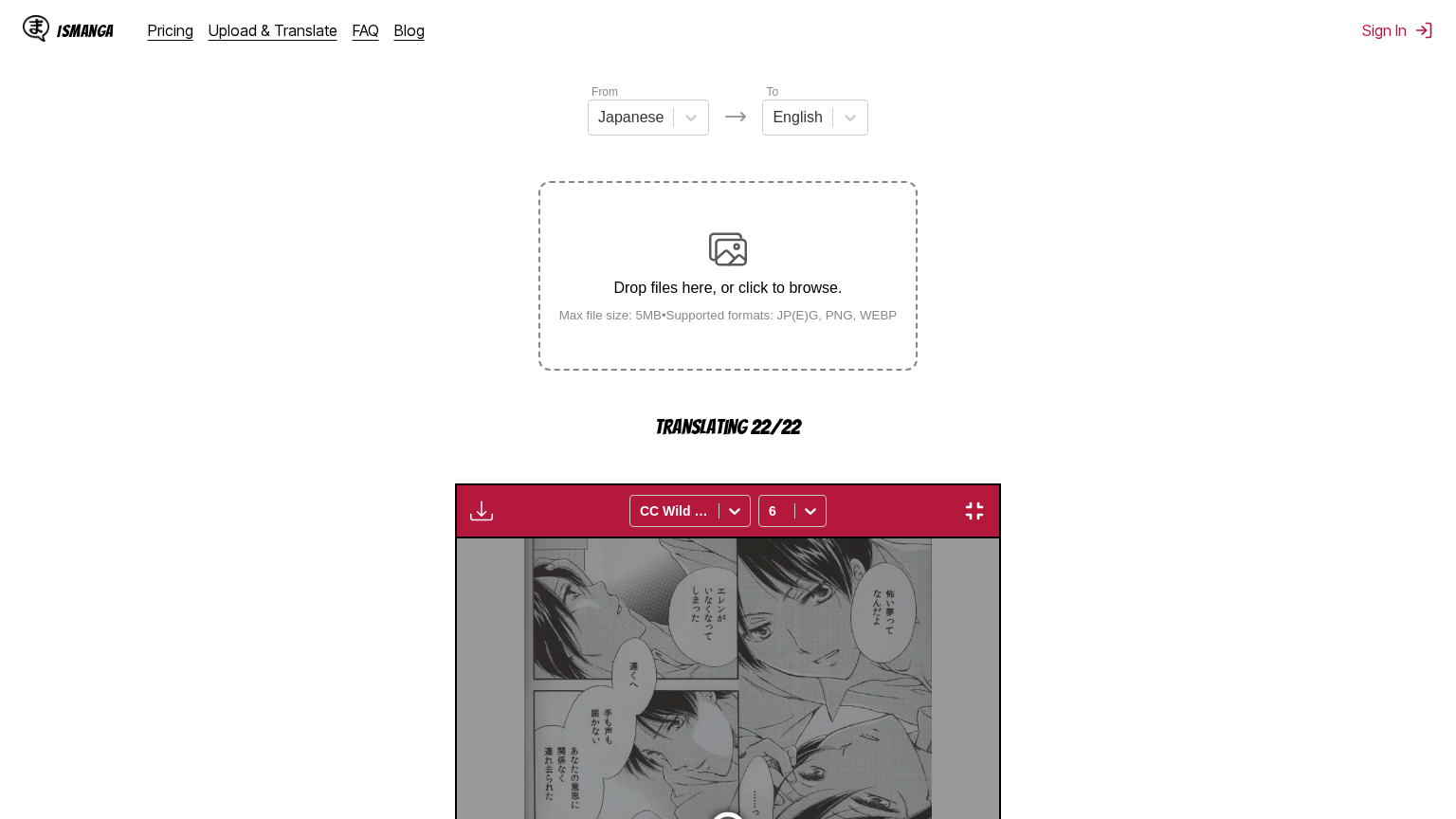 click at bounding box center [819, 1184] 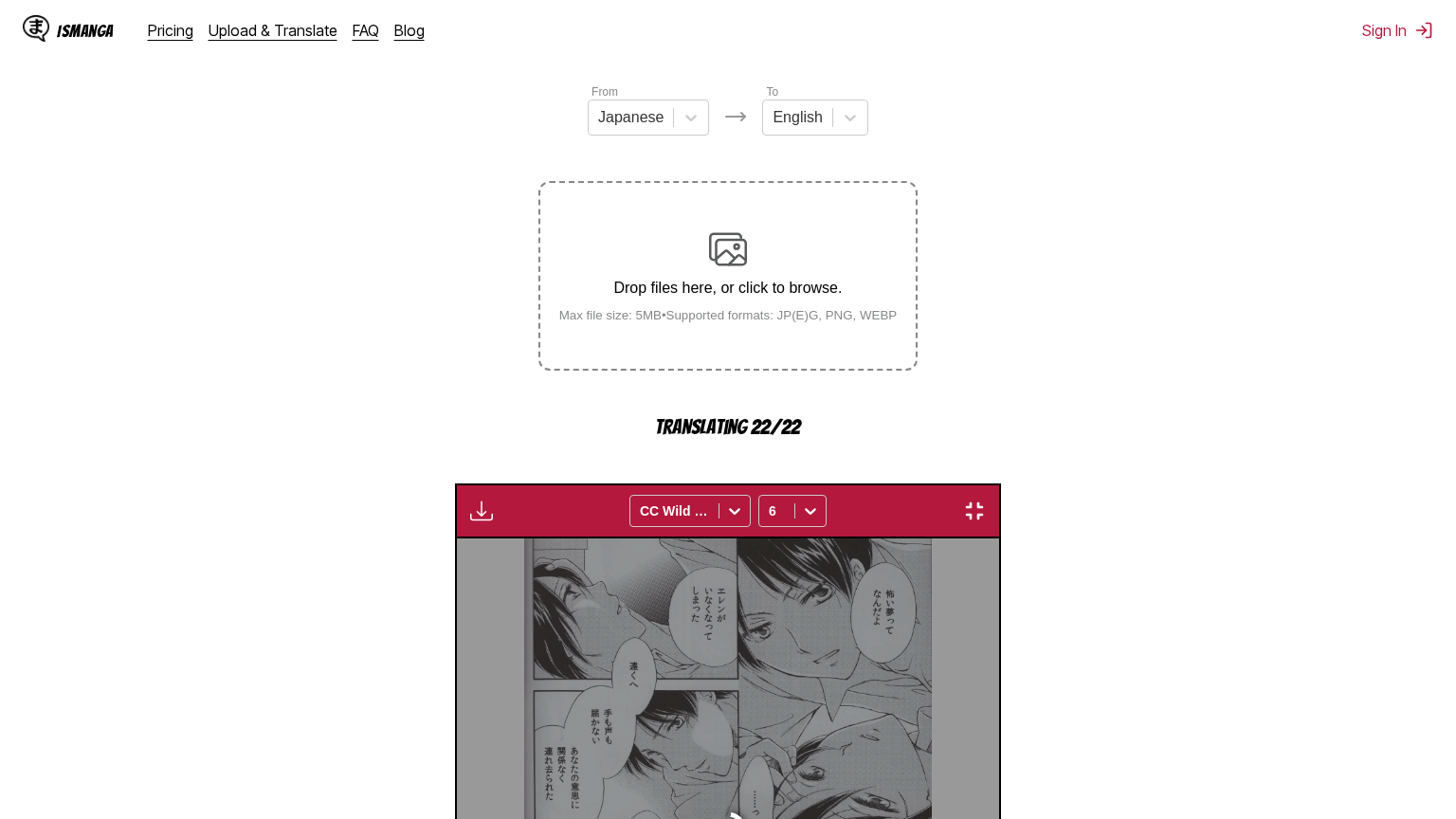 scroll, scrollTop: 0, scrollLeft: 23247, axis: horizontal 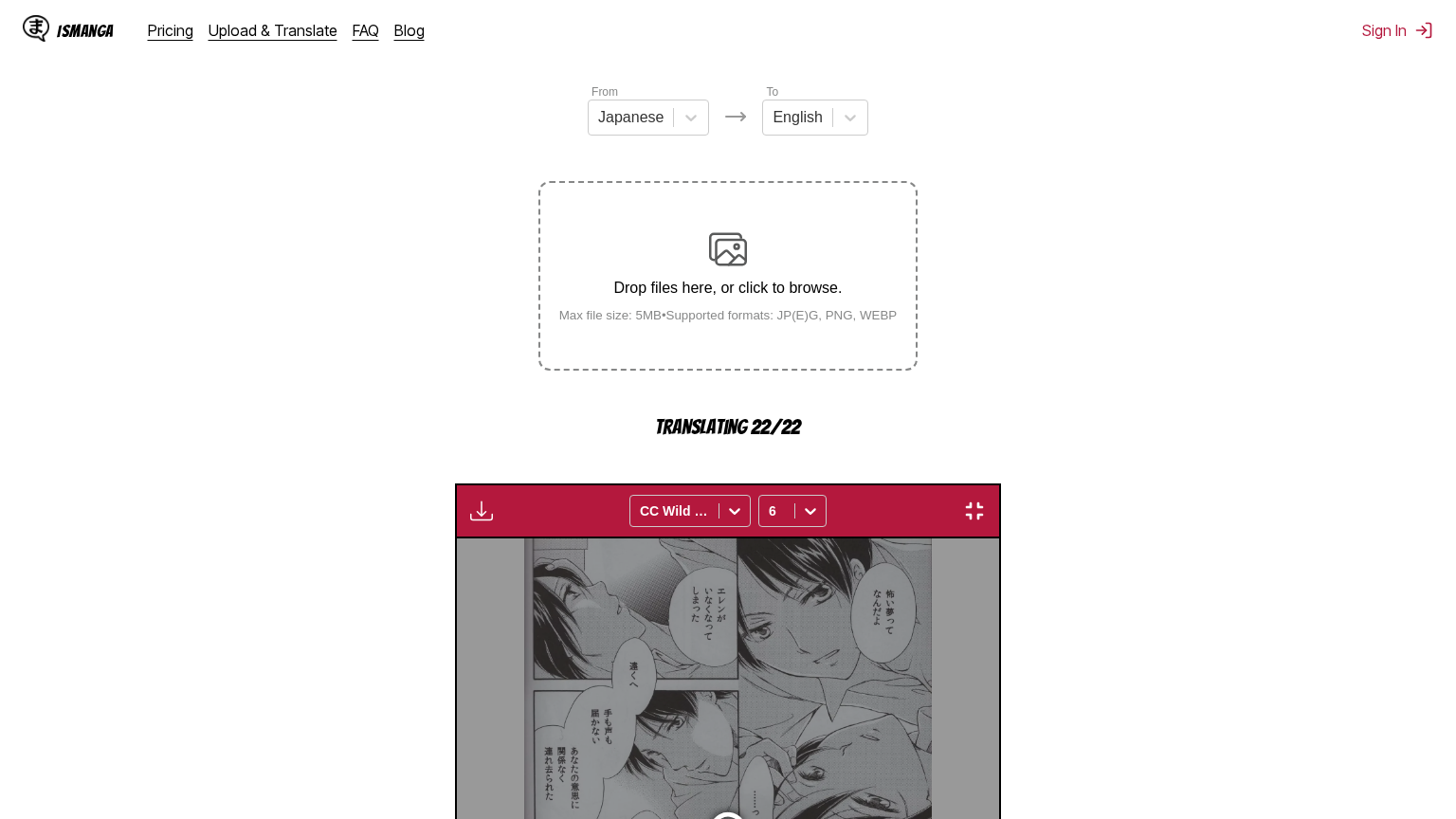 click at bounding box center (819, 1183) 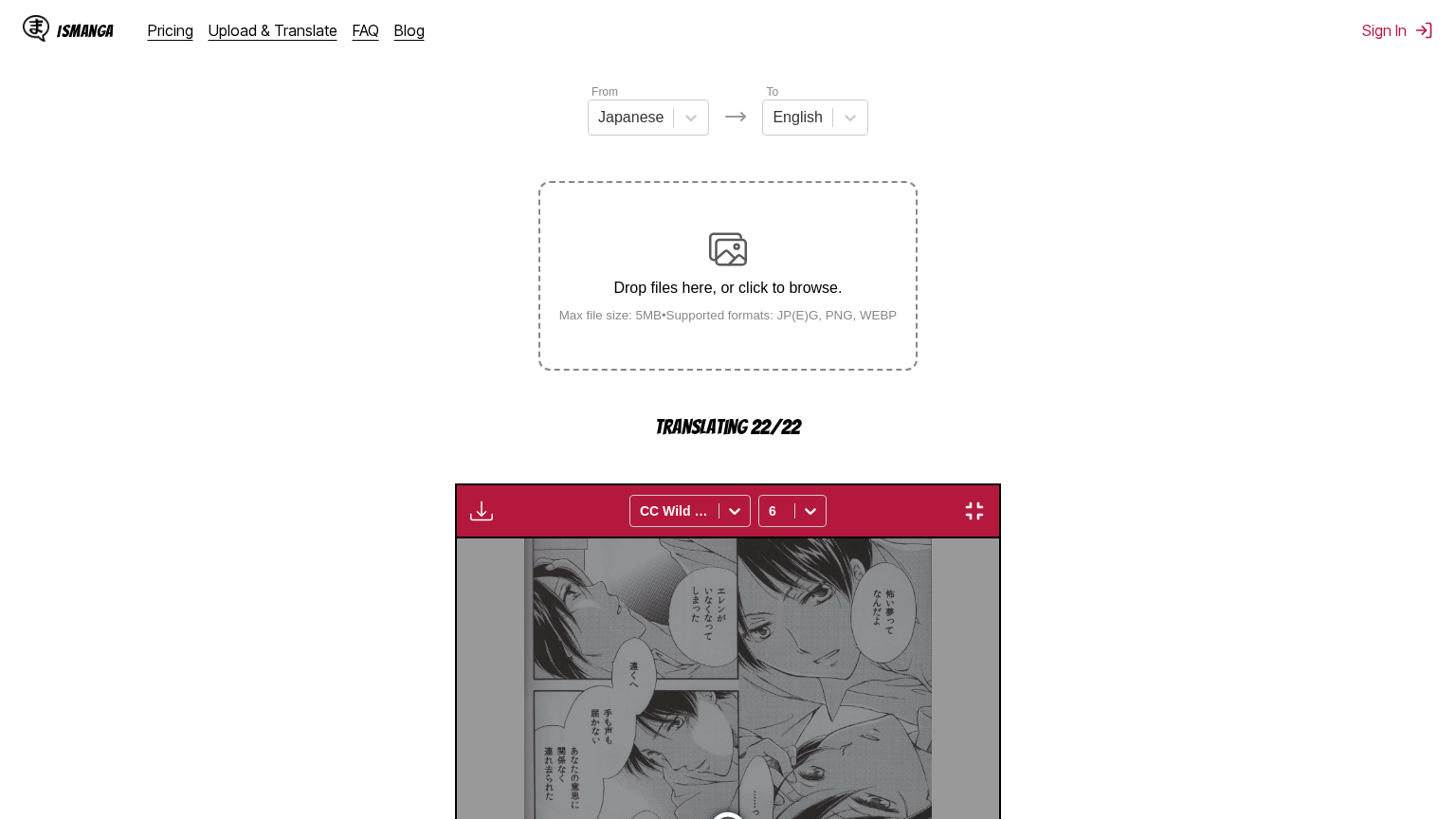 scroll, scrollTop: 0, scrollLeft: 24700, axis: horizontal 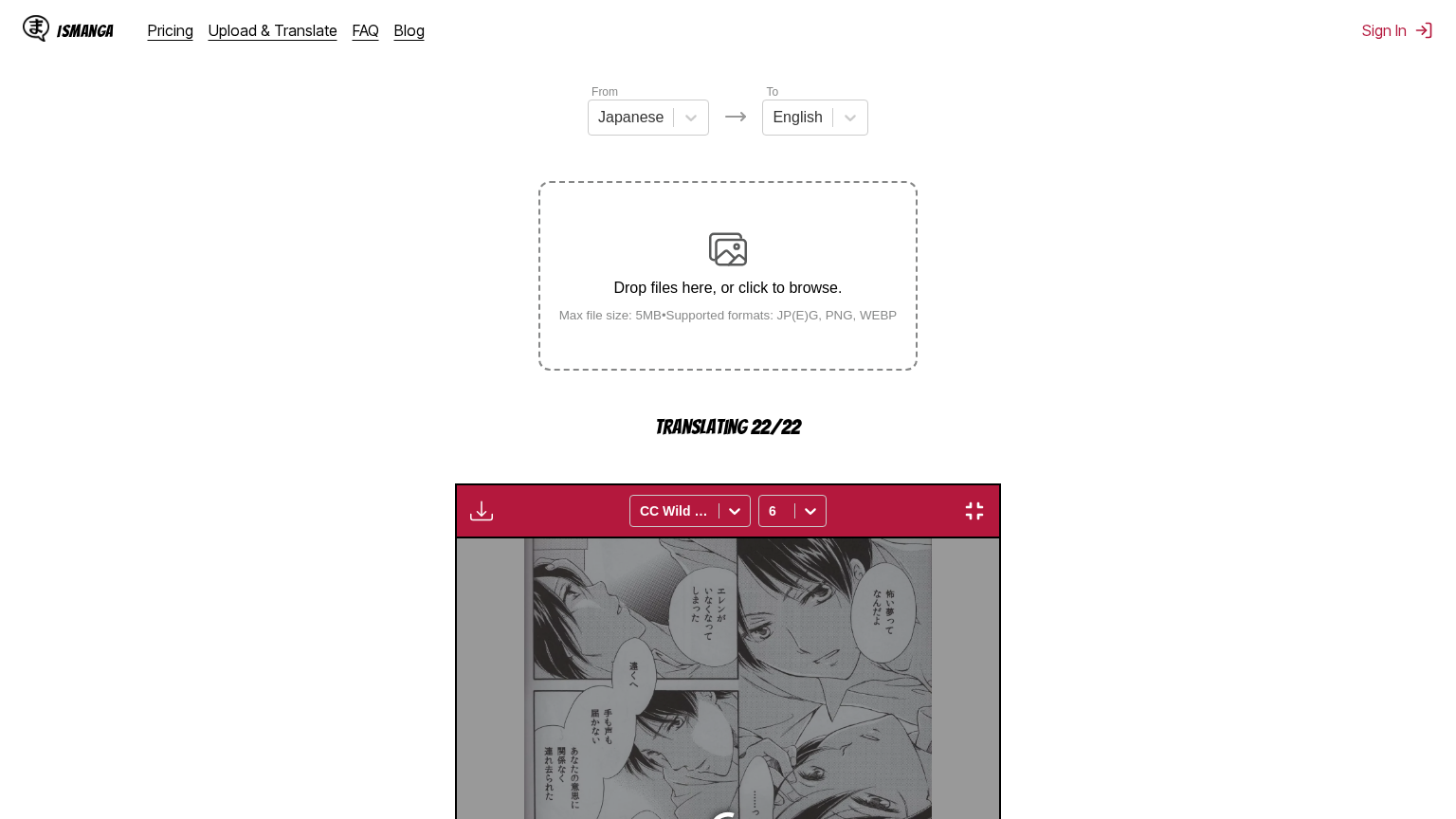 click at bounding box center (819, 1183) 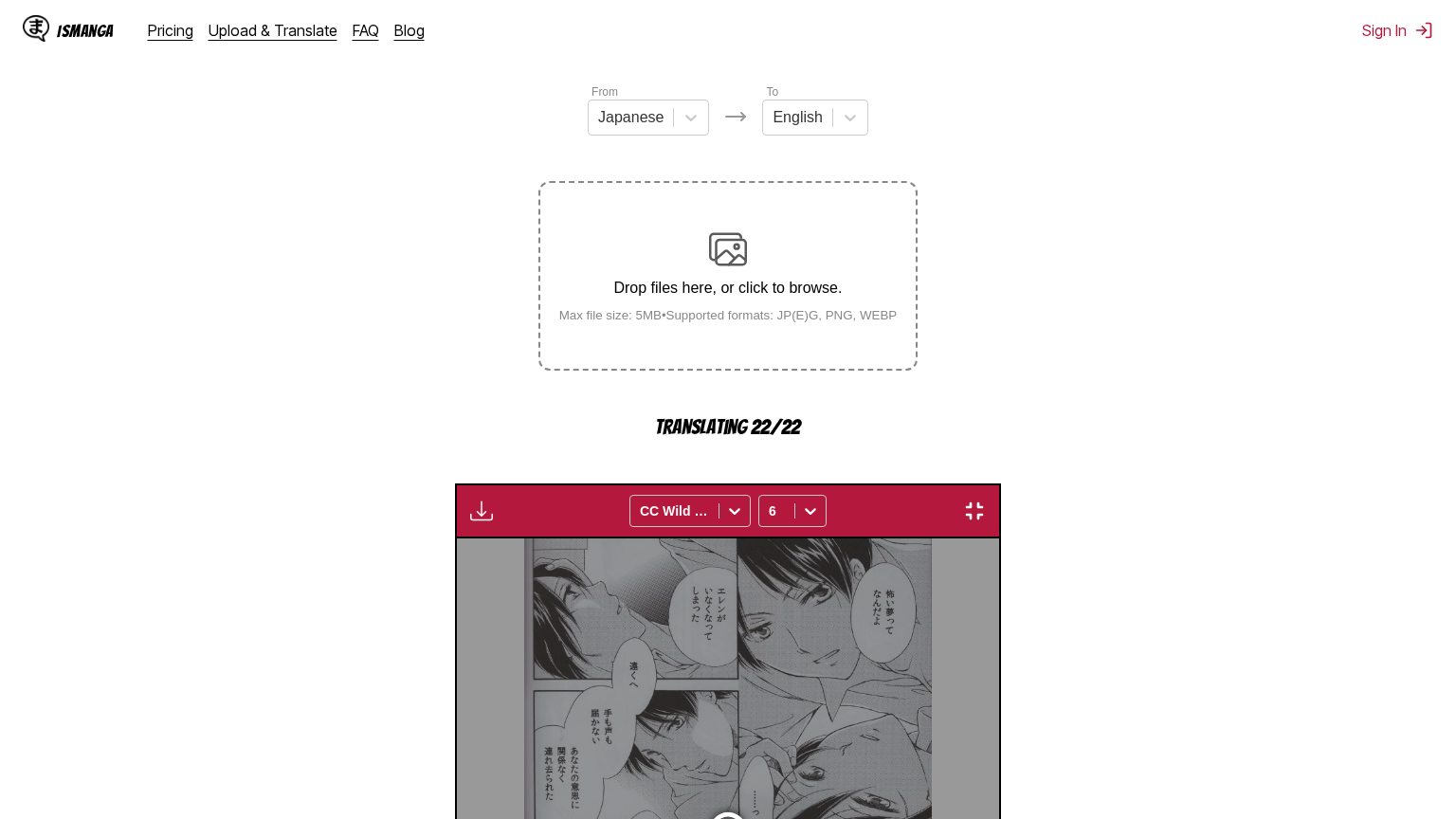 scroll, scrollTop: 0, scrollLeft: 26153, axis: horizontal 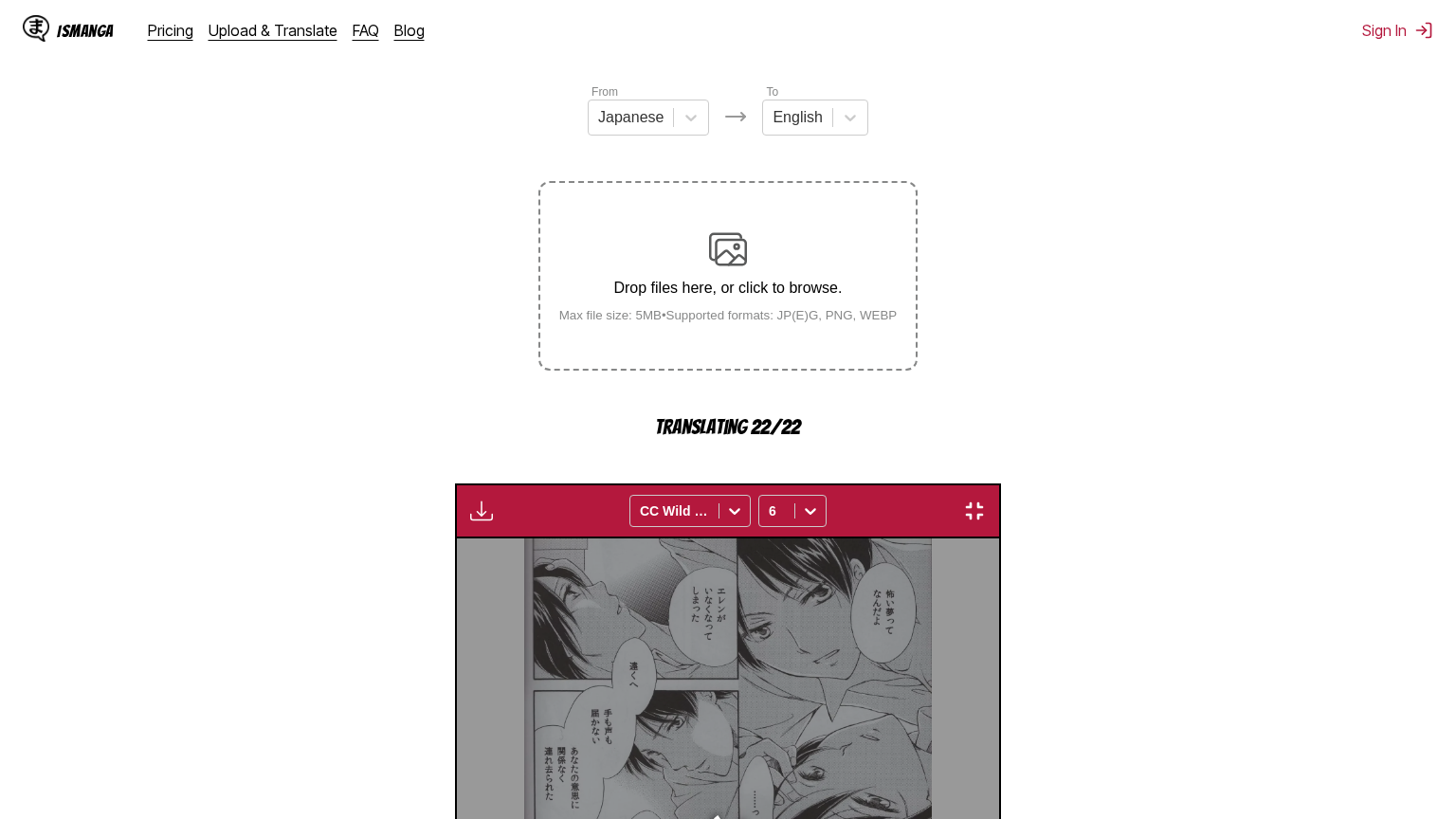 click at bounding box center [819, 1184] 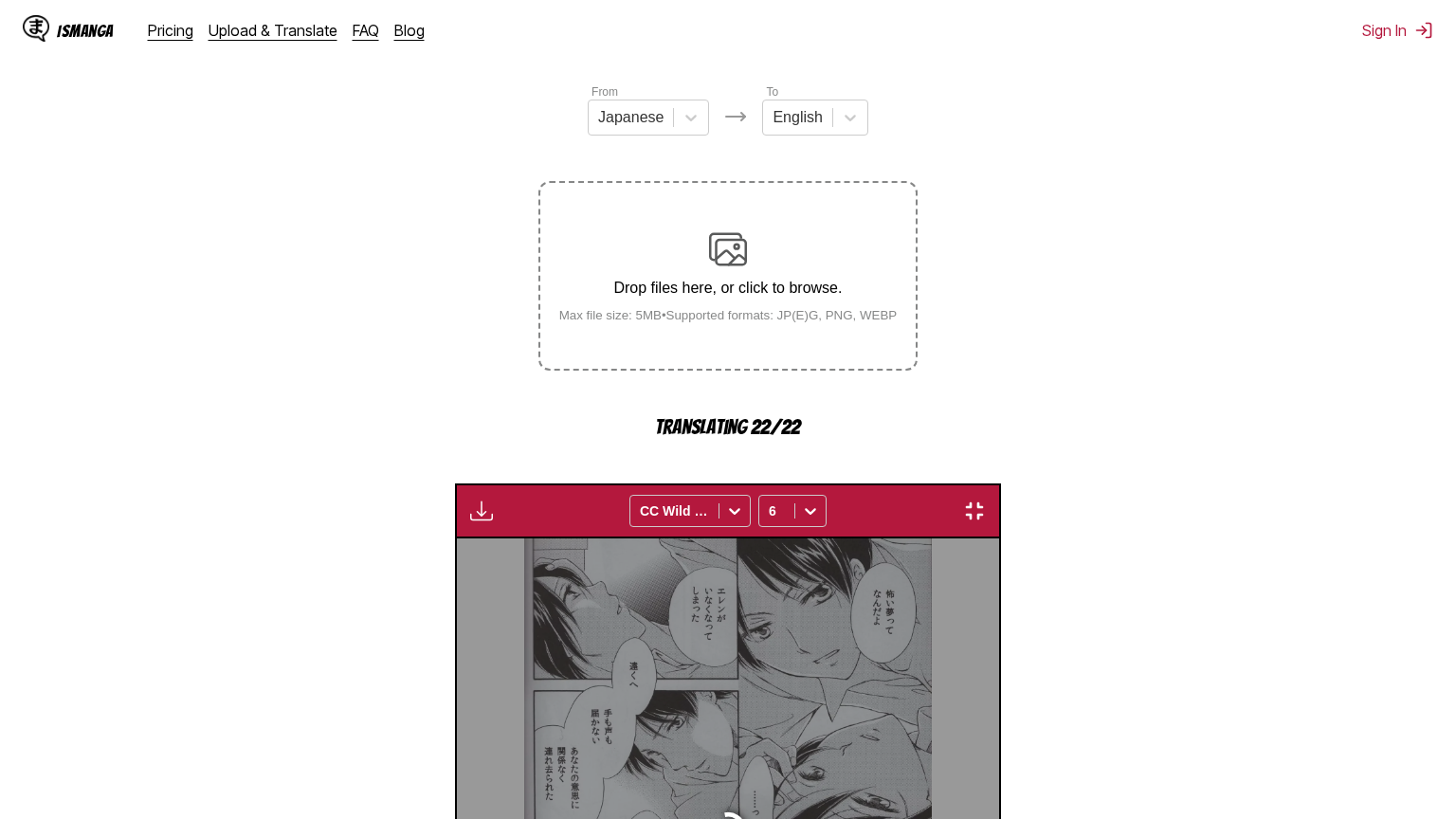 scroll, scrollTop: 0, scrollLeft: 27606, axis: horizontal 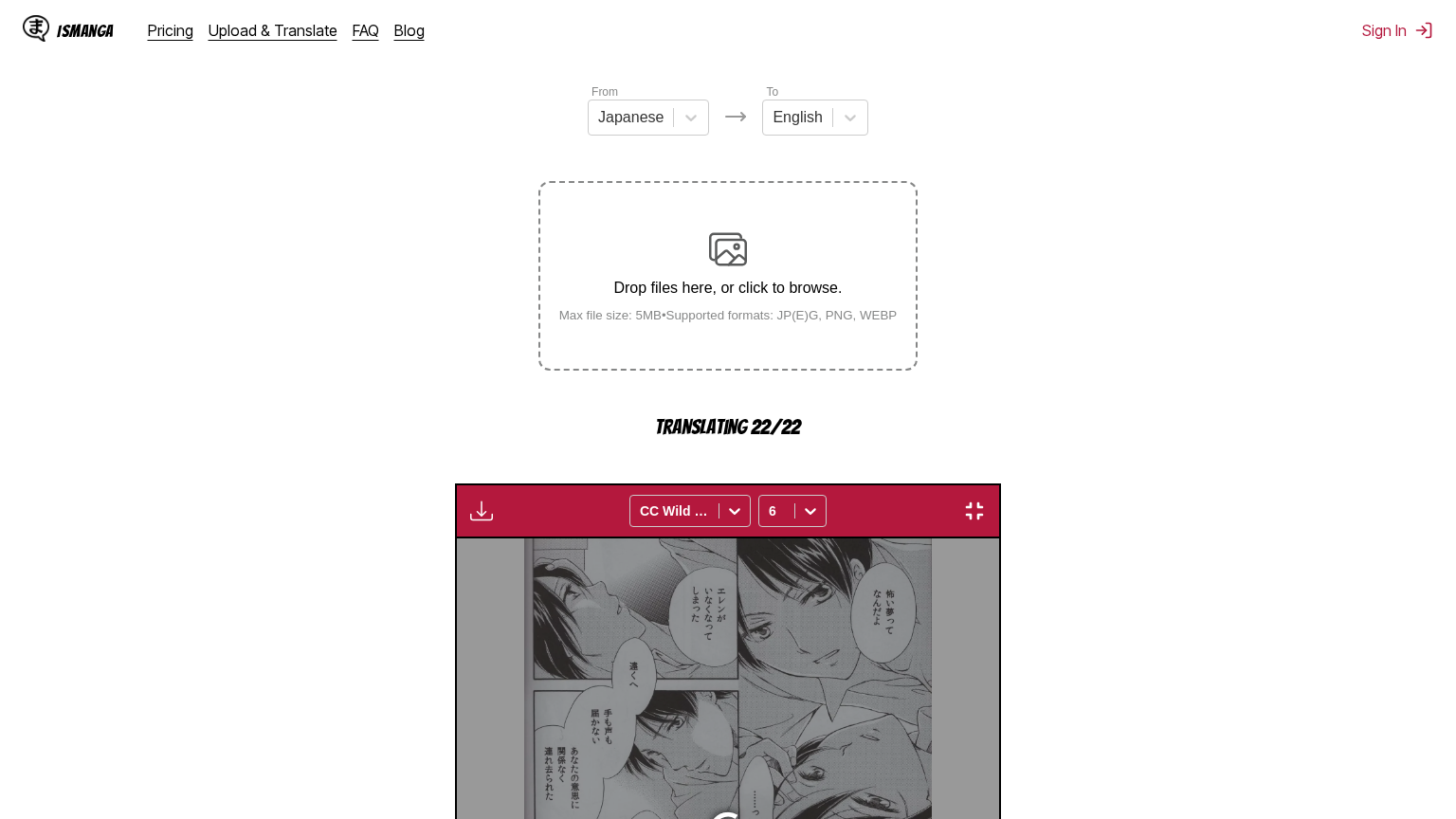 click at bounding box center (819, 1184) 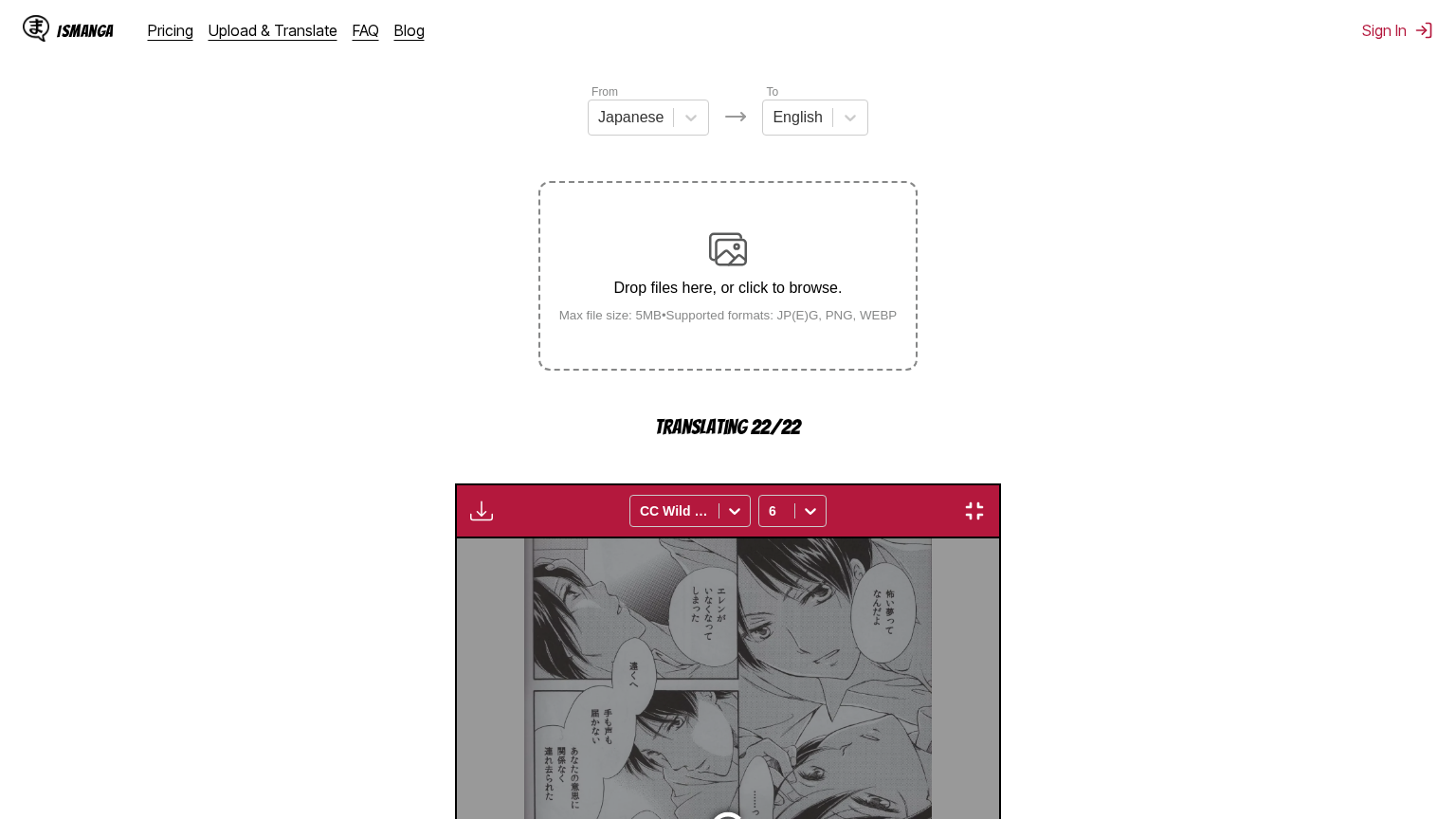 scroll, scrollTop: 0, scrollLeft: 29059, axis: horizontal 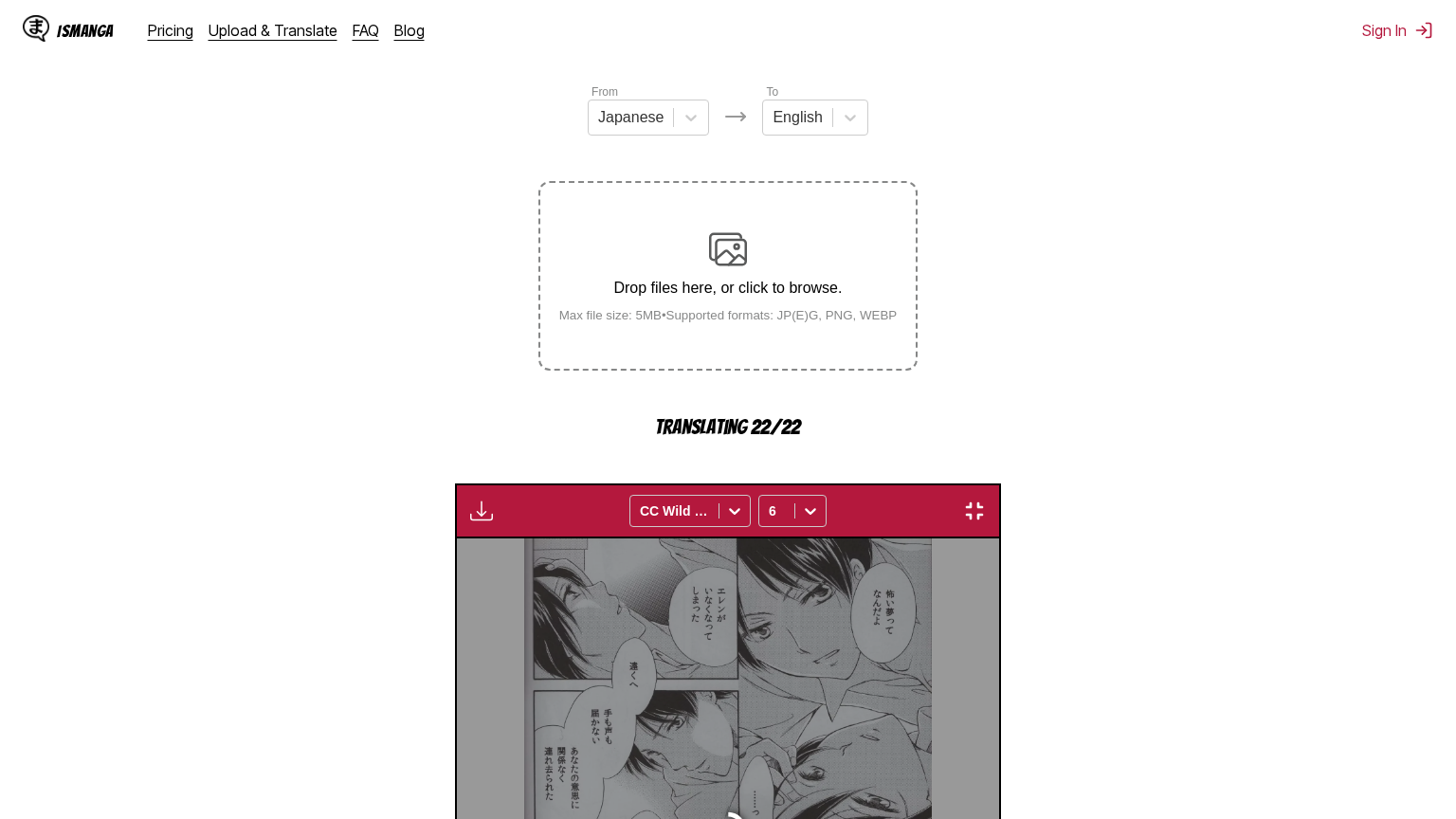 click at bounding box center (819, 1184) 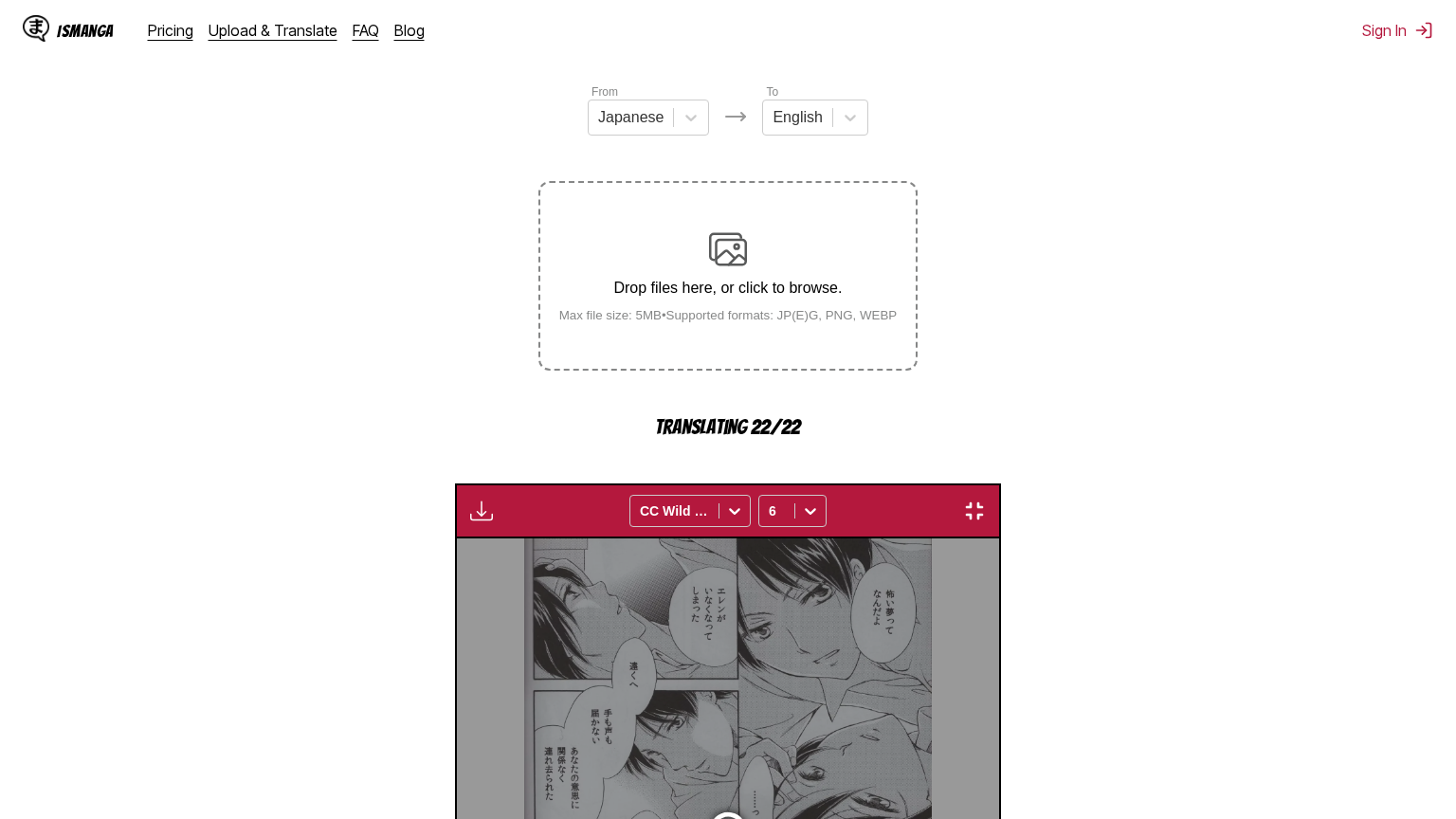 scroll, scrollTop: 0, scrollLeft: 30512, axis: horizontal 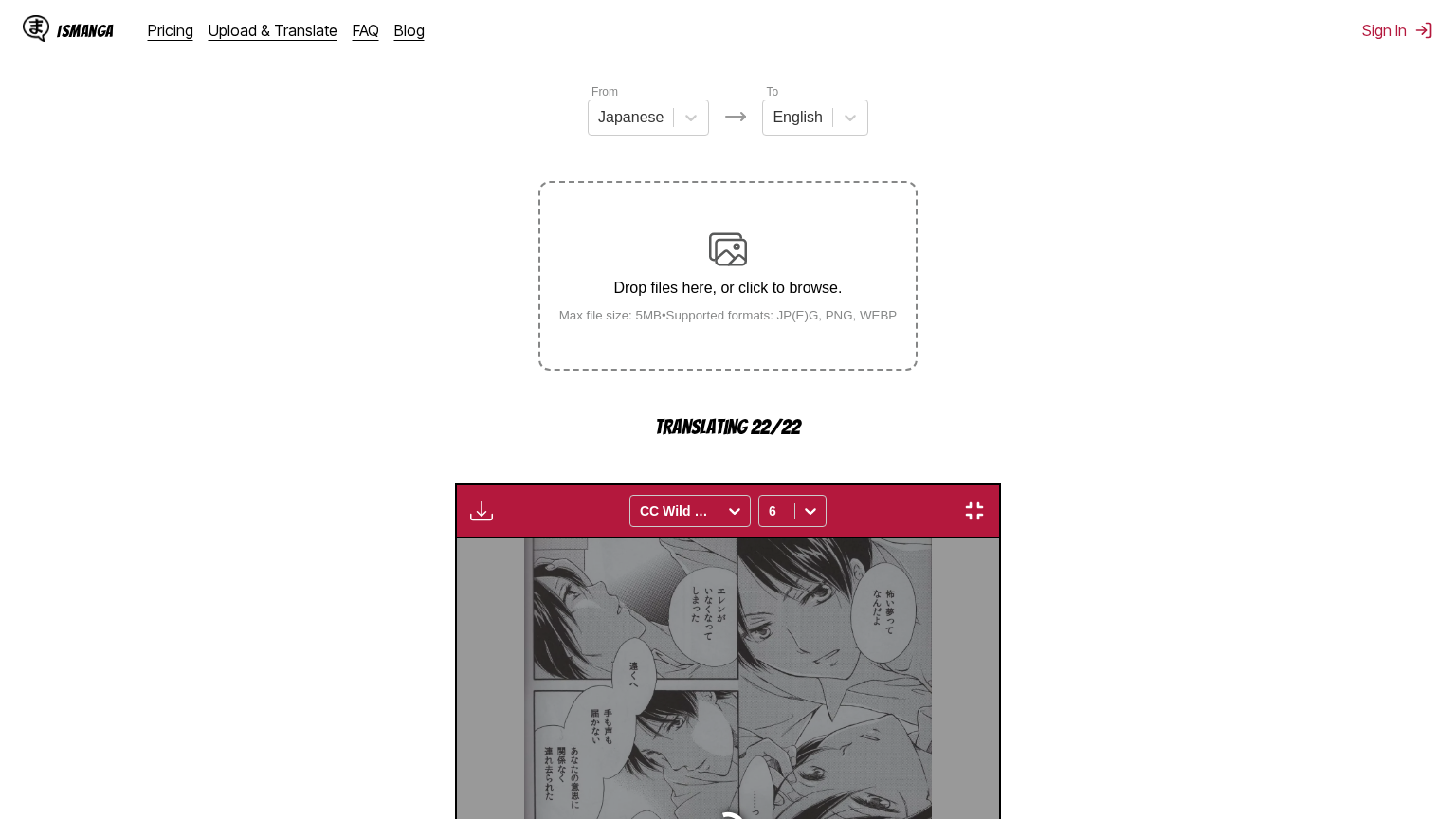 click at bounding box center [974, 511] 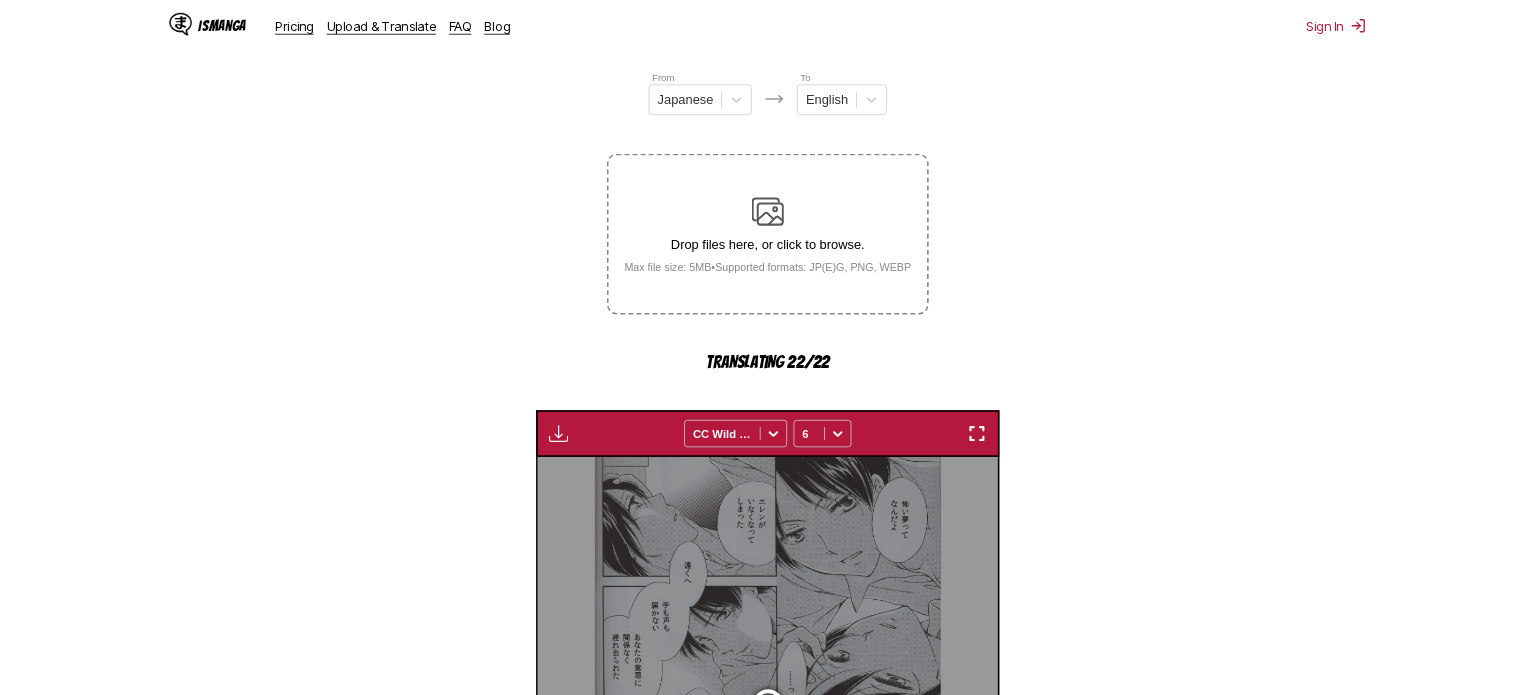 scroll, scrollTop: 0, scrollLeft: 9370, axis: horizontal 